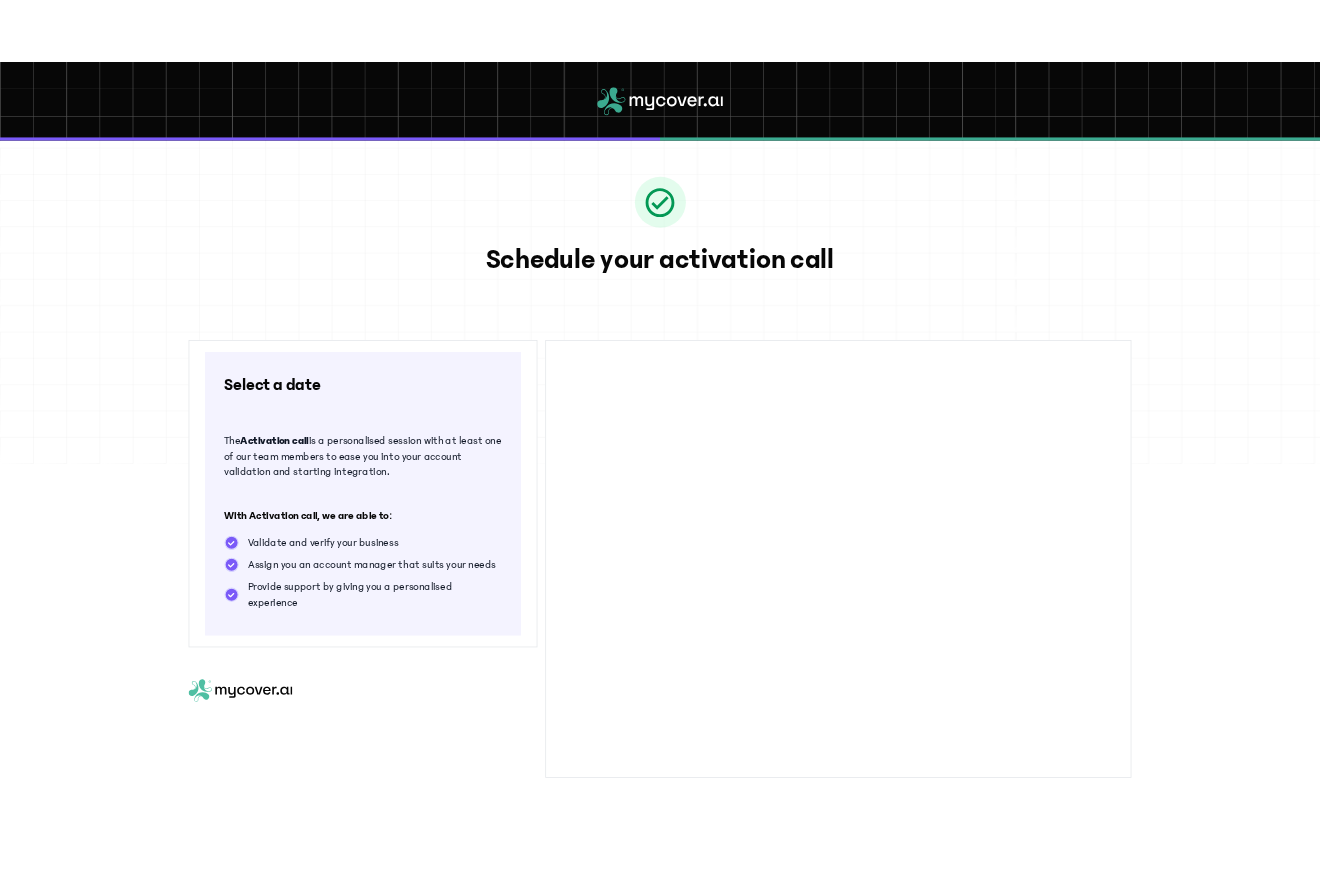 scroll, scrollTop: 0, scrollLeft: 0, axis: both 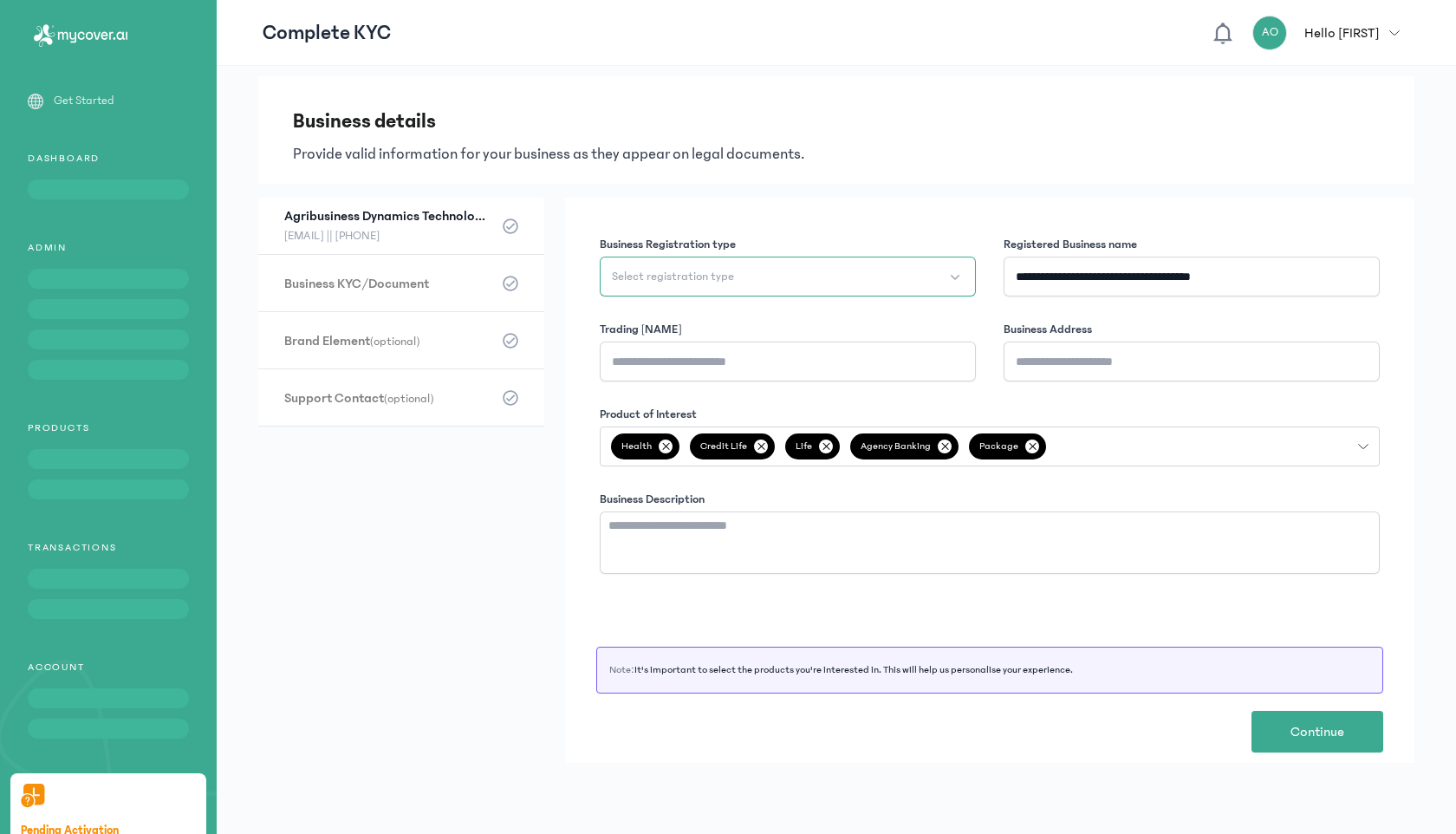 click on "Select registration type" 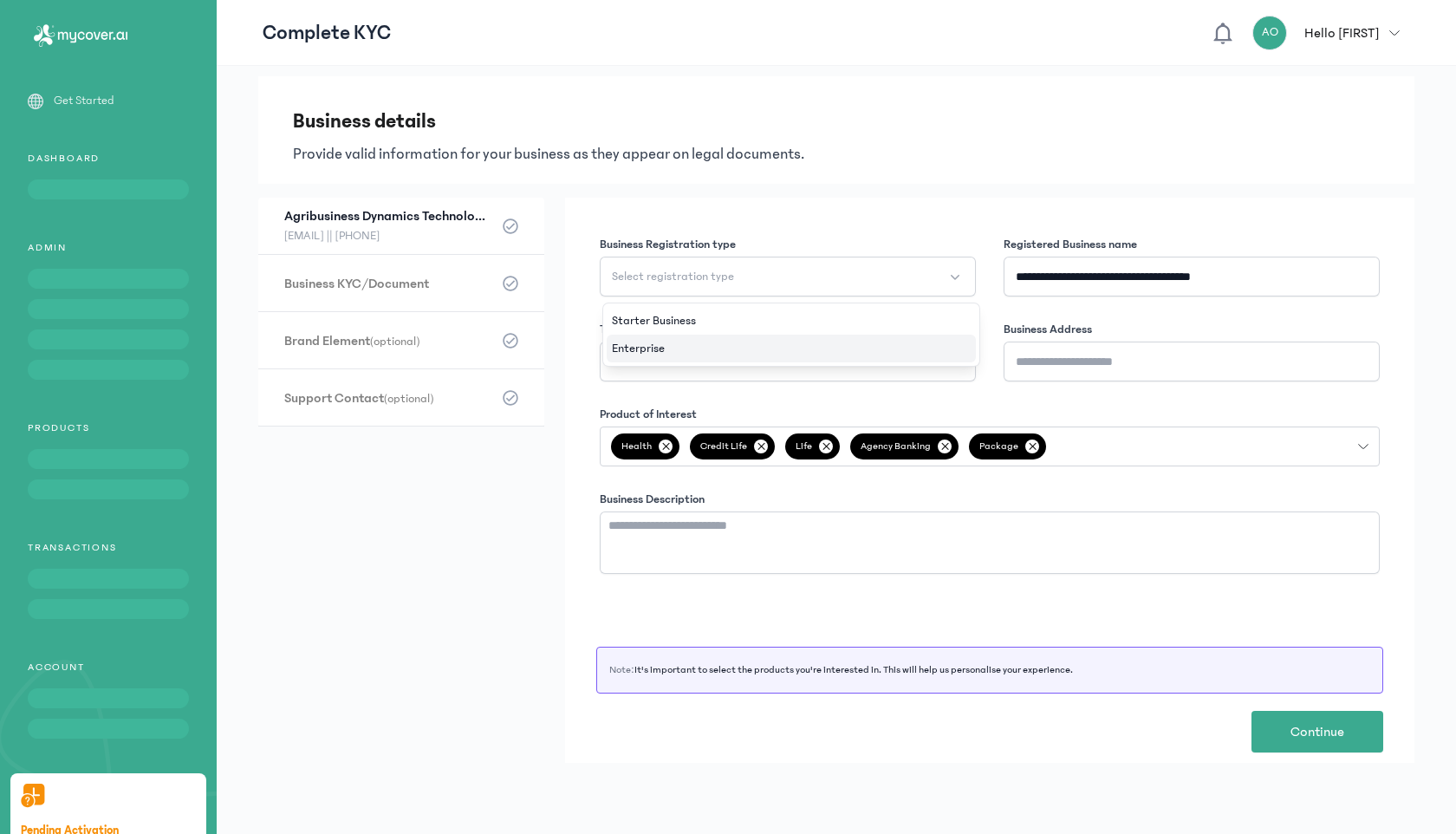 click on "Enterprise" 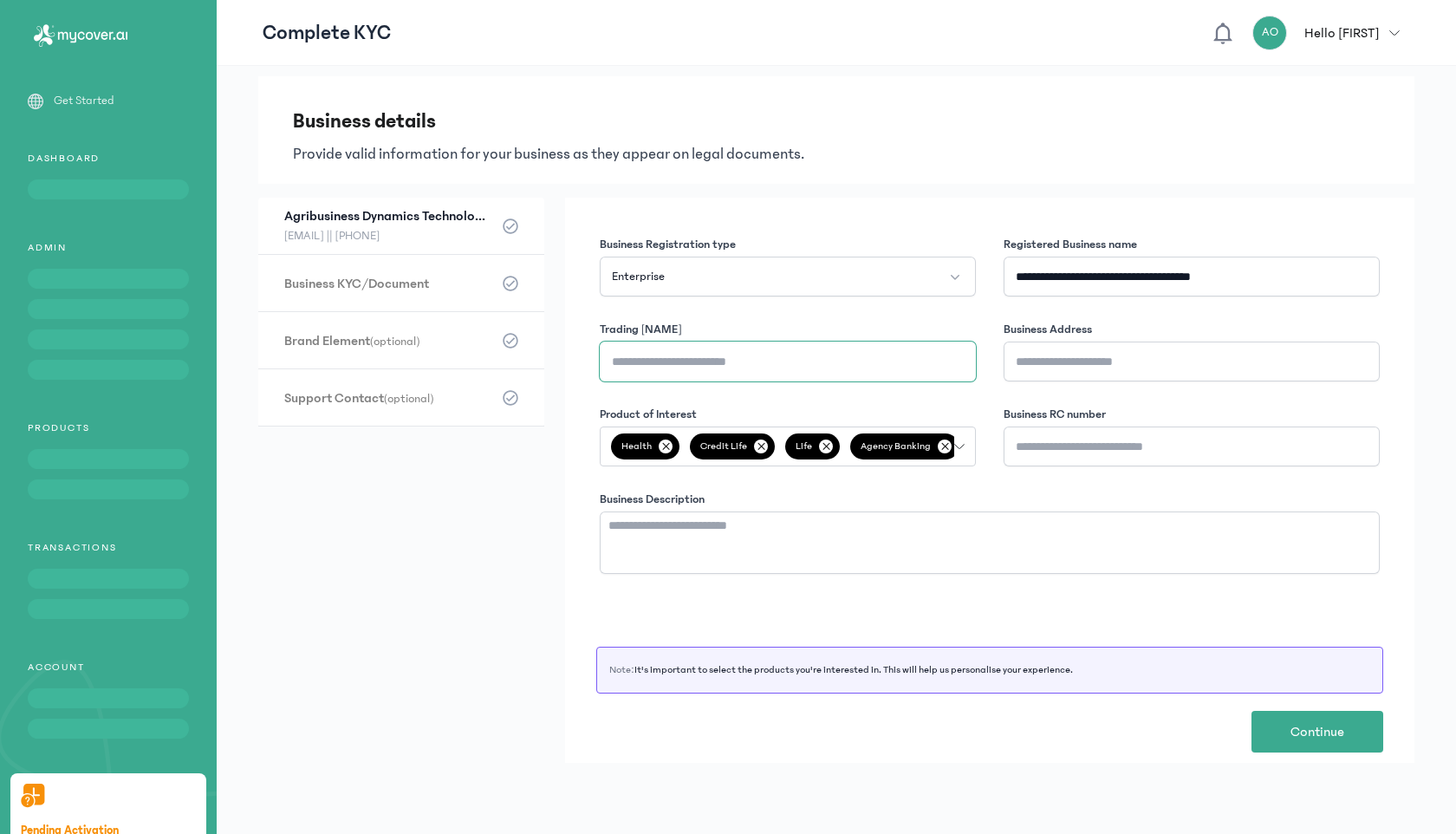 click on "Trading [NAME]" at bounding box center [788, 362] 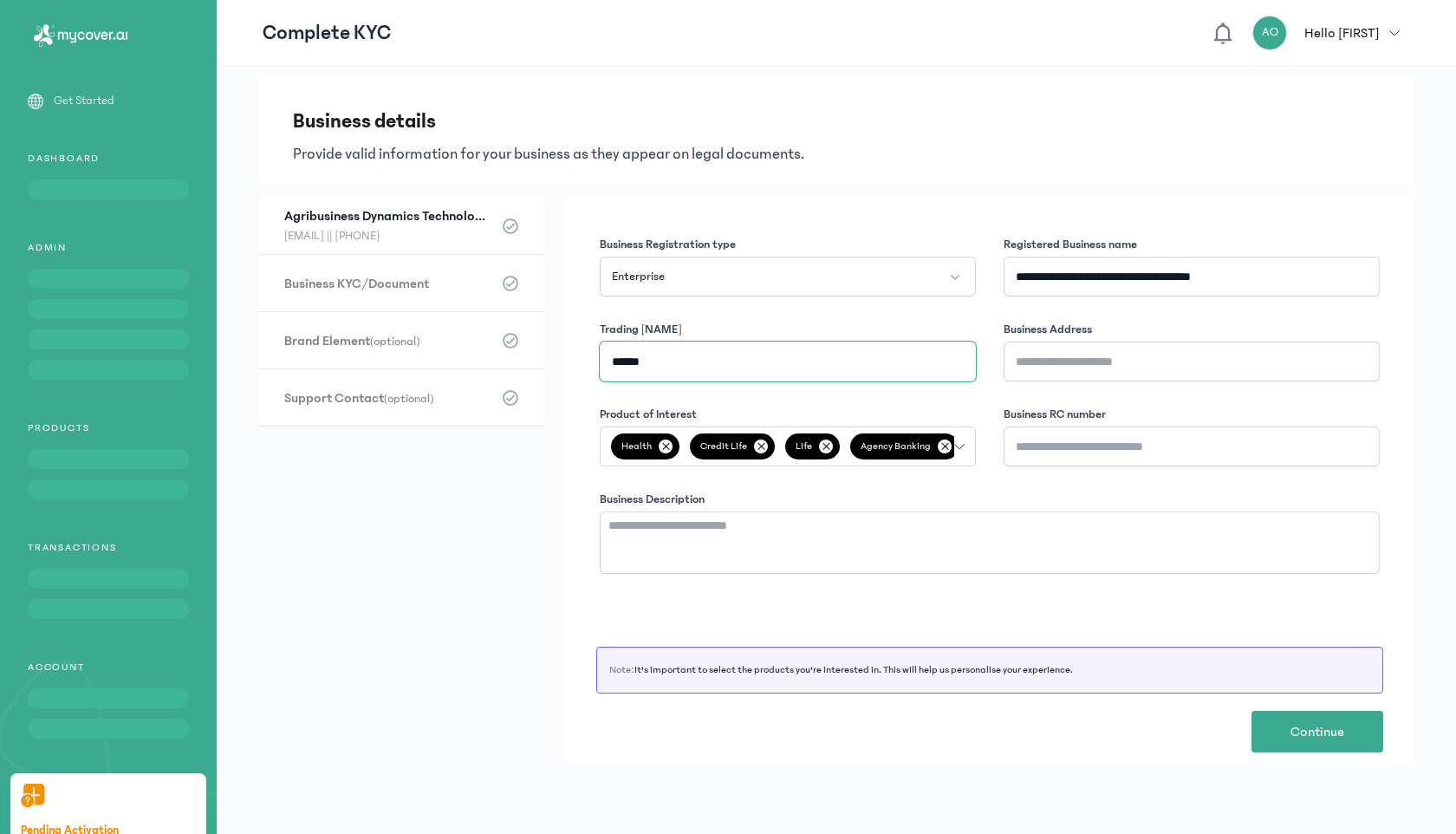 type on "******" 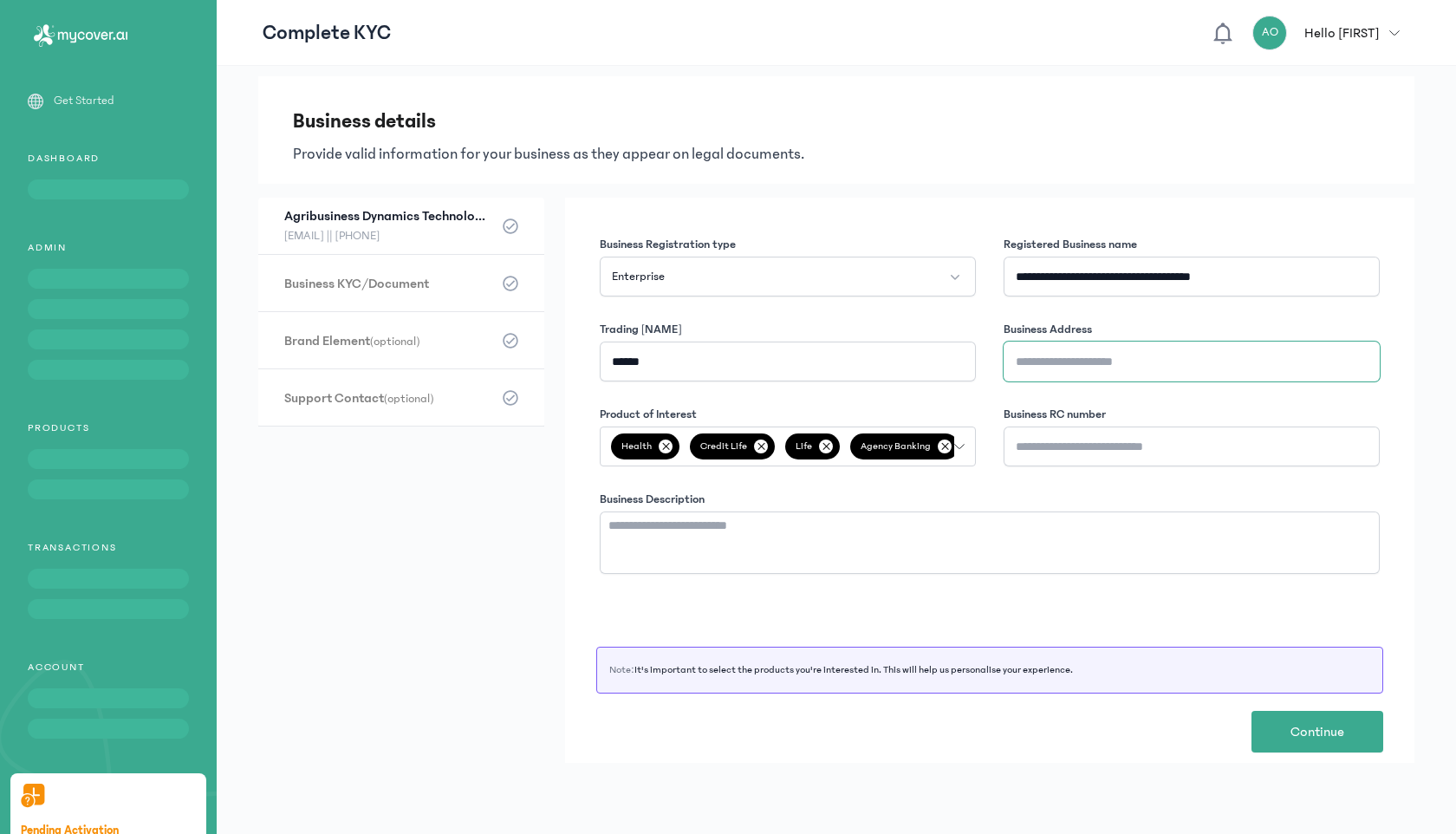 click on "Business Address" at bounding box center (1192, 362) 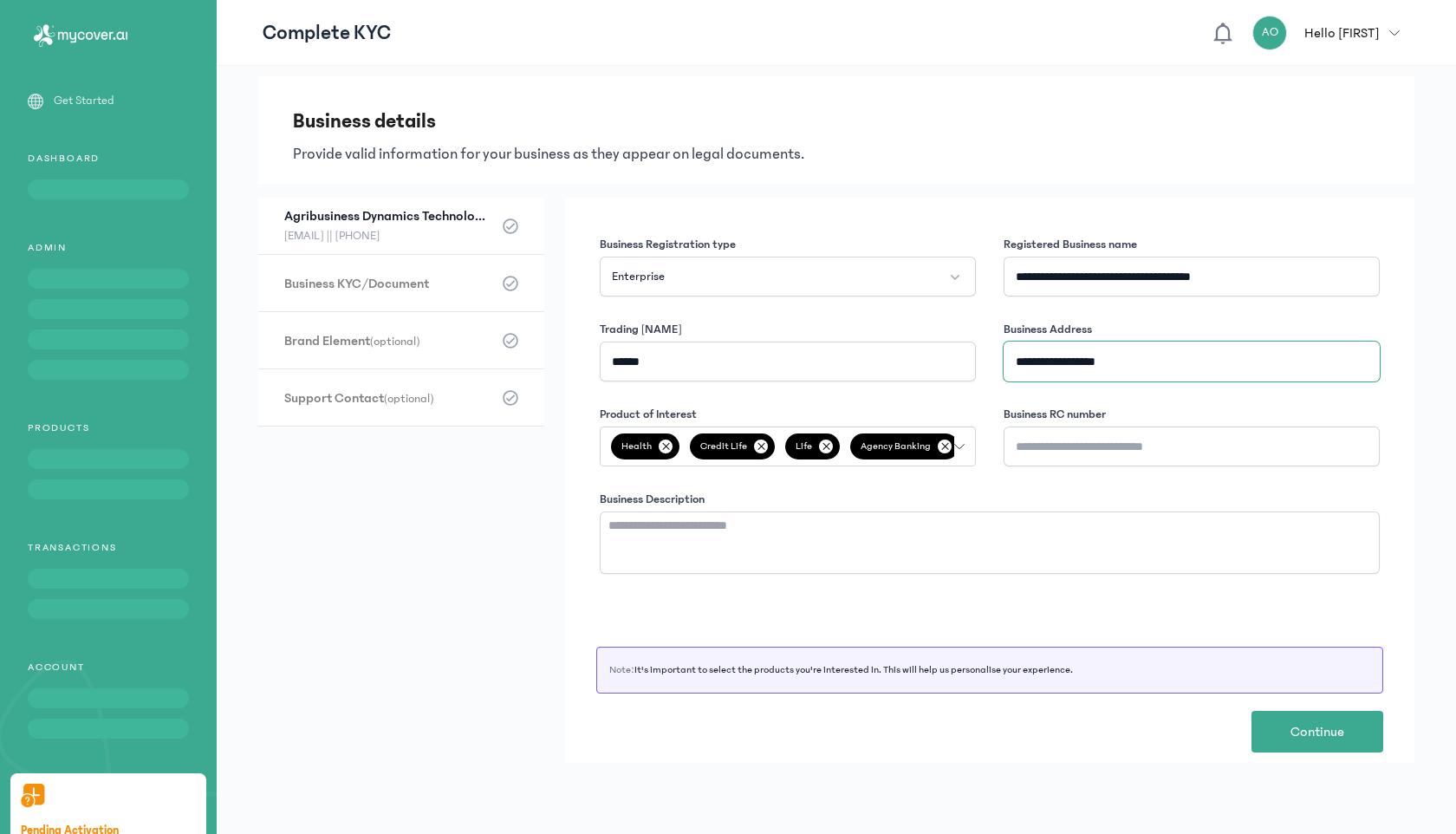 click on "**********" at bounding box center (1192, 362) 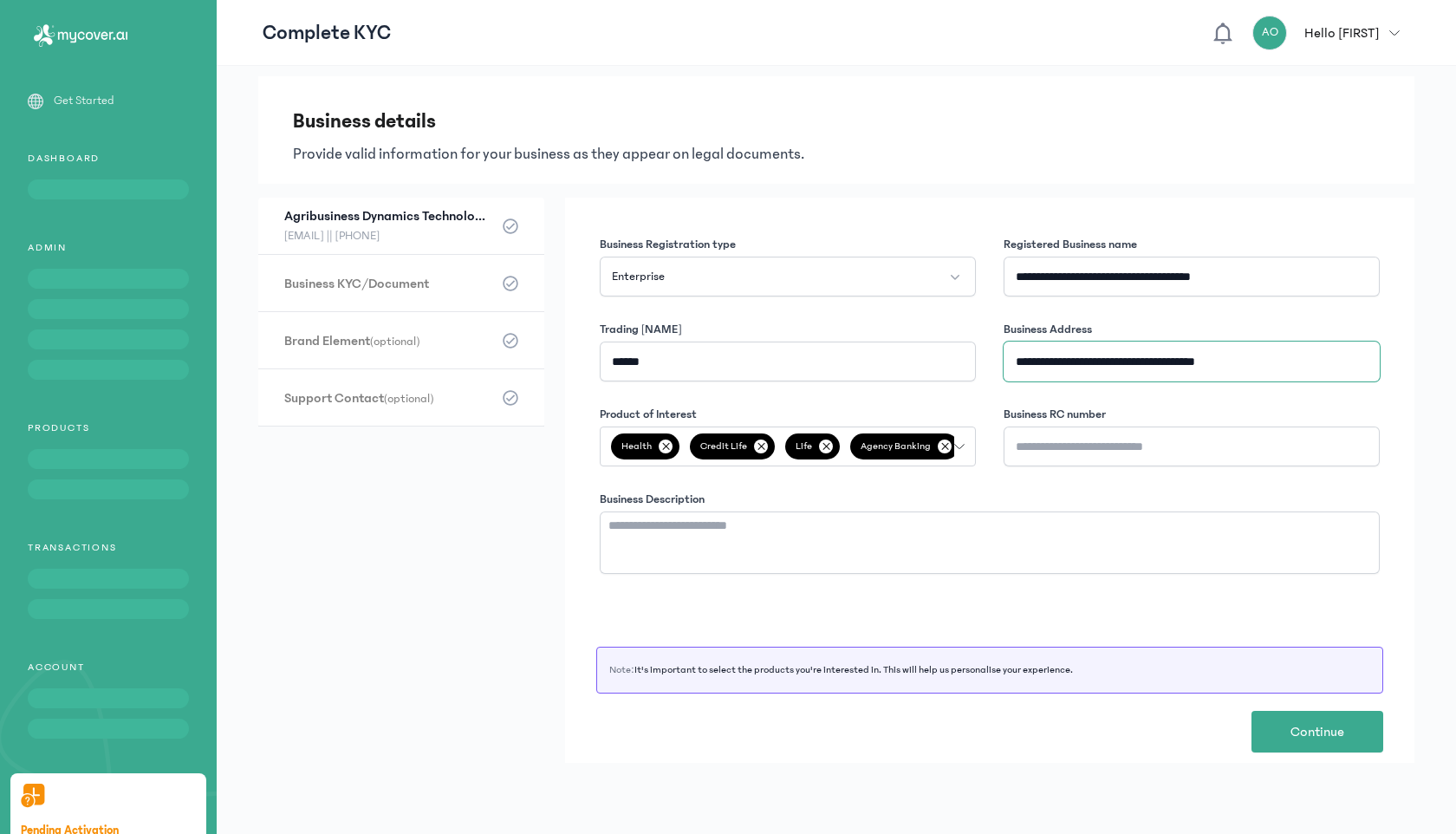 type on "**********" 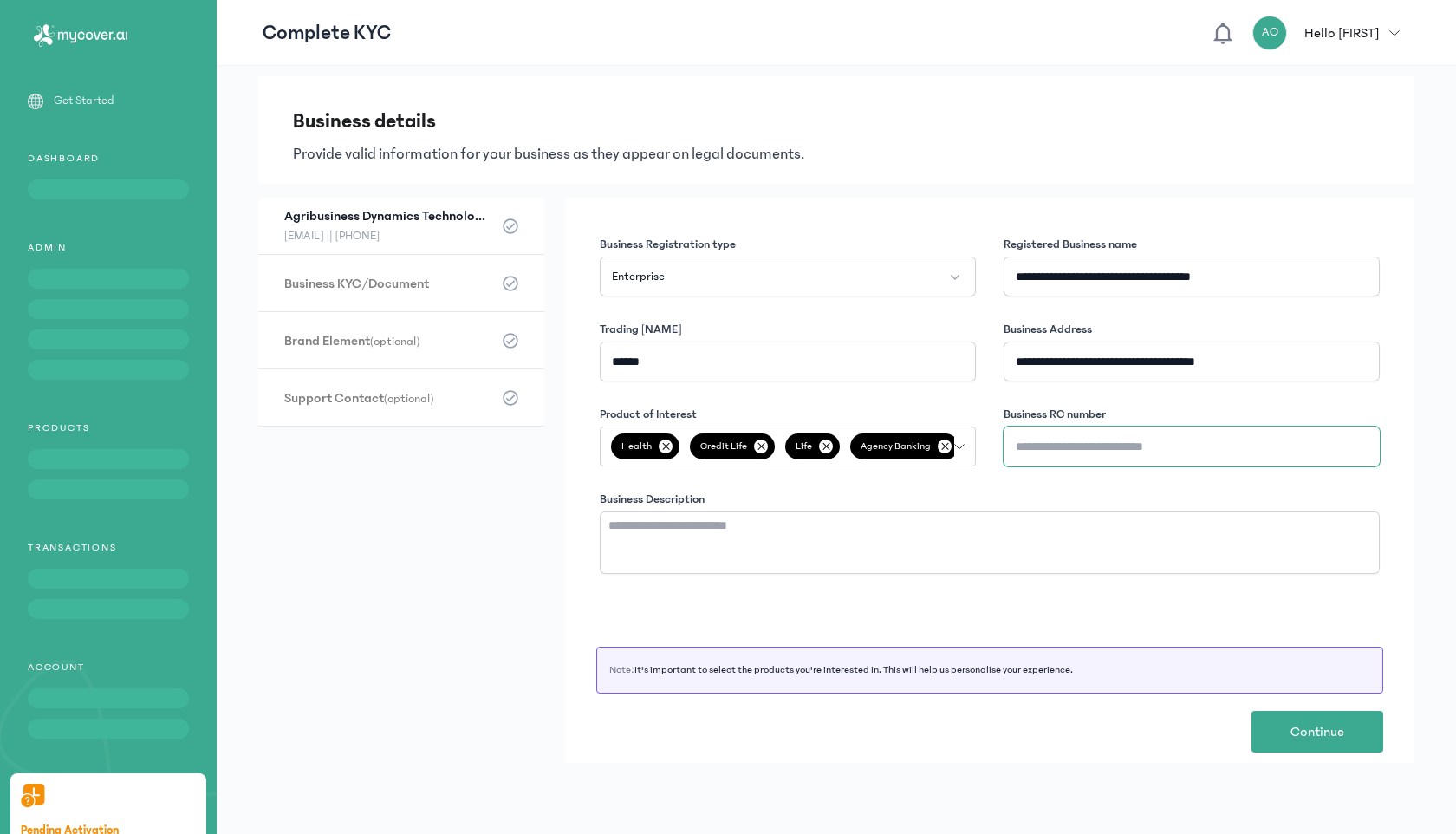 click on "Business RC number" at bounding box center [1192, 446] 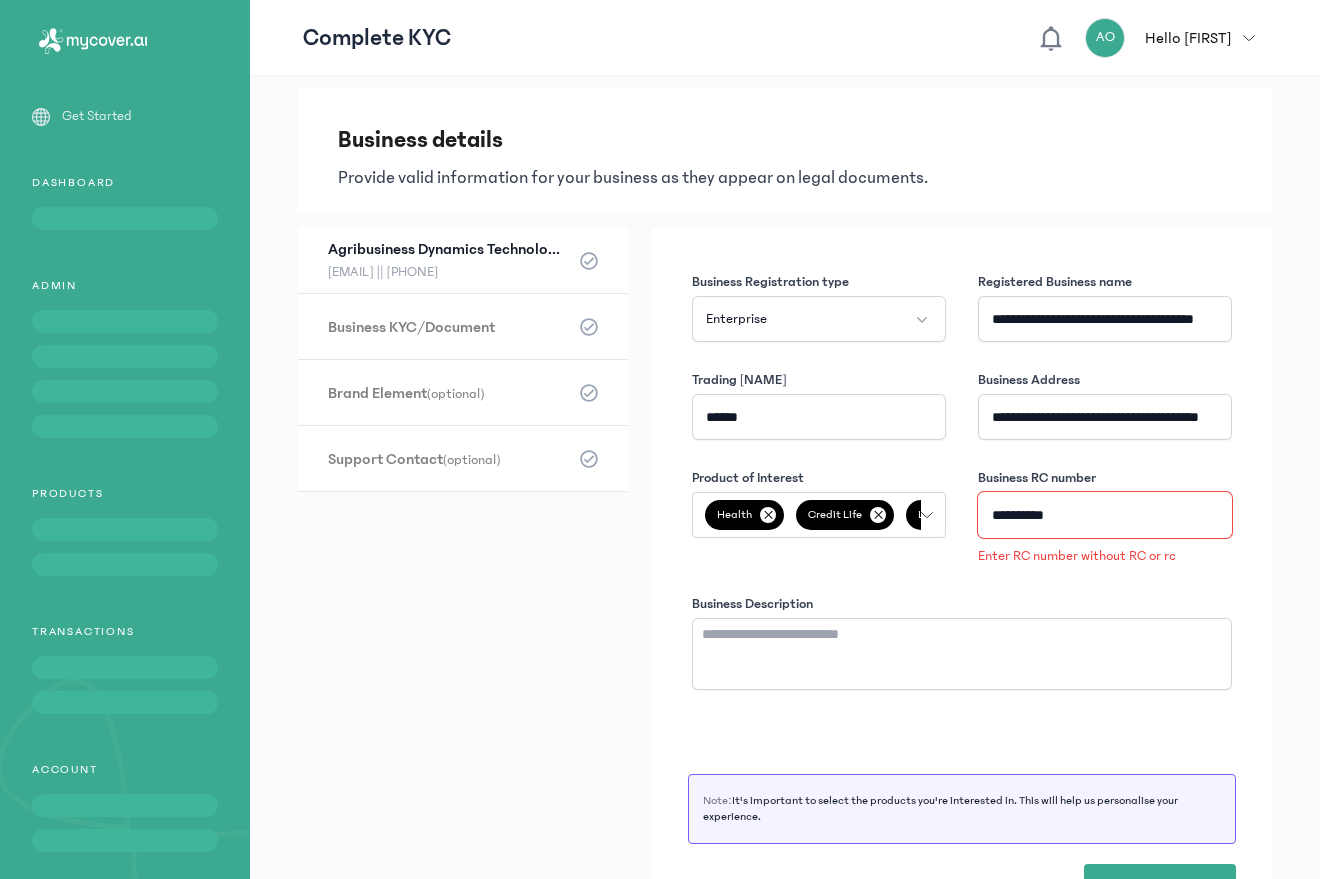 drag, startPoint x: 1011, startPoint y: 517, endPoint x: 982, endPoint y: 517, distance: 29 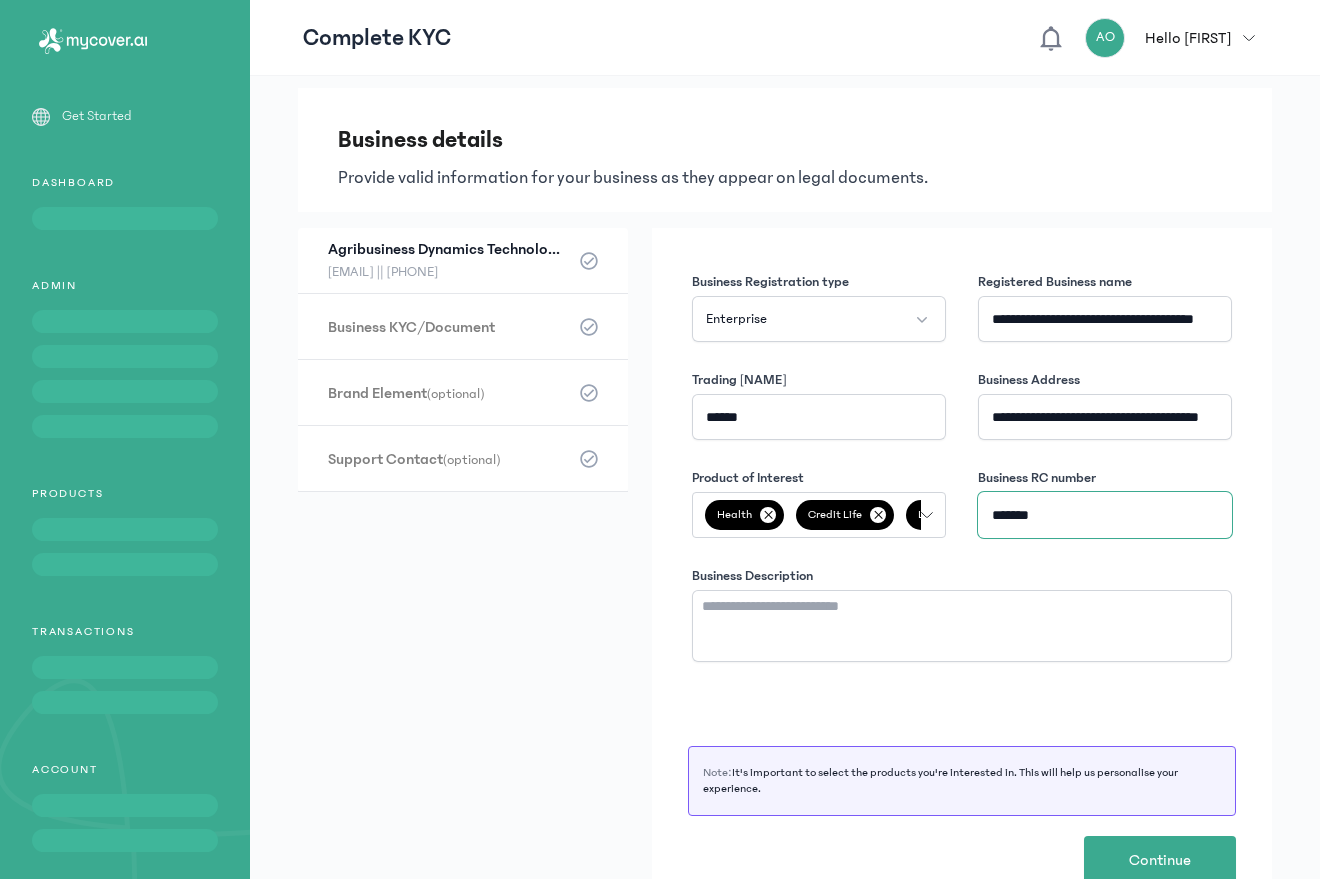 type on "*******" 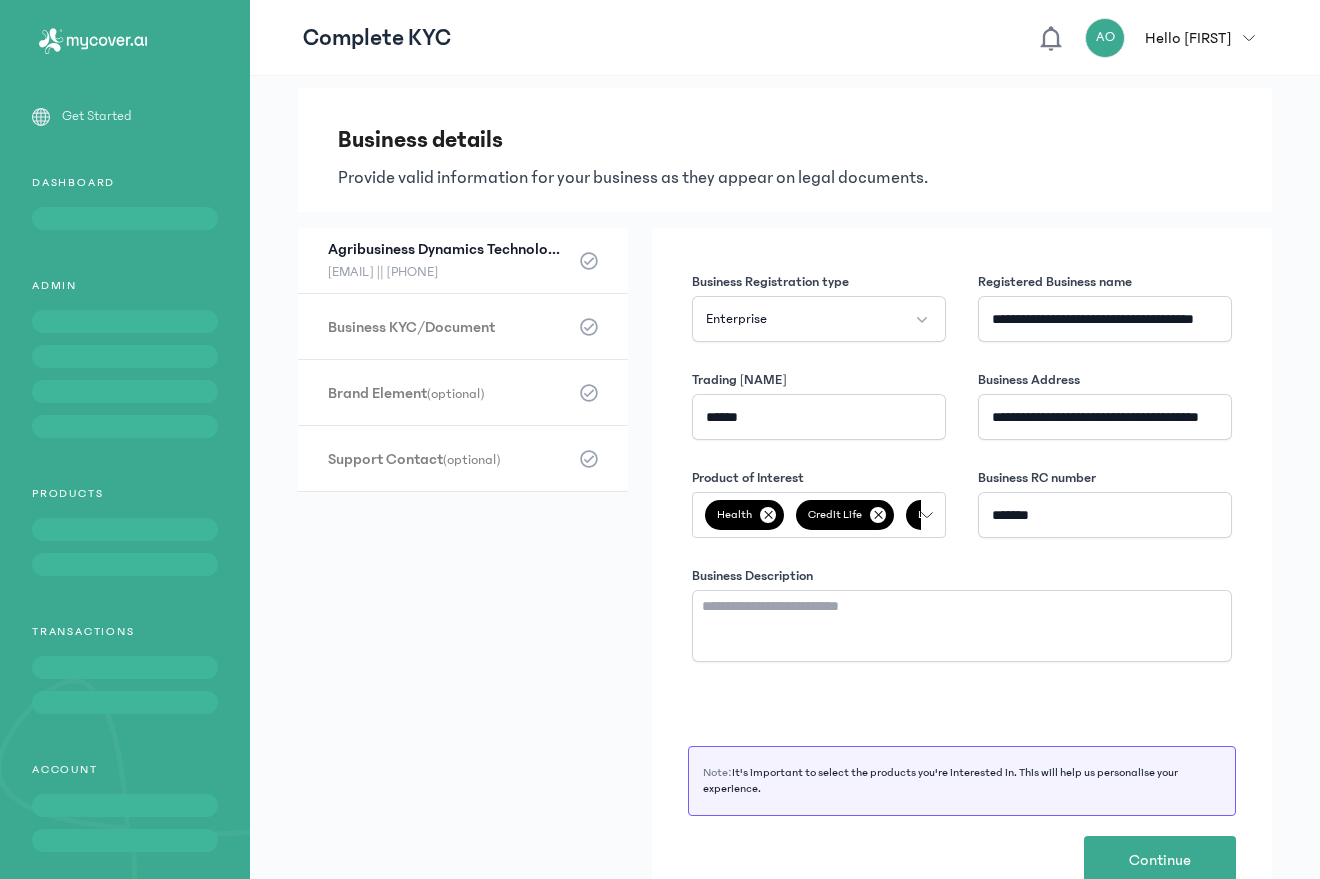 click on "**********" at bounding box center [962, 467] 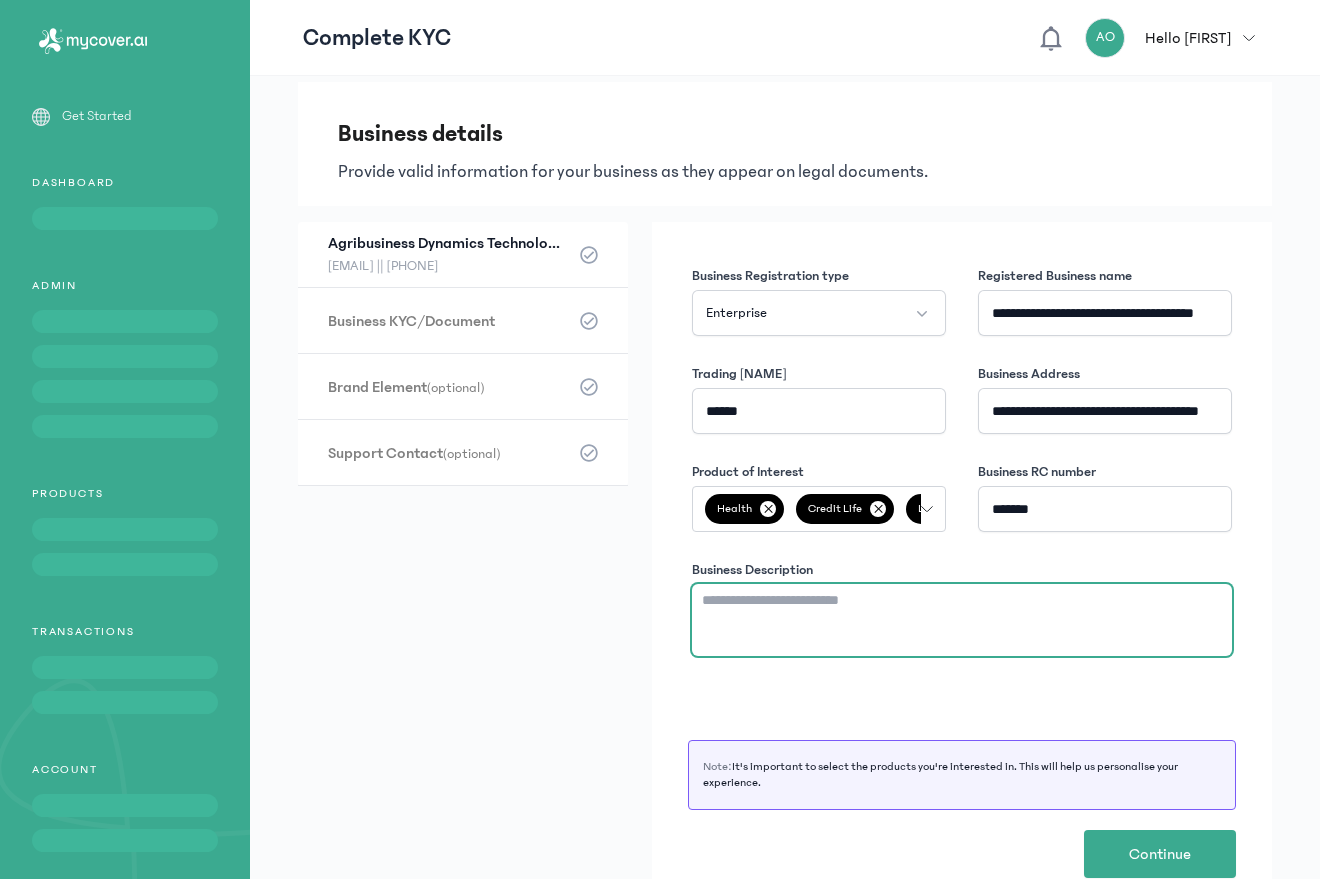 click on "Business Description" at bounding box center [962, 620] 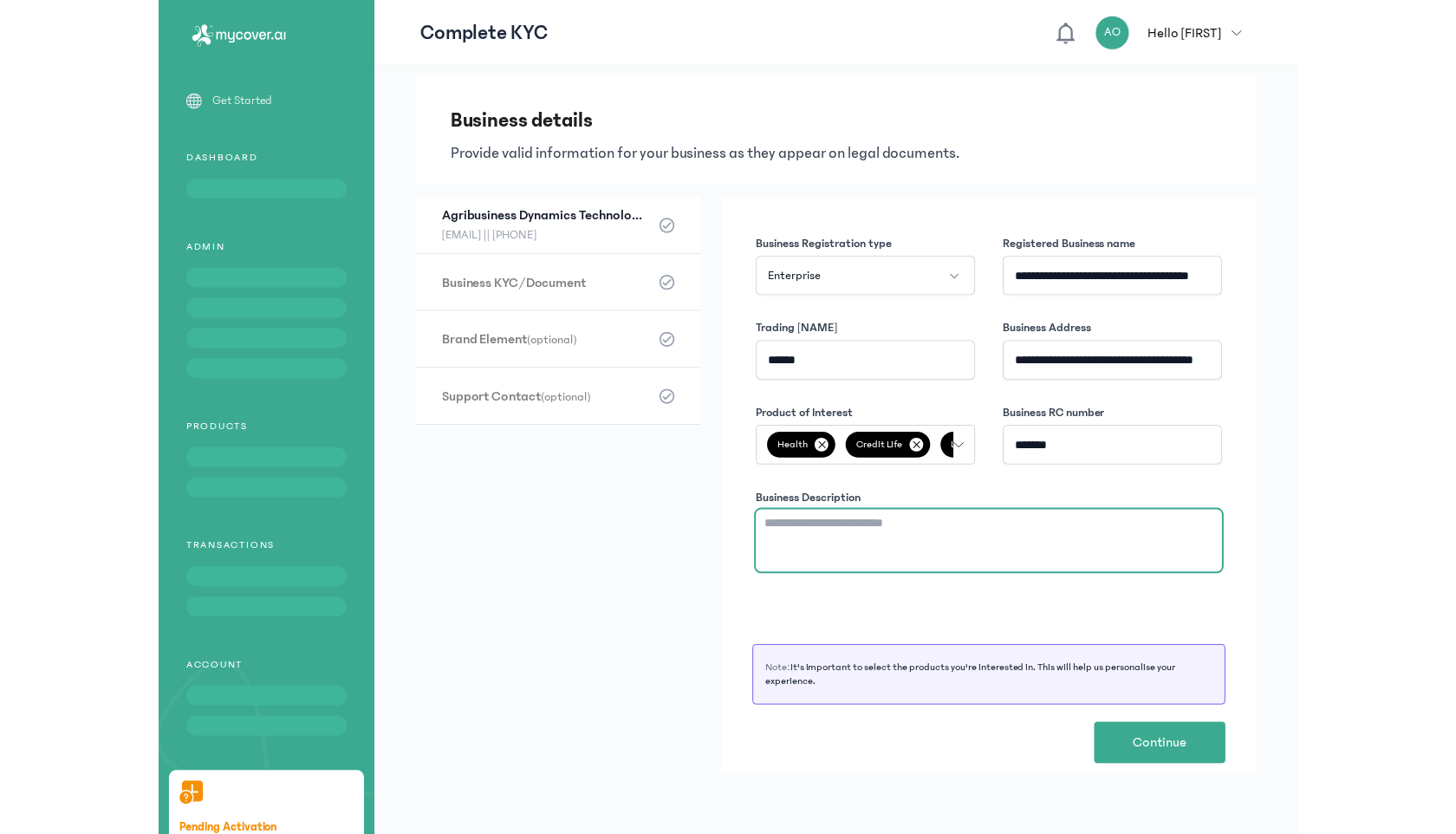 scroll, scrollTop: 0, scrollLeft: 0, axis: both 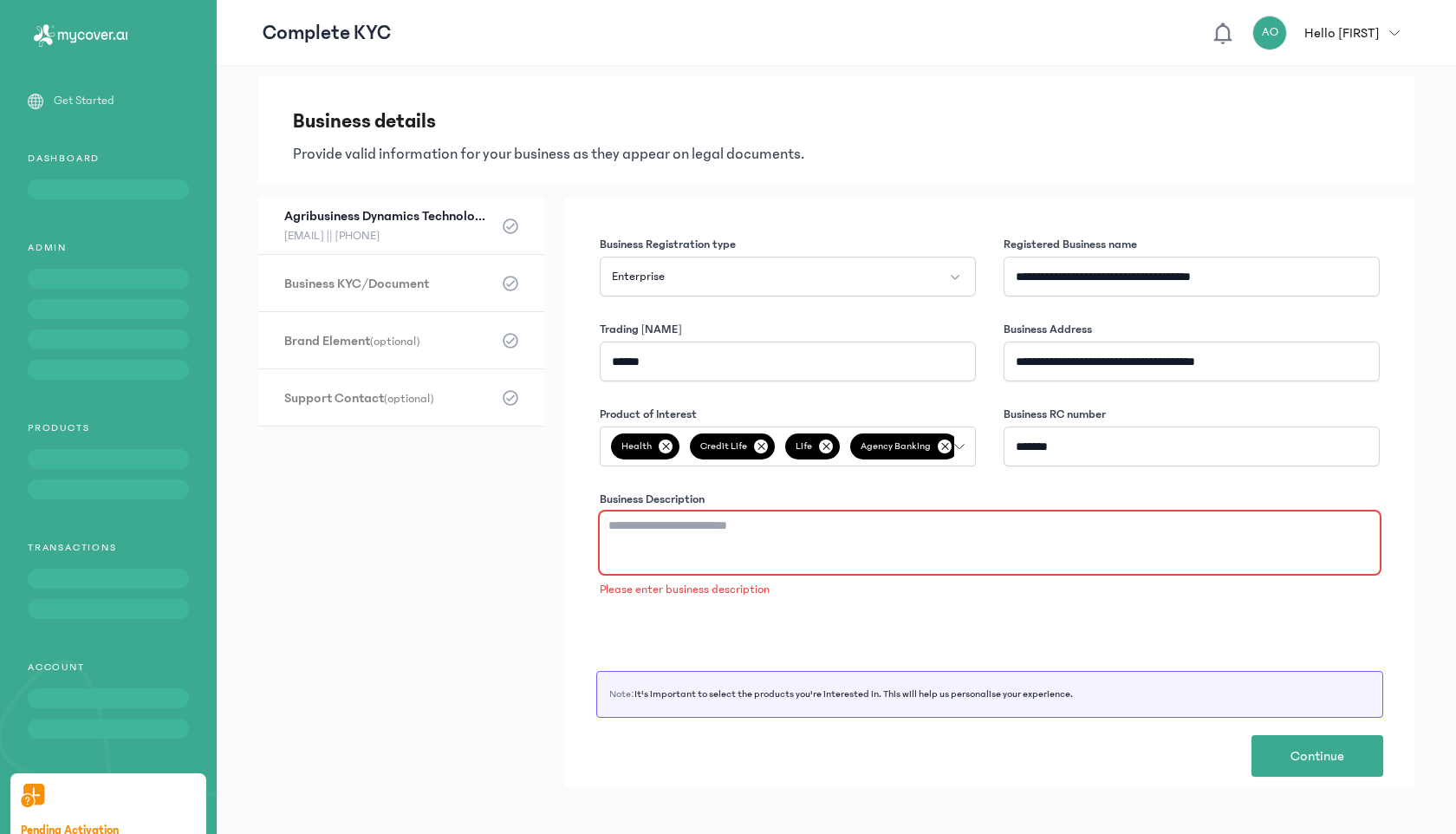 paste on "**********" 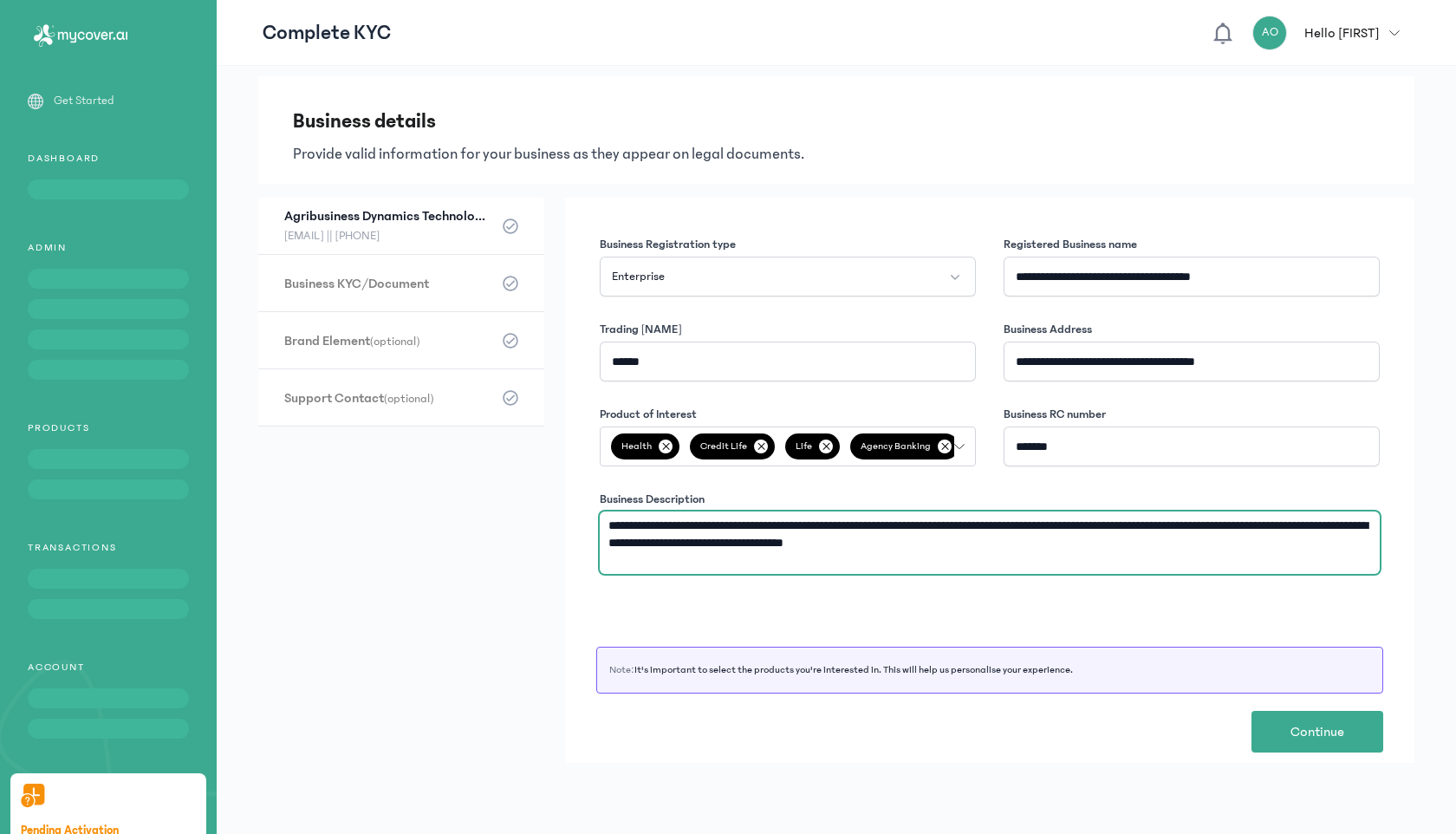 click on "**********" at bounding box center [0, 0] 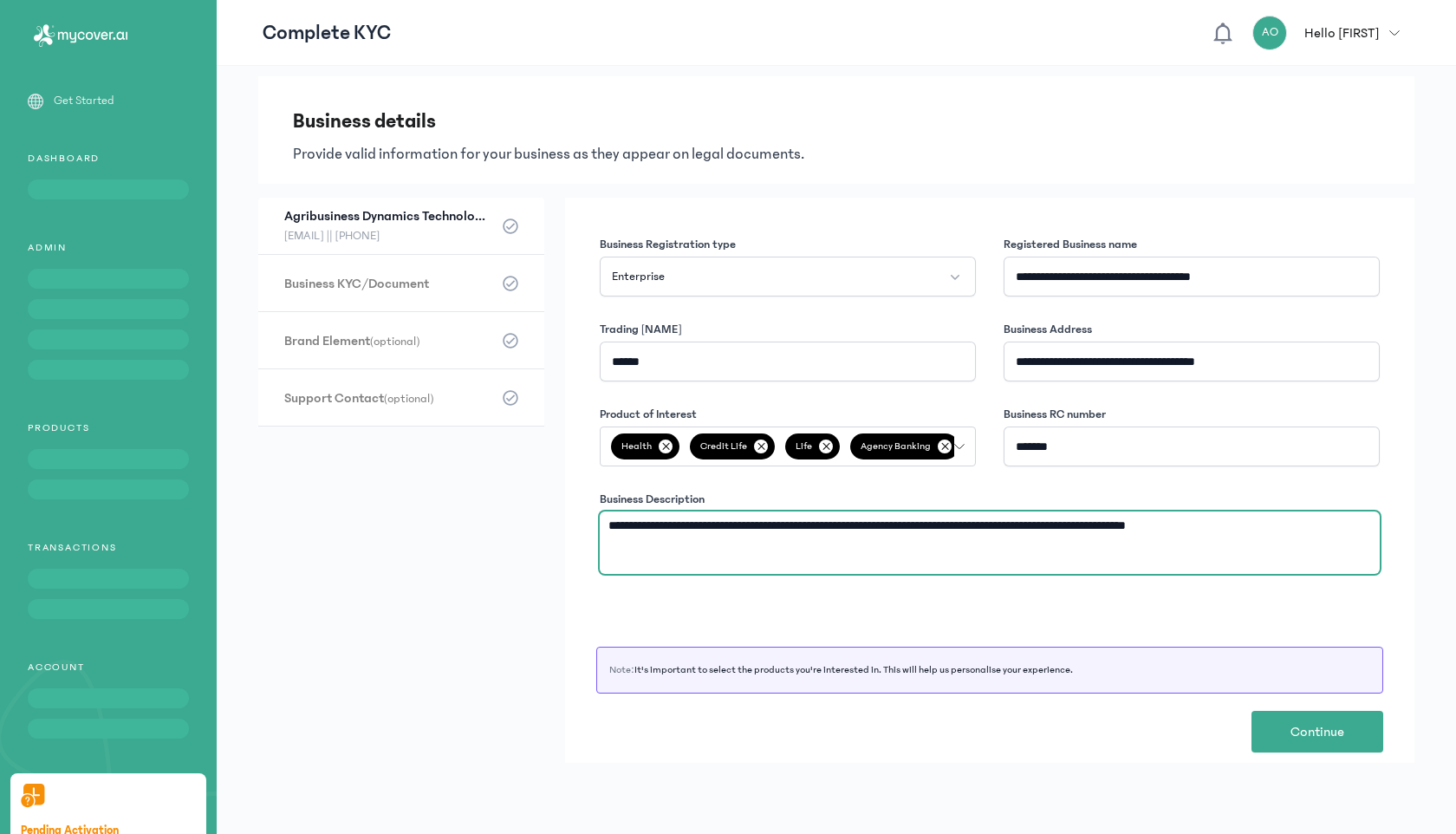 click on "**********" at bounding box center [990, 543] 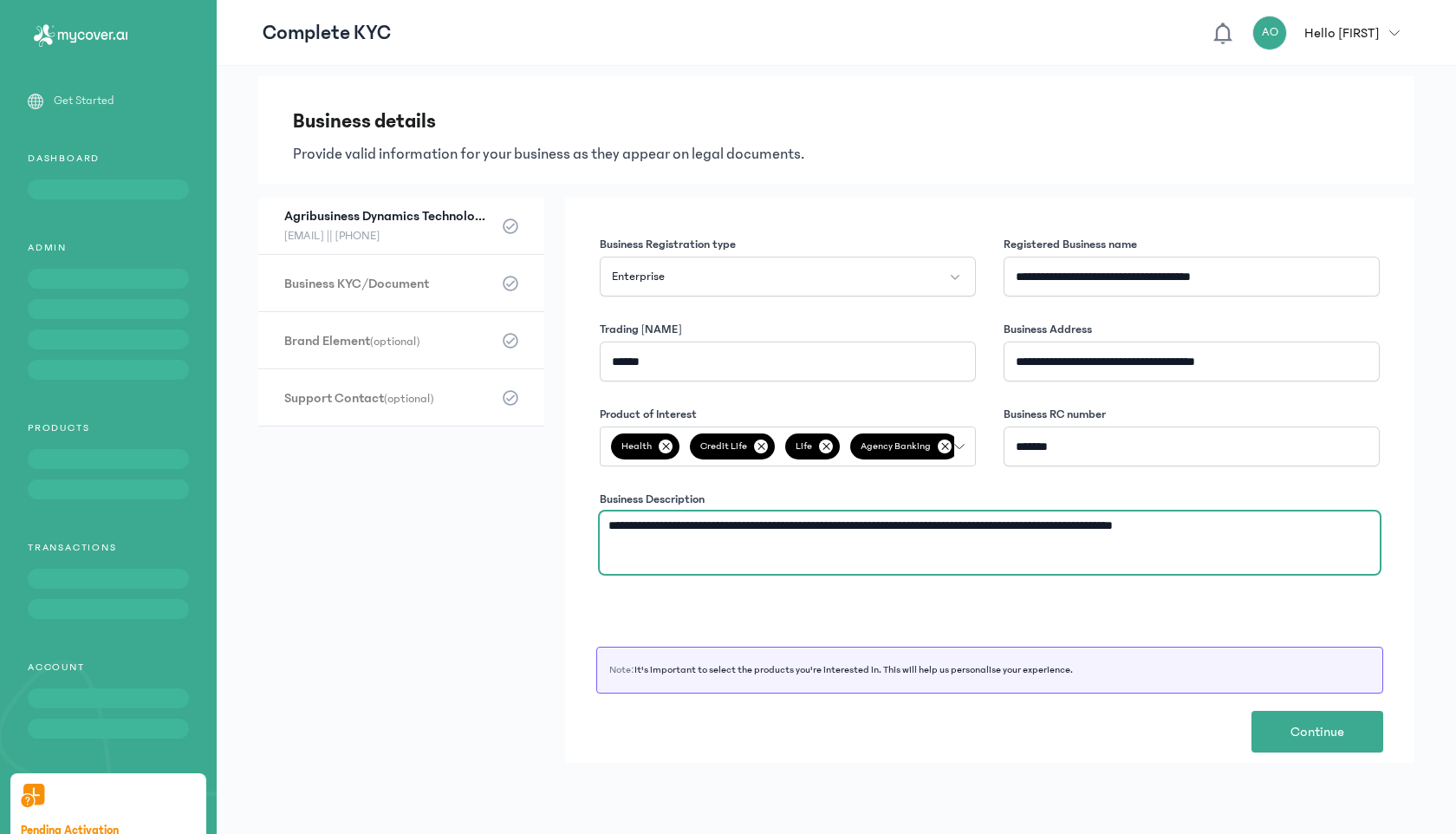 click on "**********" at bounding box center [990, 543] 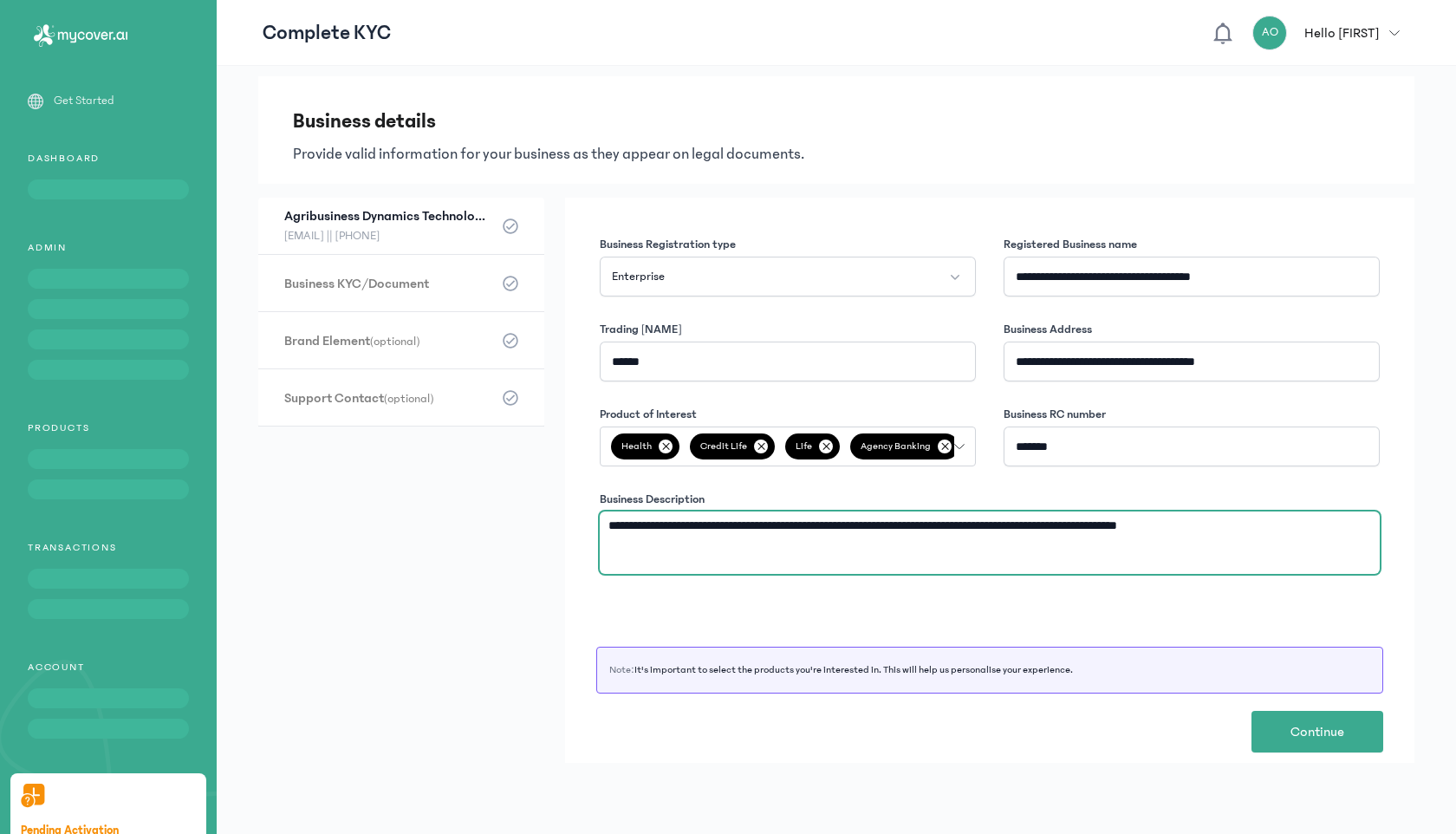 click on "**********" at bounding box center [990, 543] 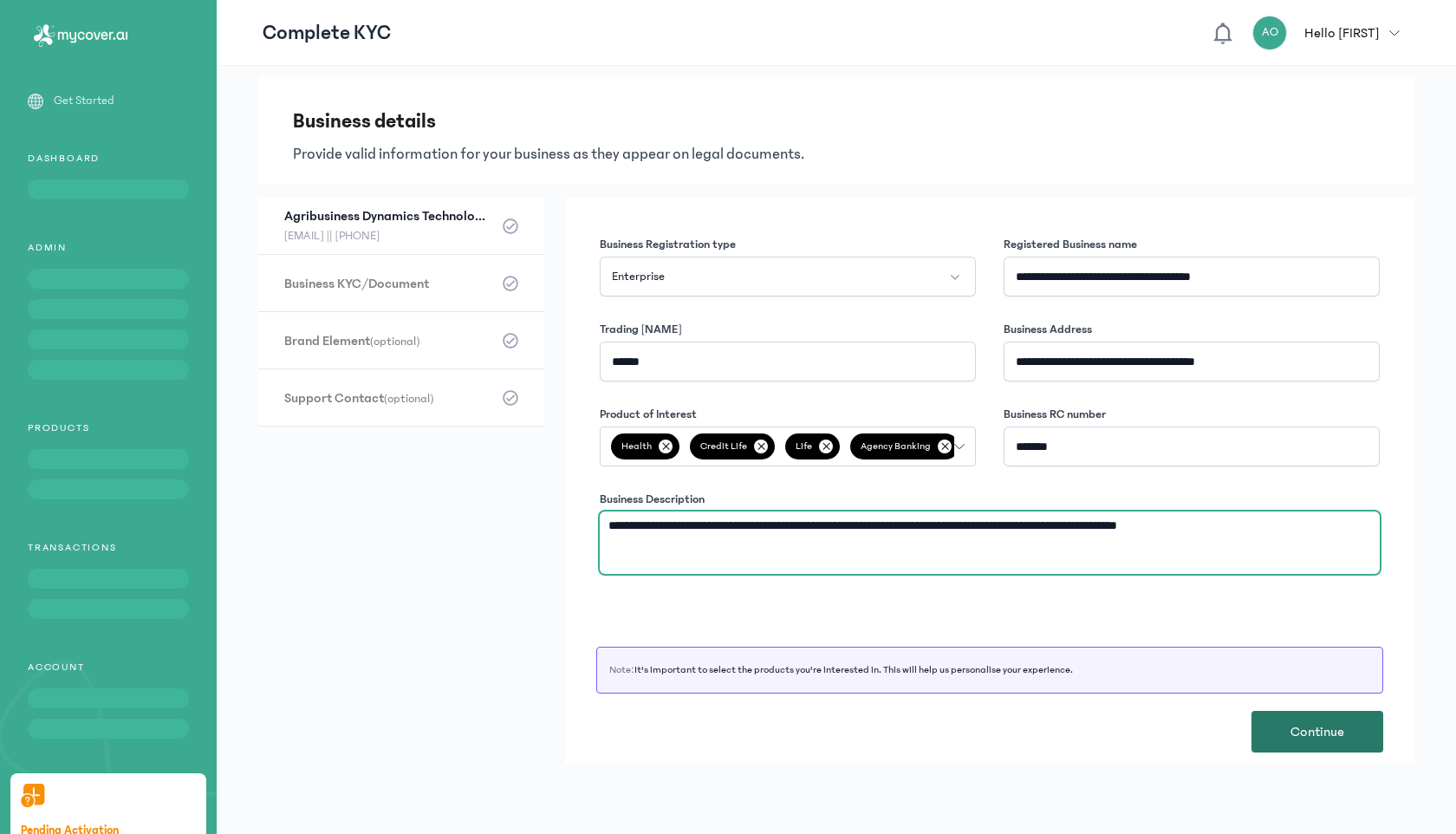 type on "**********" 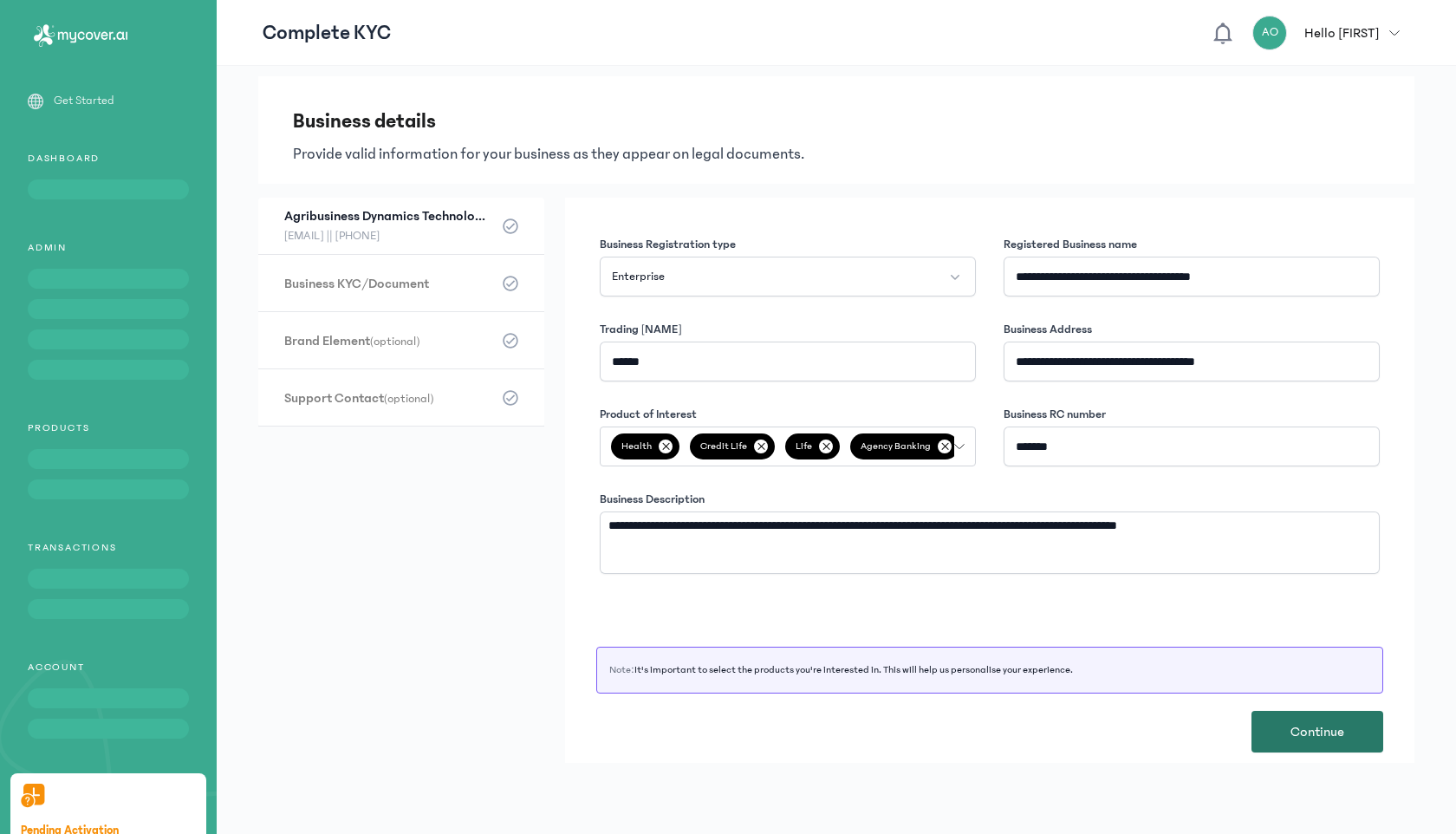click on "Continue" 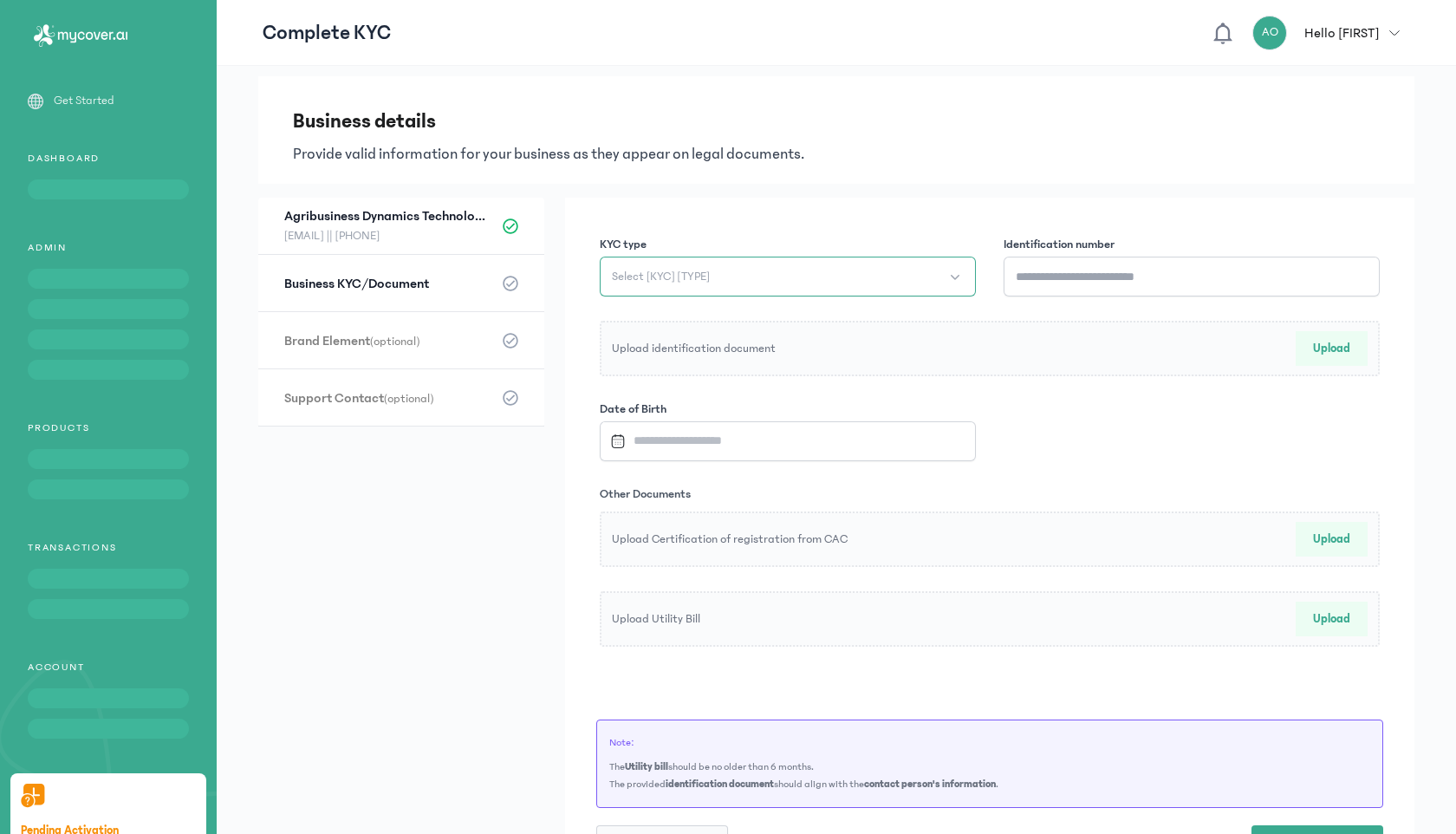 click on "Select [KYC] [TYPE]" 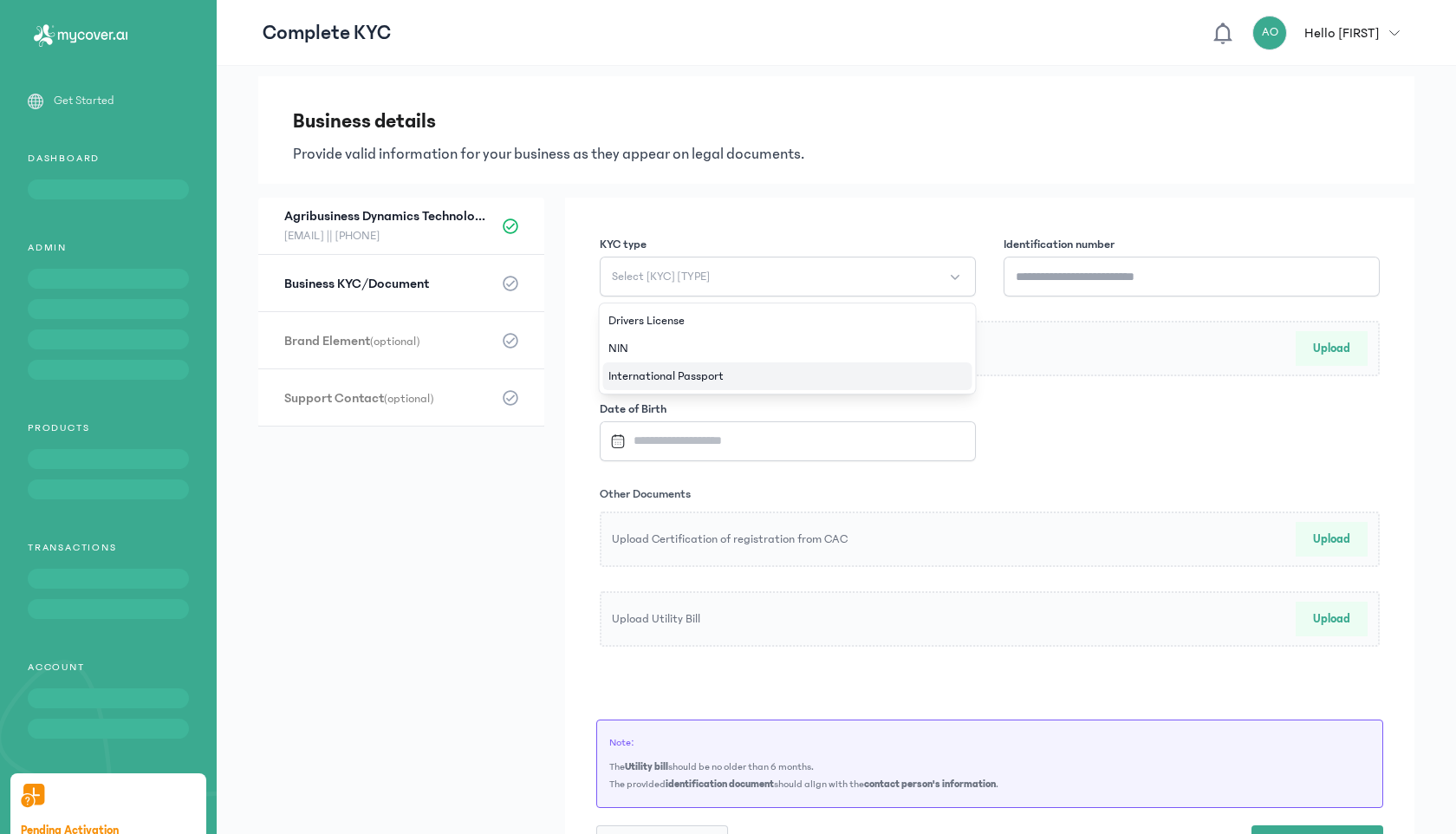 click on "International Passport" 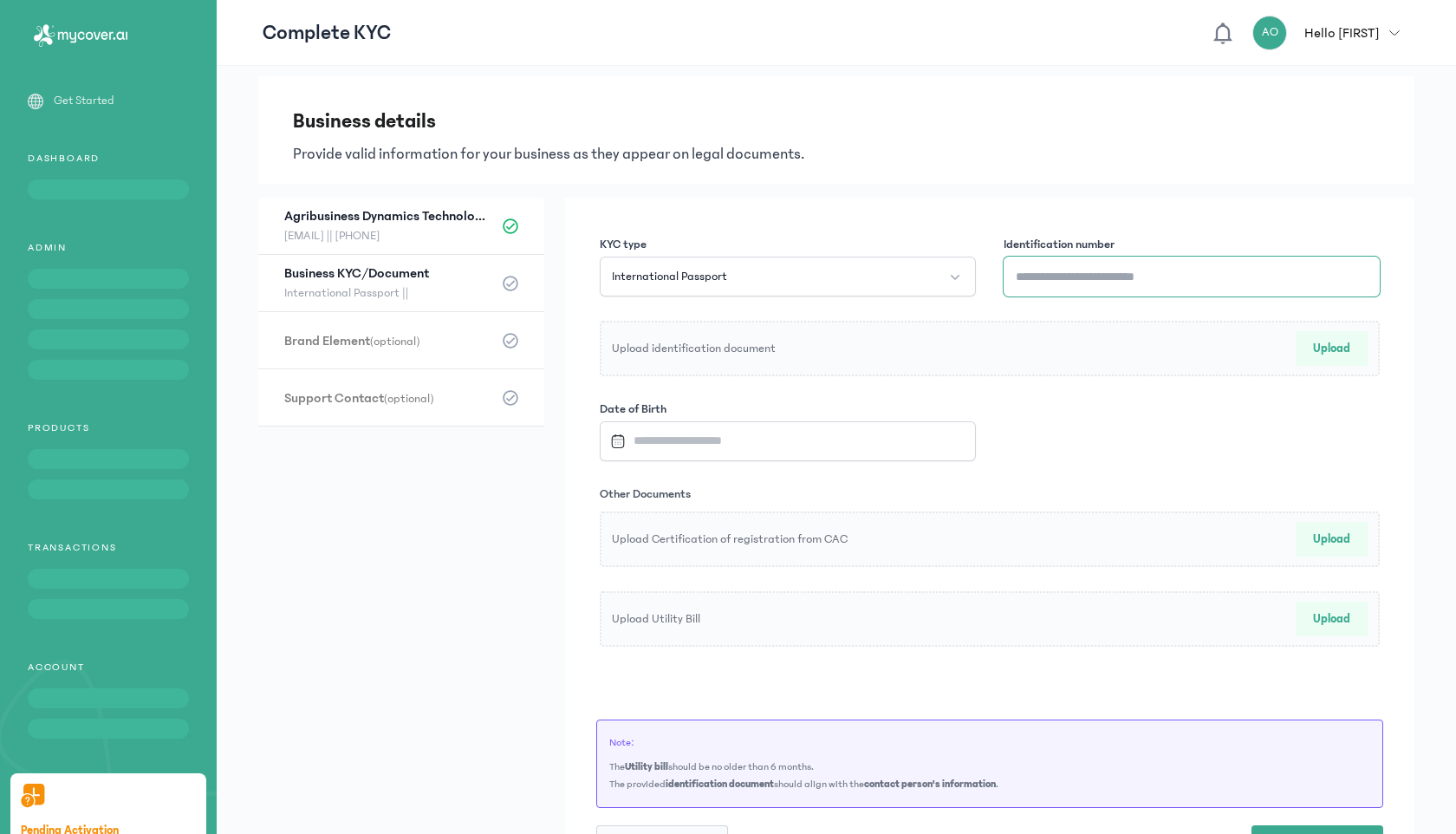 click on "Identification number" at bounding box center [1192, 277] 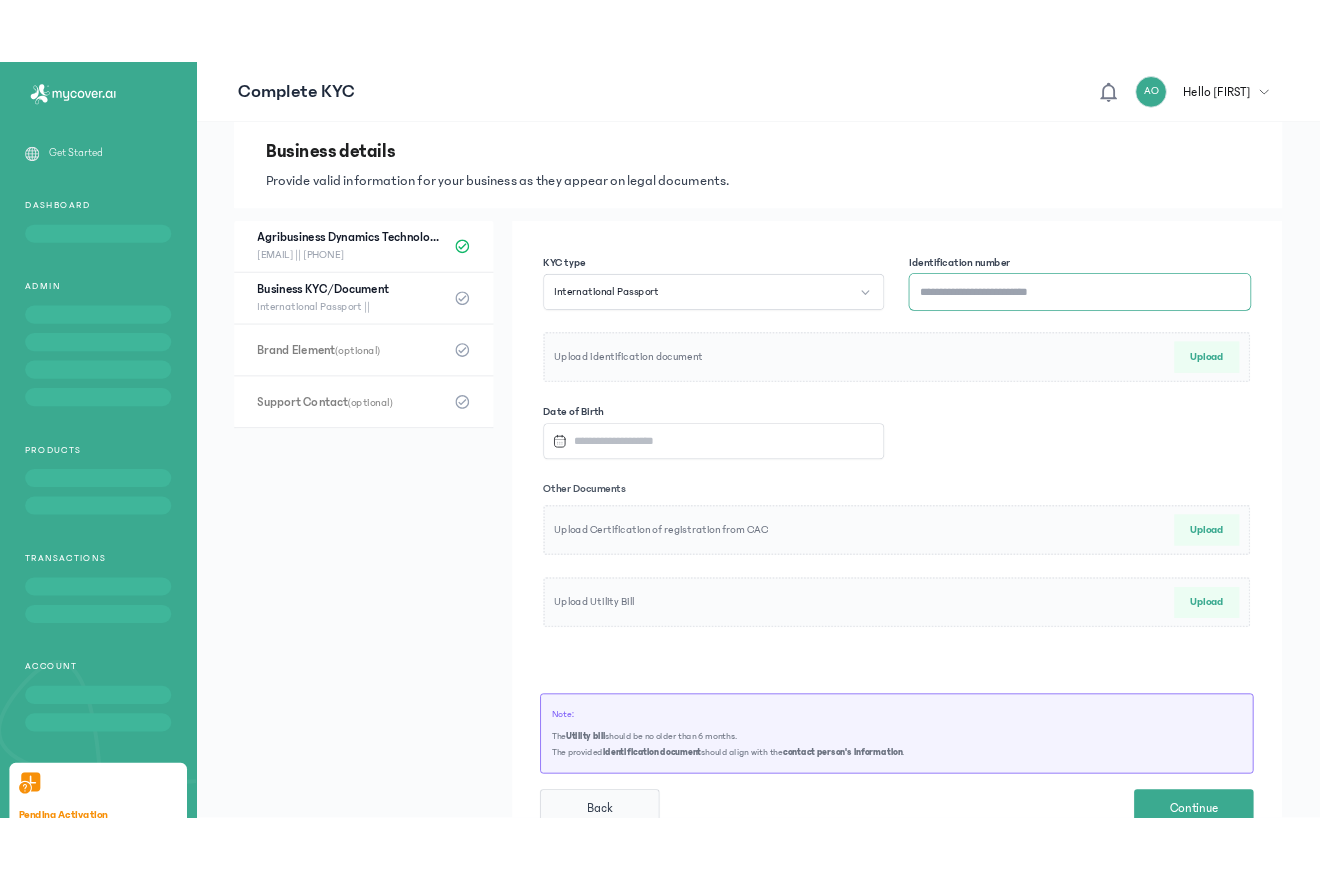 scroll, scrollTop: 0, scrollLeft: 0, axis: both 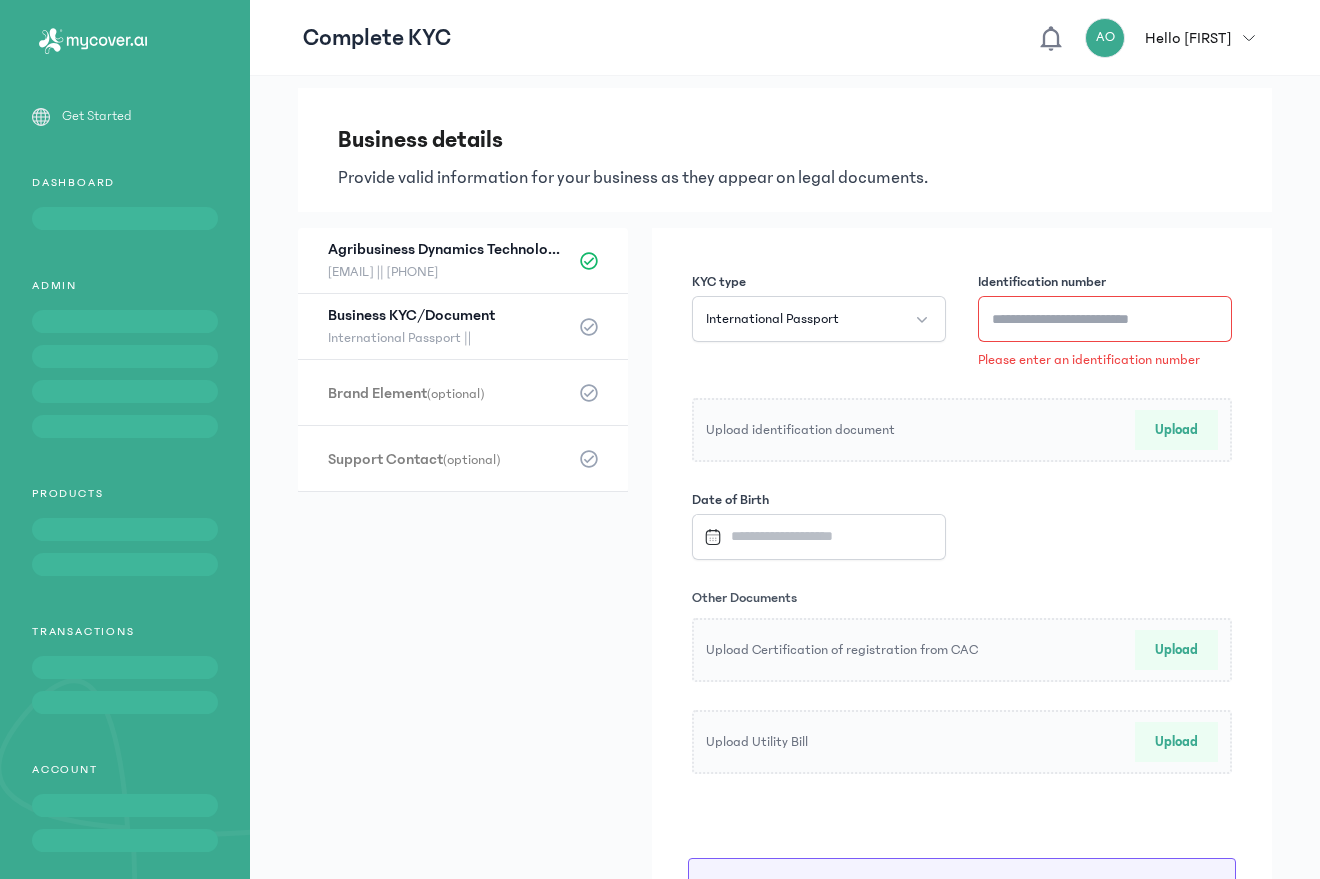 click on "Upload identification document Upload" 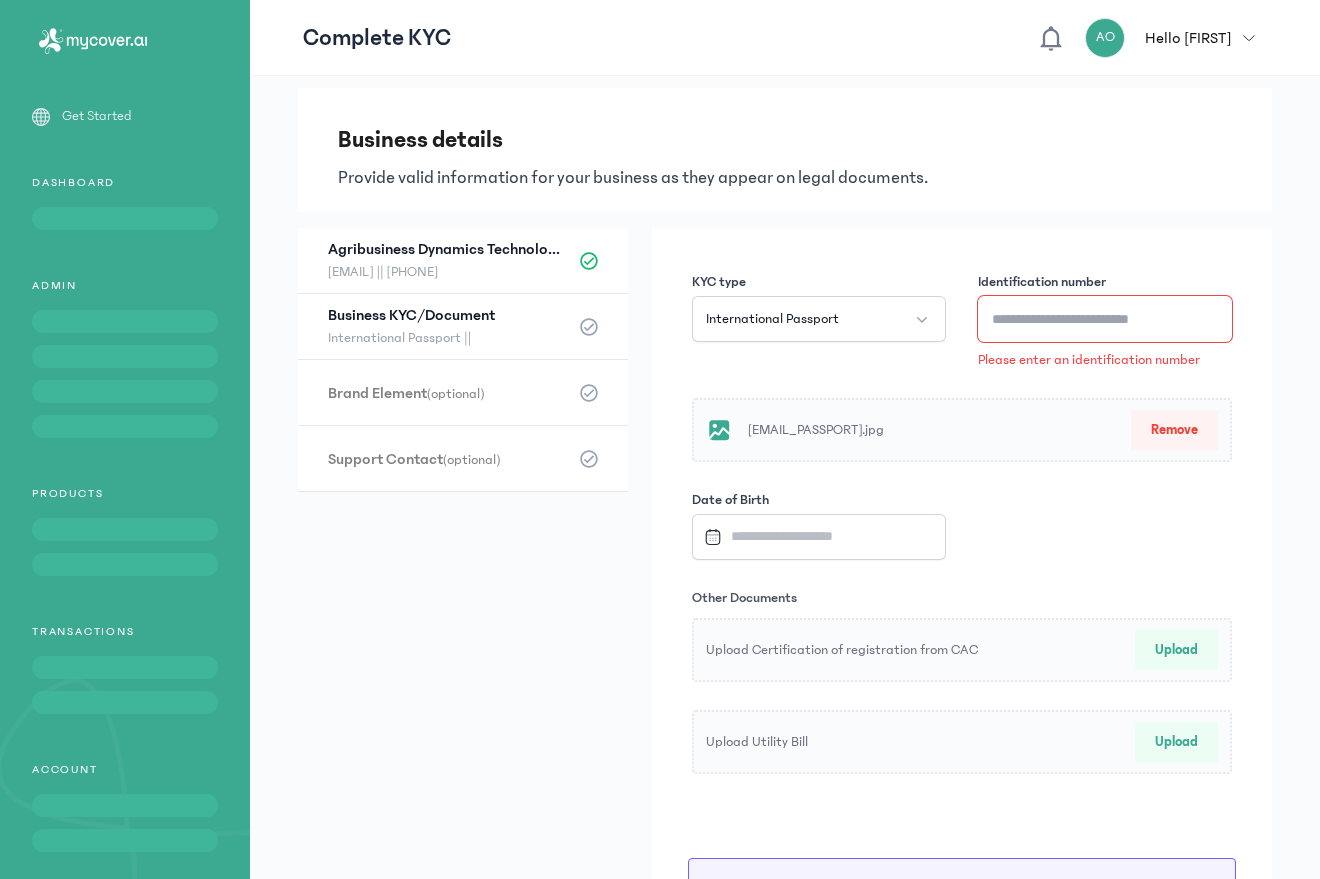 click on "Identification number" at bounding box center [1105, 319] 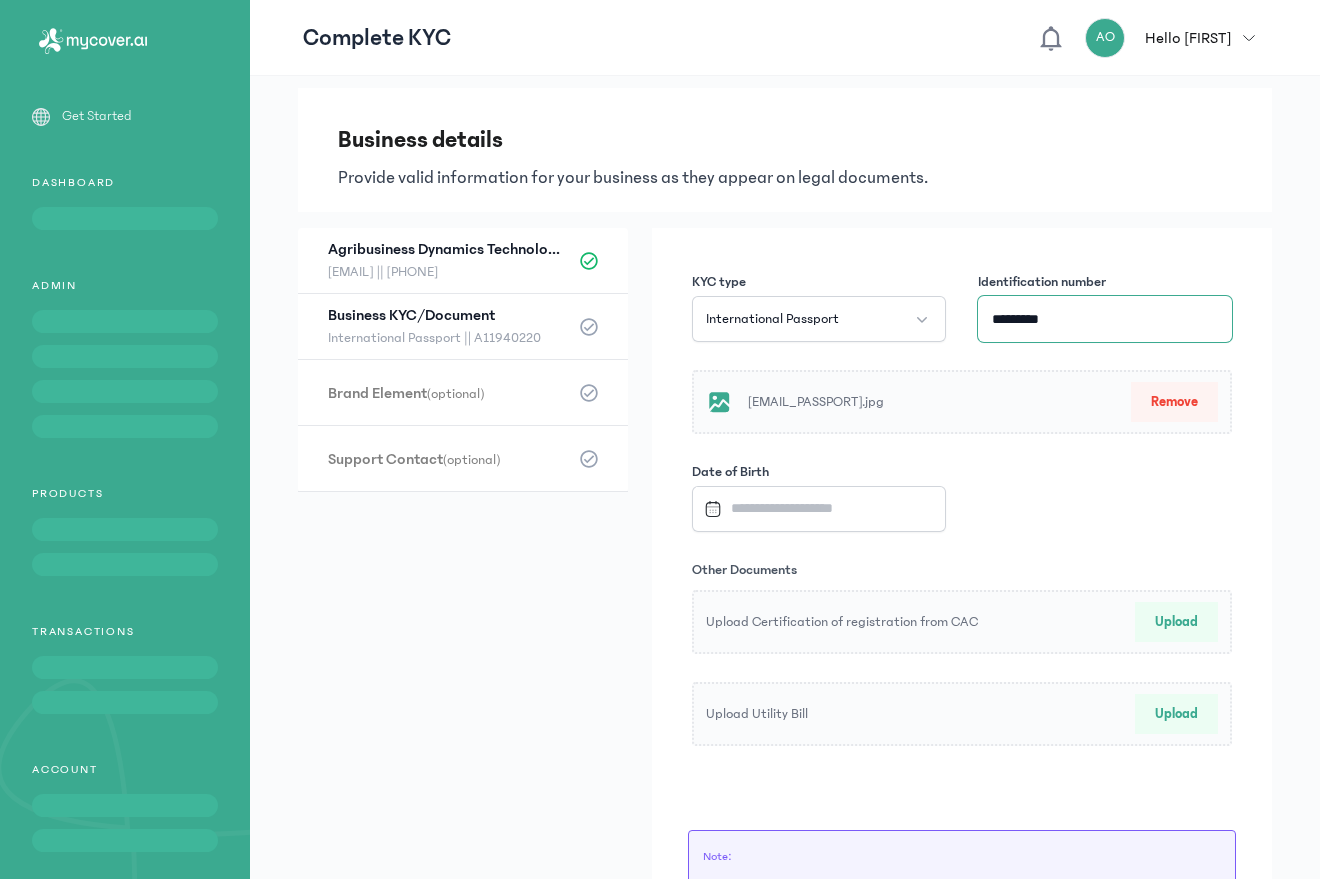 type on "*********" 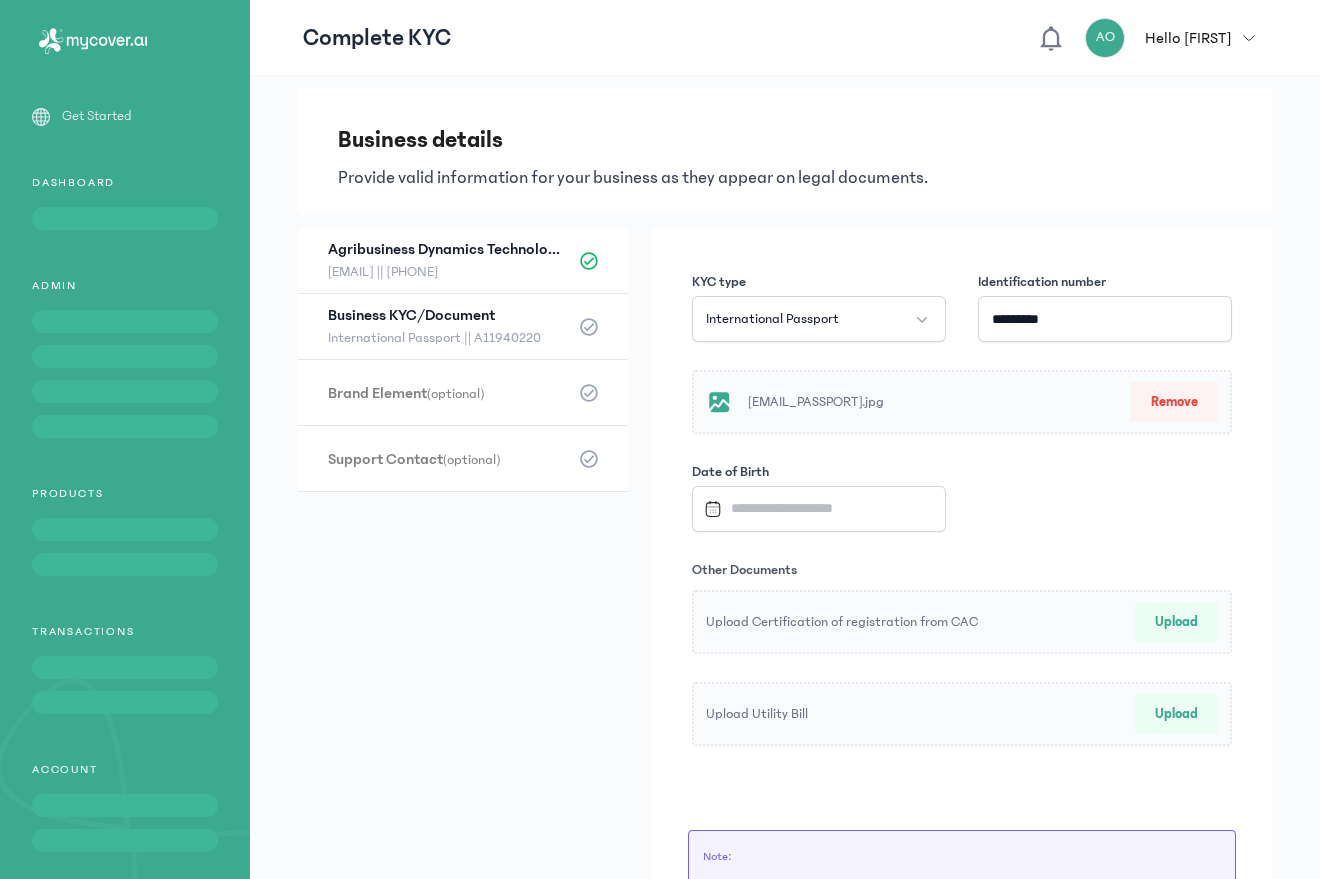 click on "KYC type International Passport Identification number *********
[EMAIL_PASSPORT].jpg Remove Date of Birth
Other Documents  Upload Certification of registration from CAC Upload Upload Utility Bill Upload" at bounding box center (962, 509) 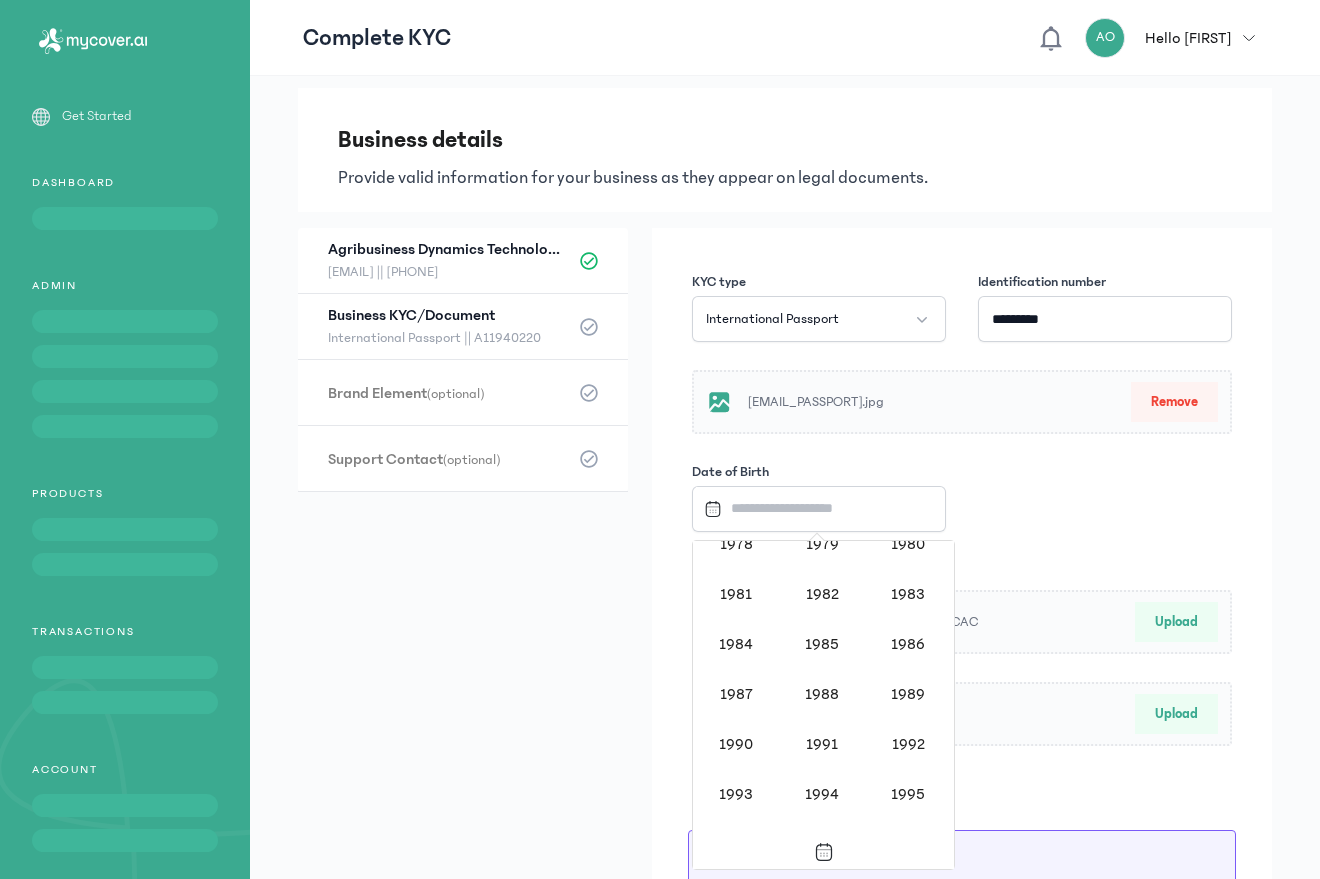 scroll, scrollTop: 1329, scrollLeft: 0, axis: vertical 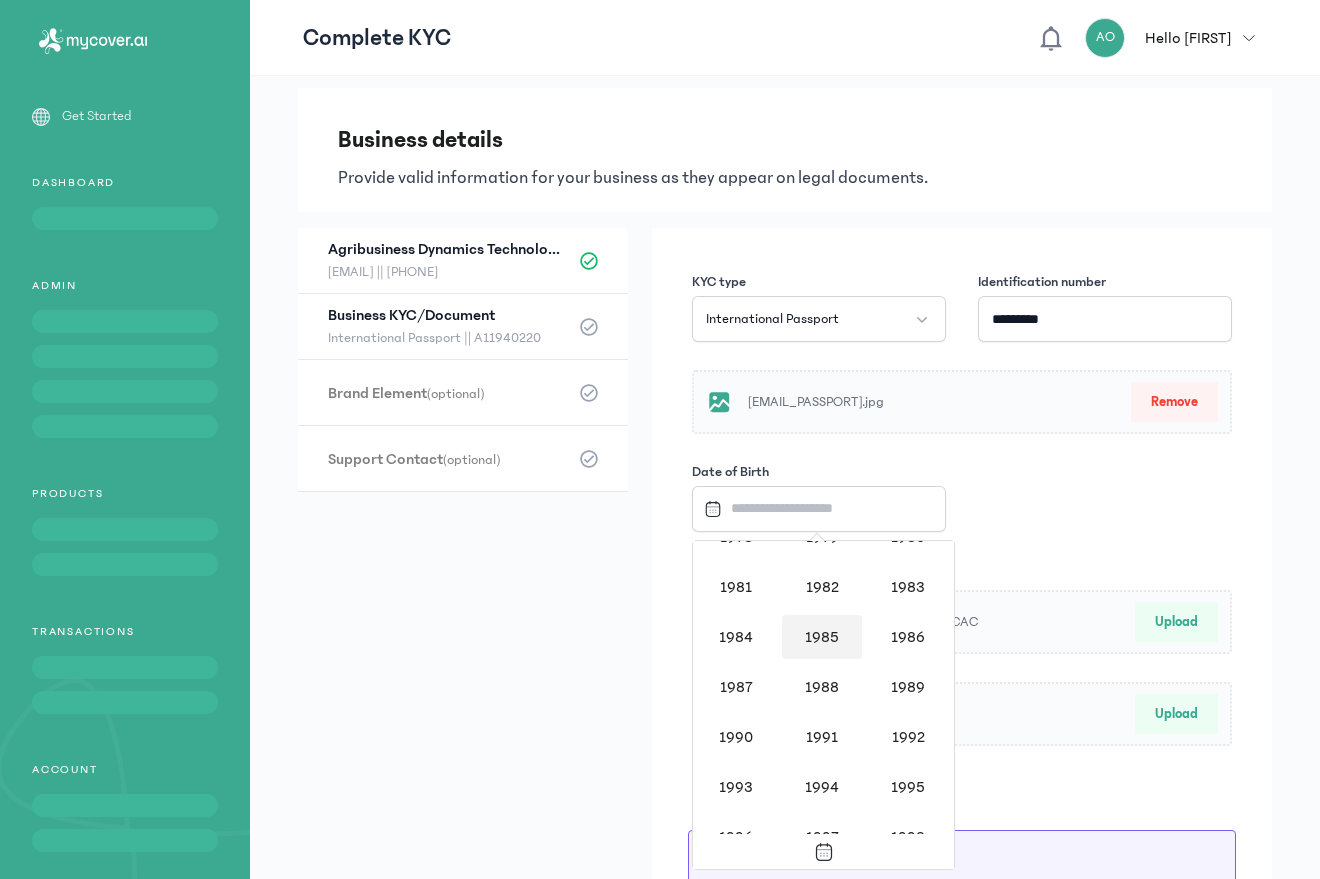 click on "1985" at bounding box center (822, 637) 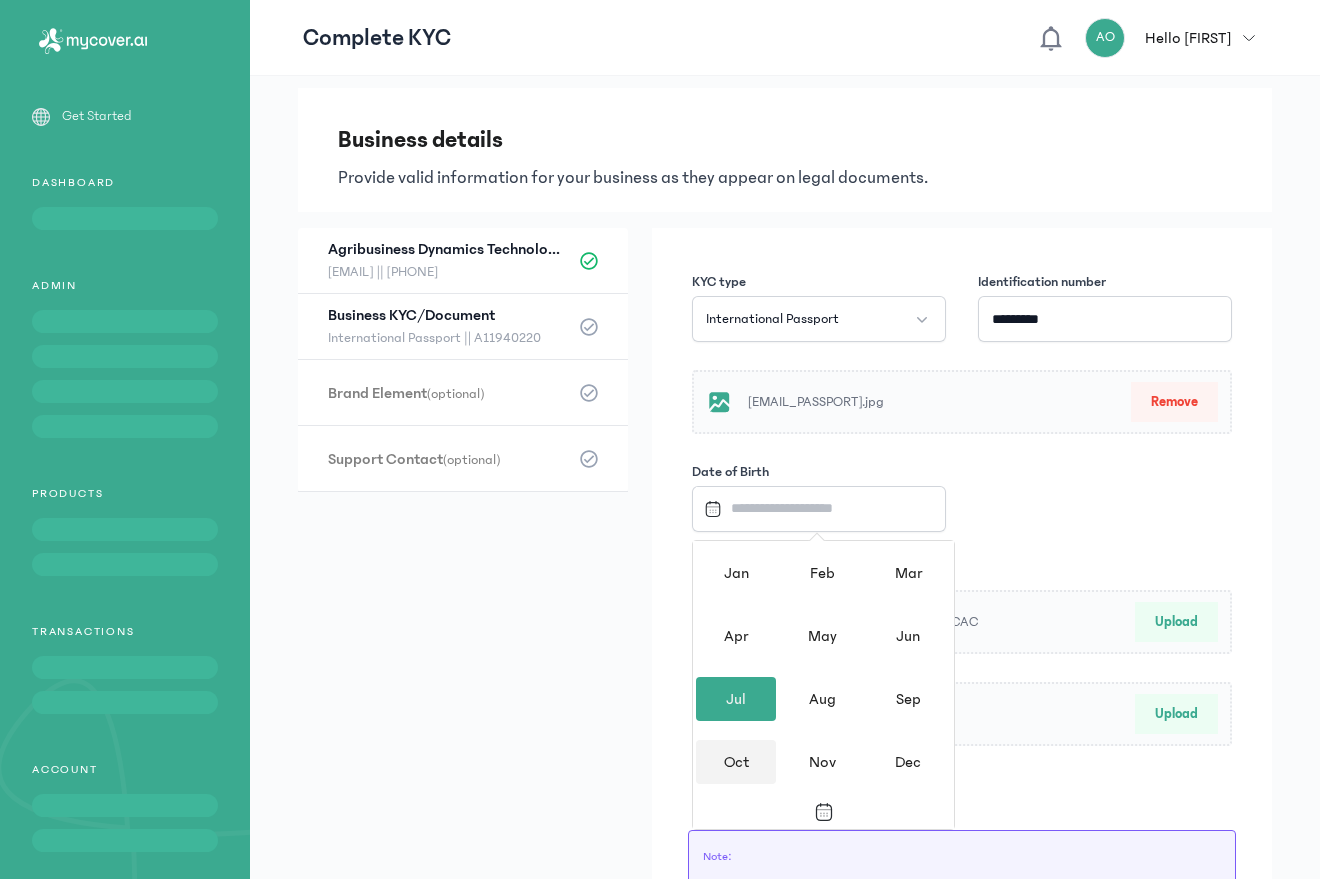 click on "Oct" at bounding box center (736, 762) 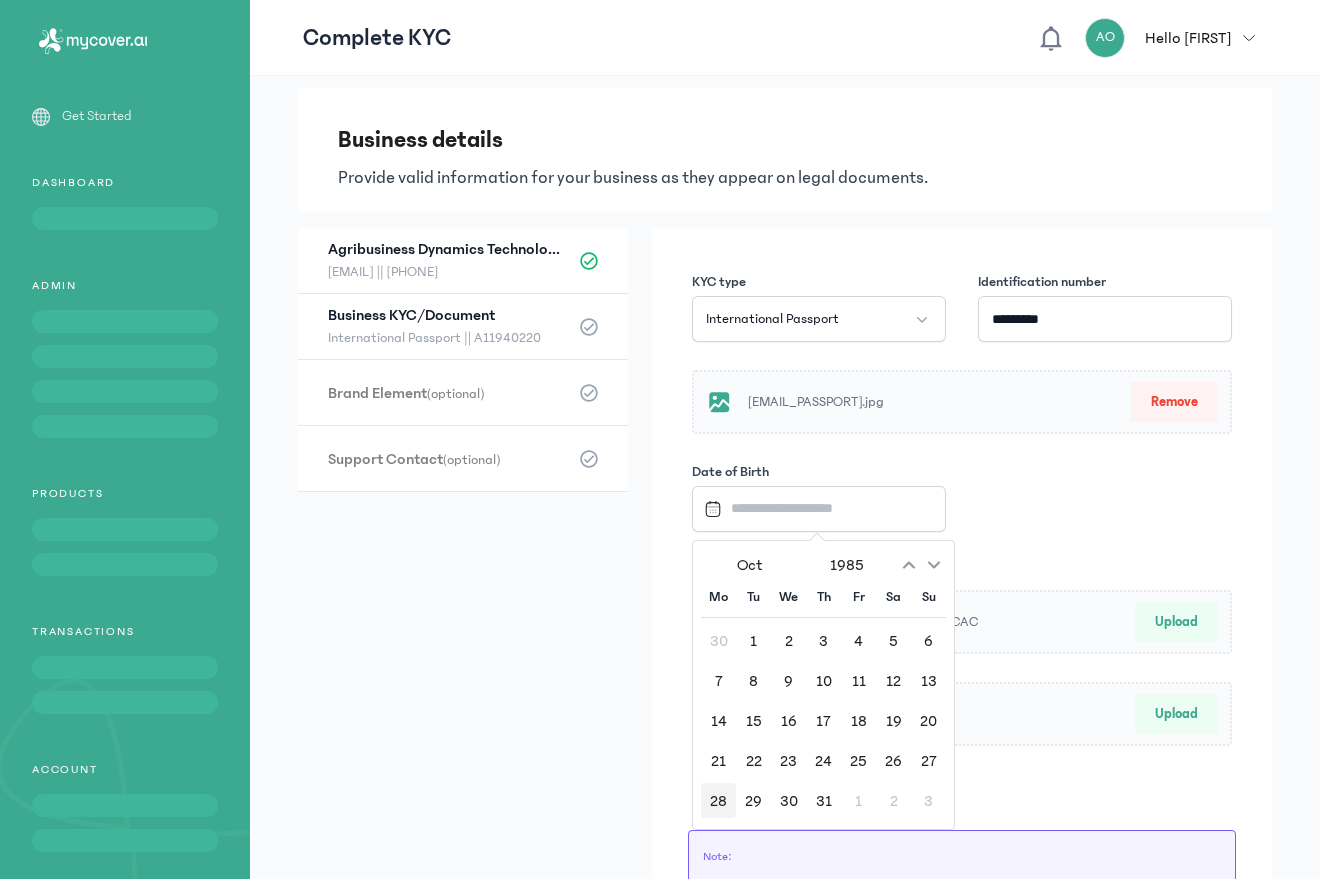click on "28" at bounding box center [718, 800] 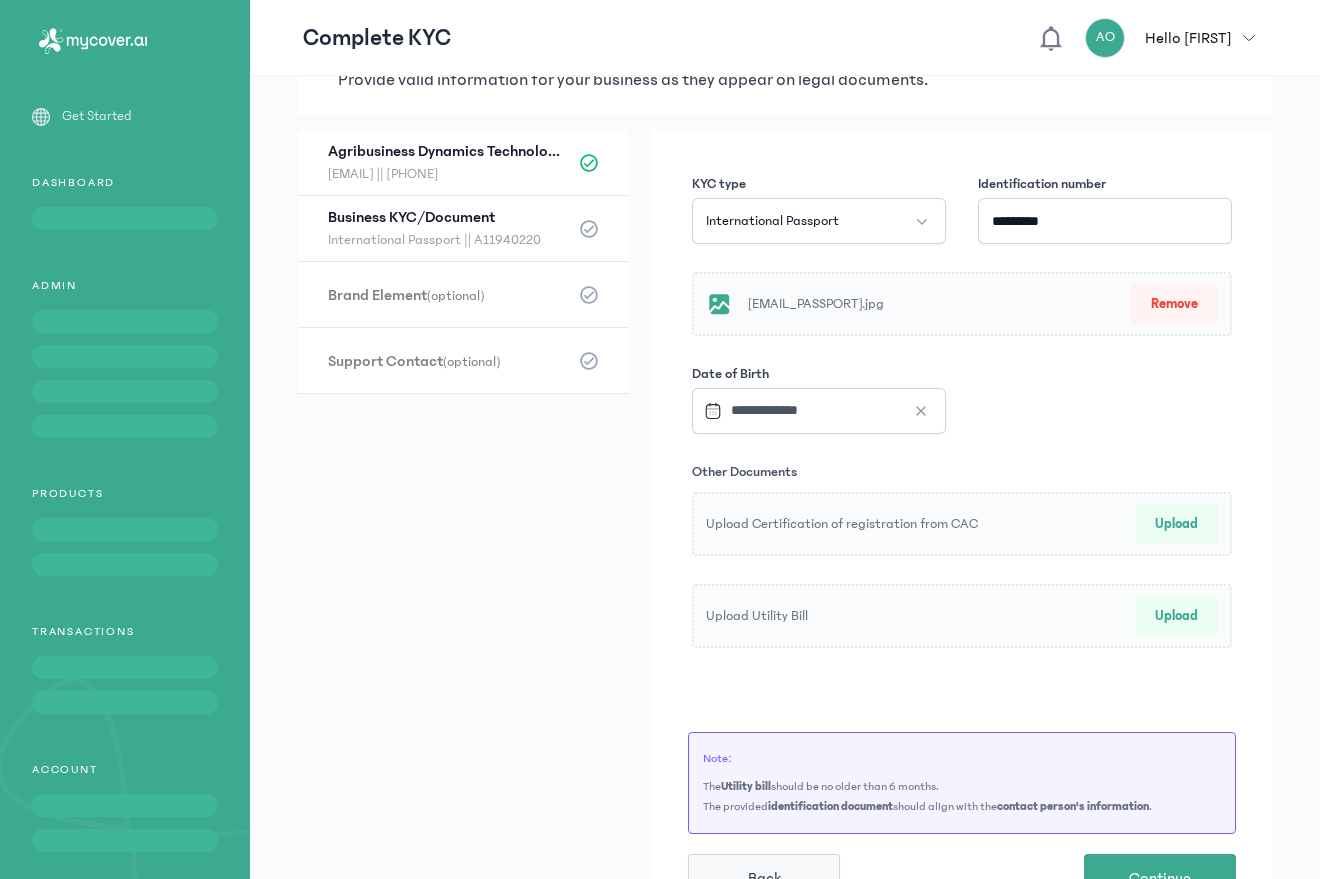 scroll, scrollTop: 144, scrollLeft: 0, axis: vertical 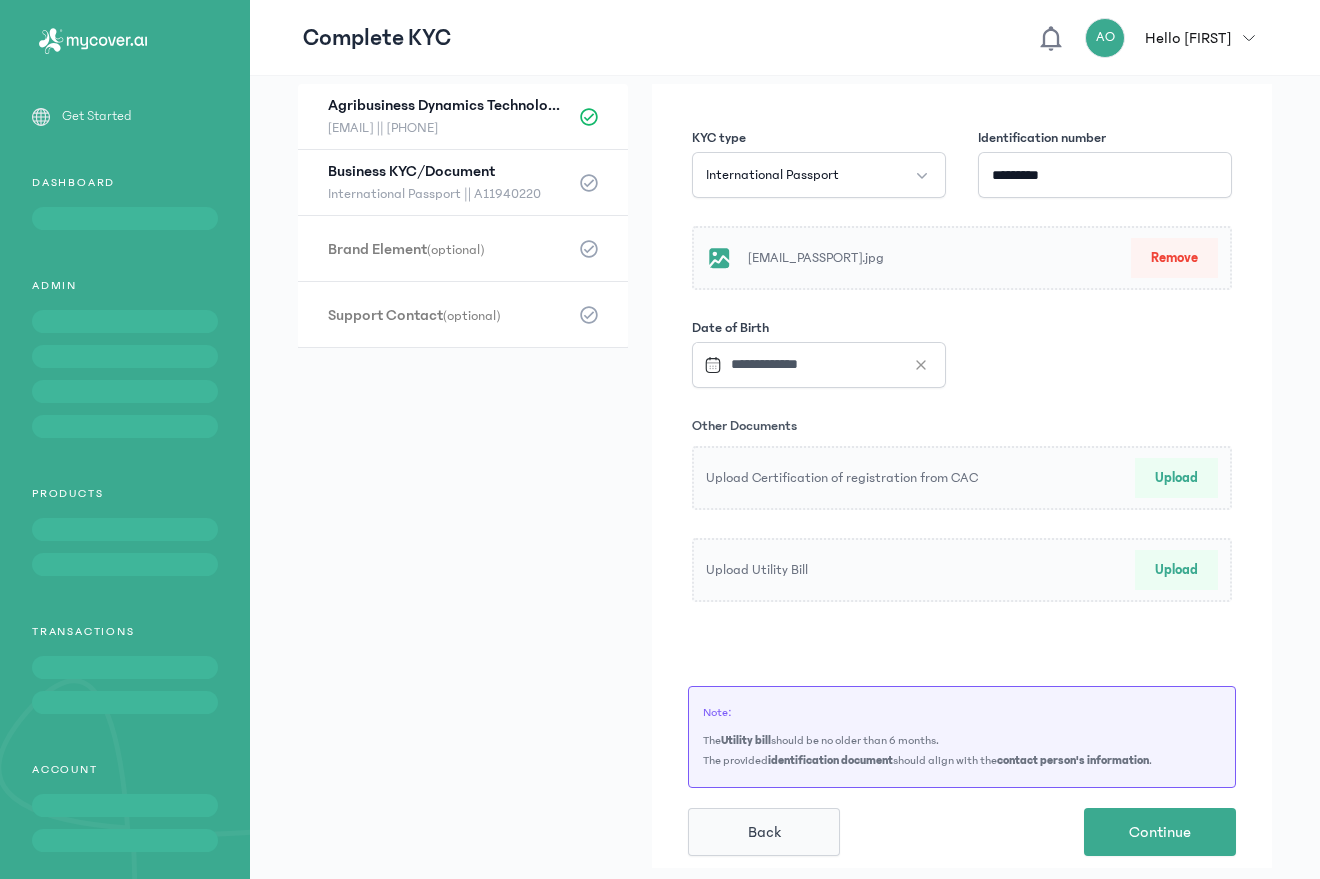 click on "Upload" at bounding box center (1176, 478) 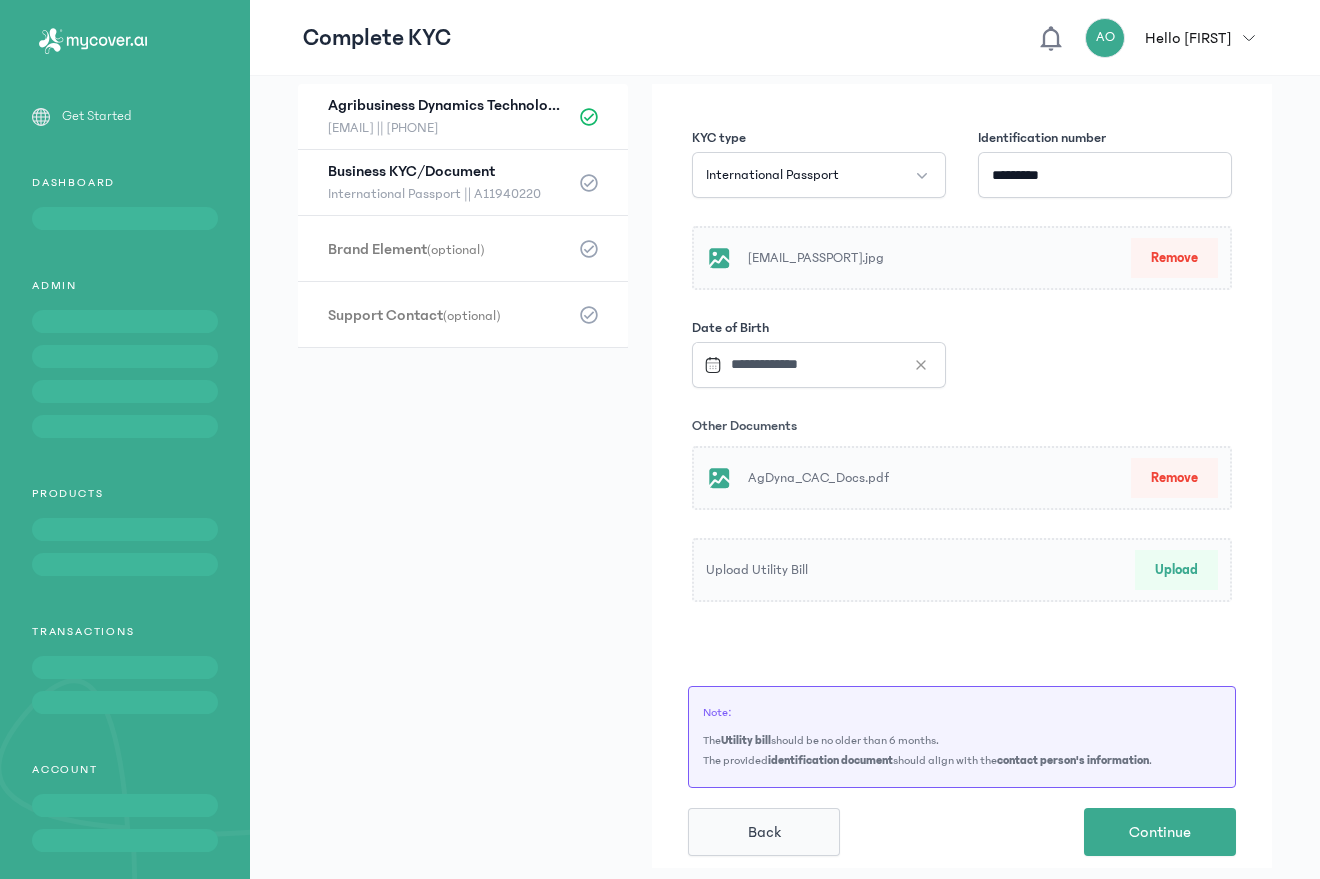 click on "**********" 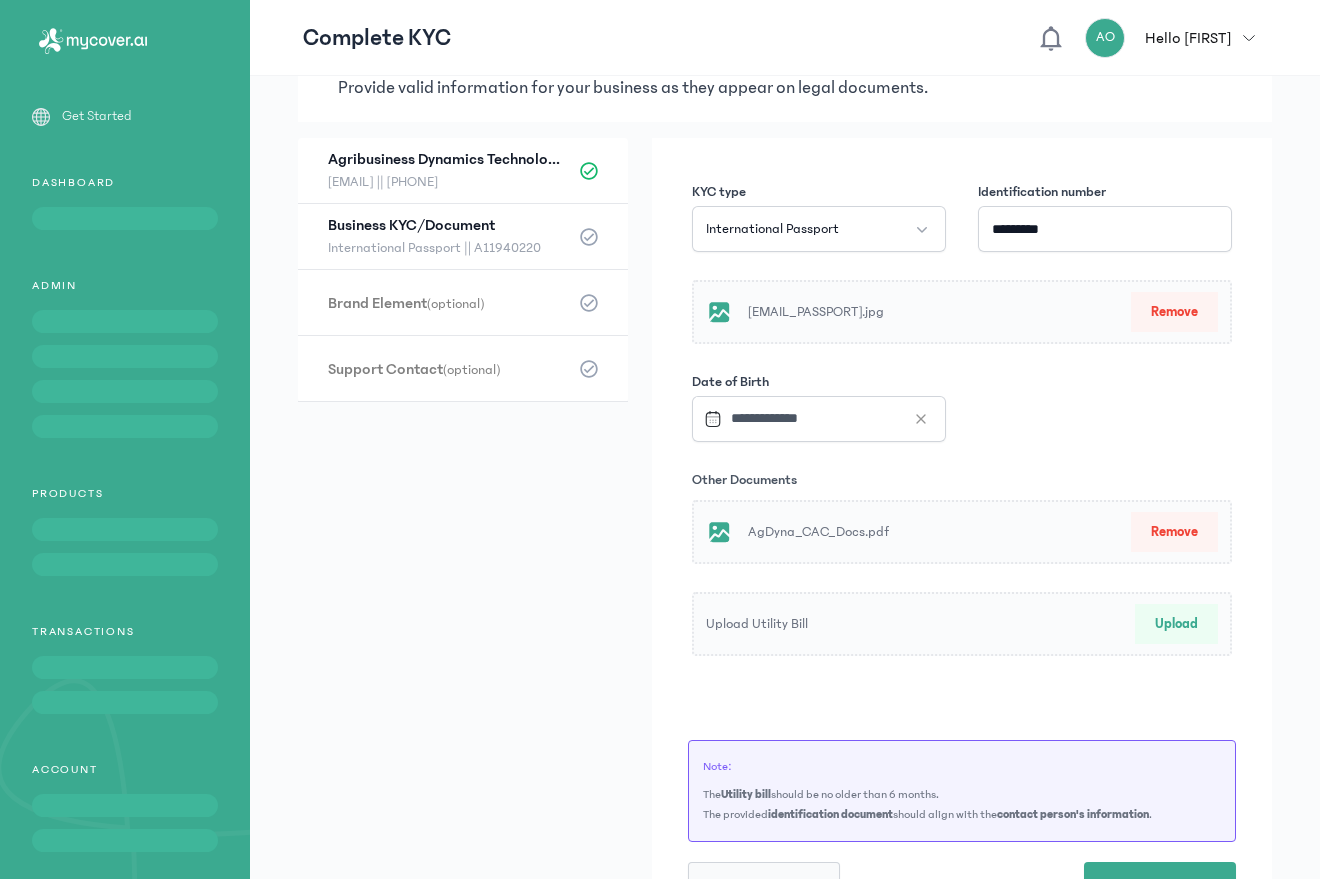 scroll, scrollTop: 144, scrollLeft: 0, axis: vertical 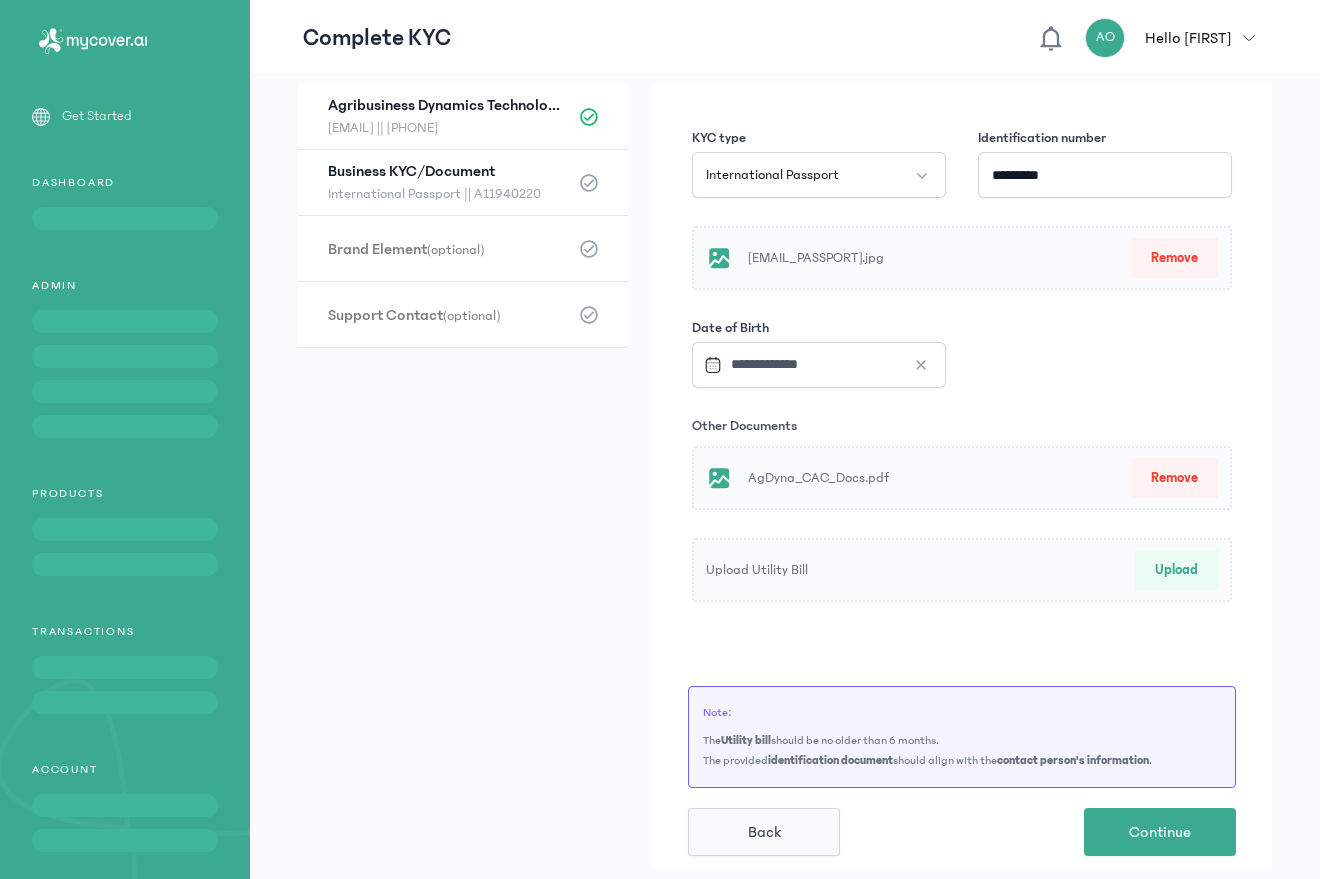 click on "Upload" at bounding box center [1176, 570] 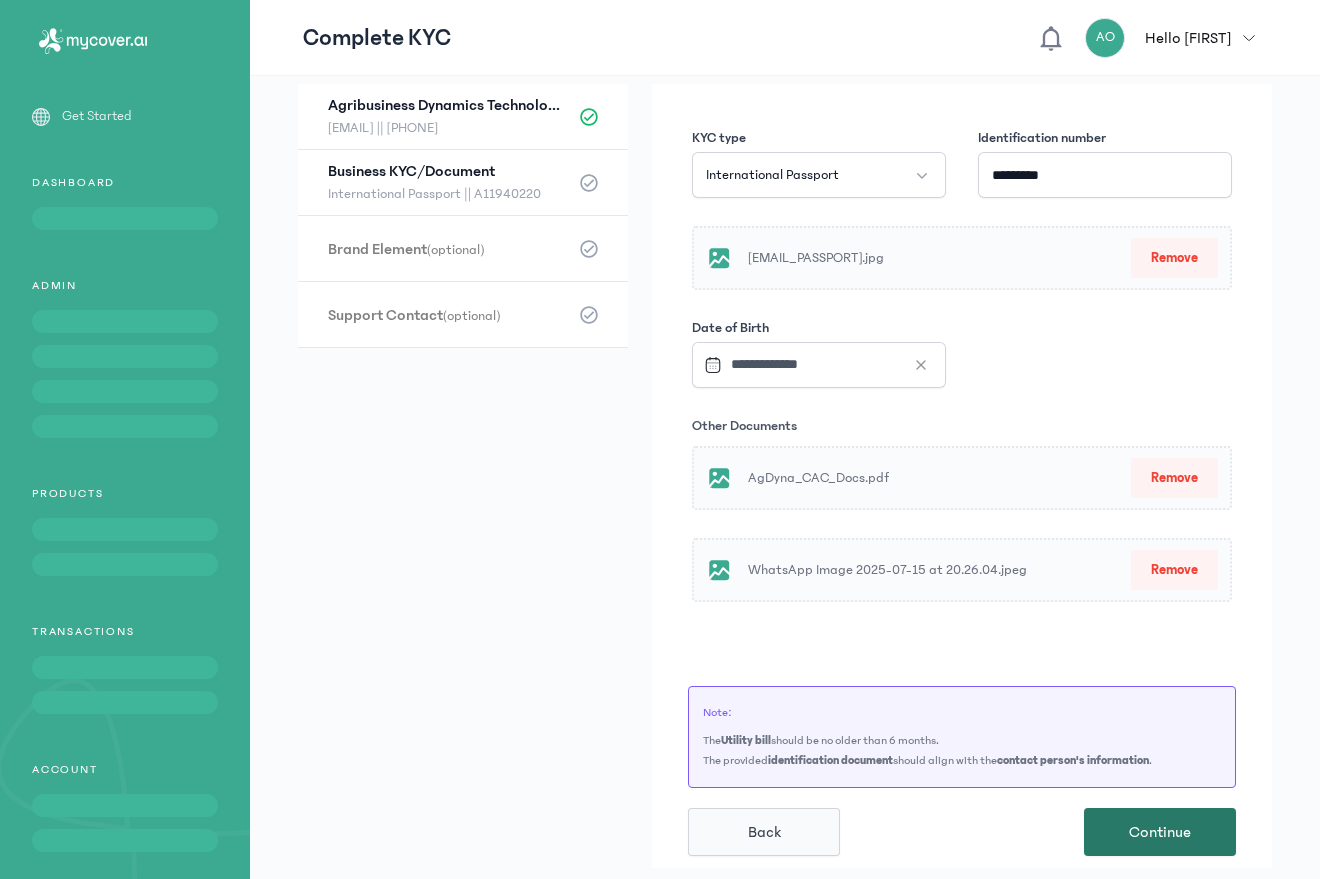 click on "Continue" 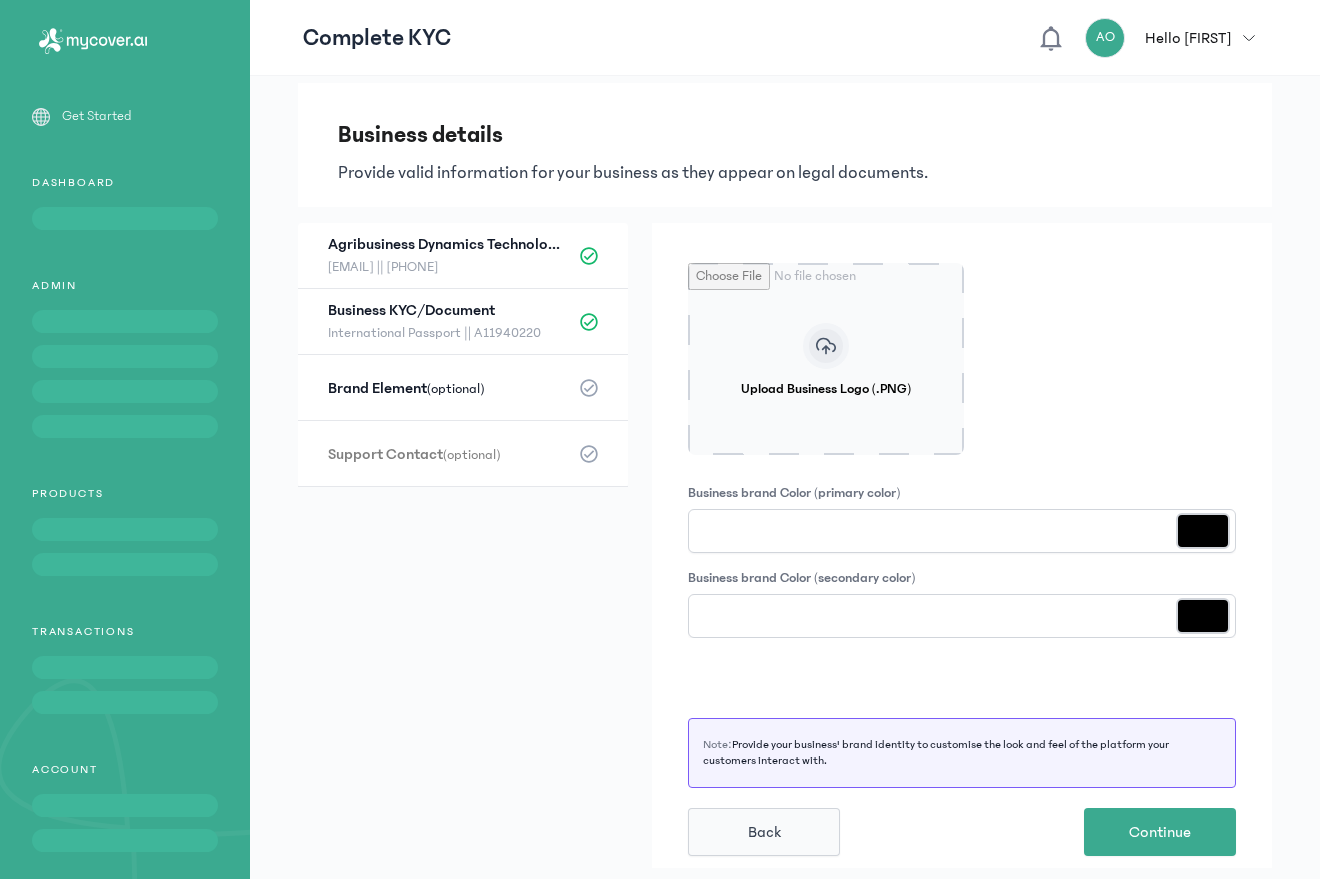 click on "Upload Business Logo (.PNG)" at bounding box center (826, 359) 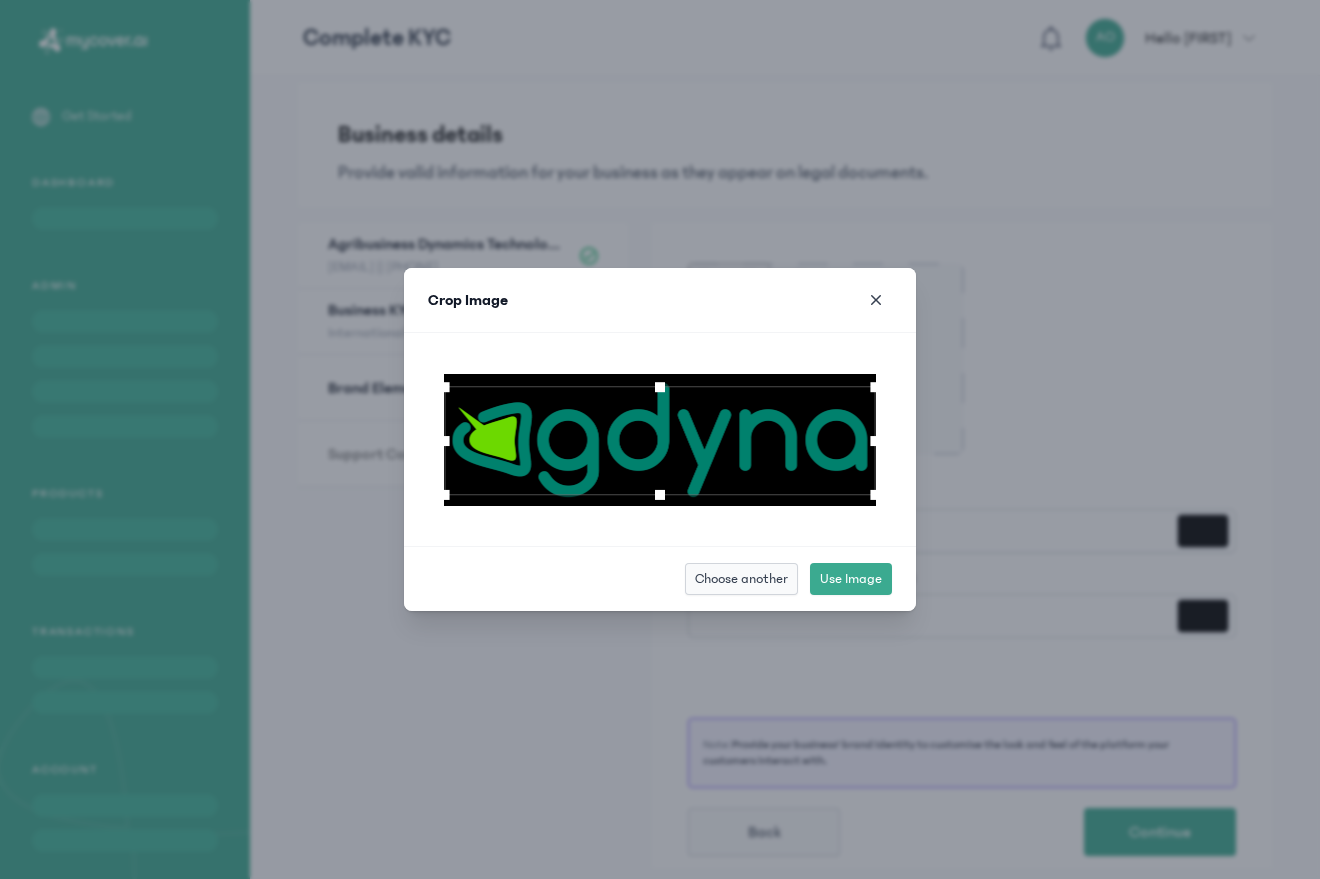 drag, startPoint x: 658, startPoint y: 492, endPoint x: 659, endPoint y: 514, distance: 22.022715 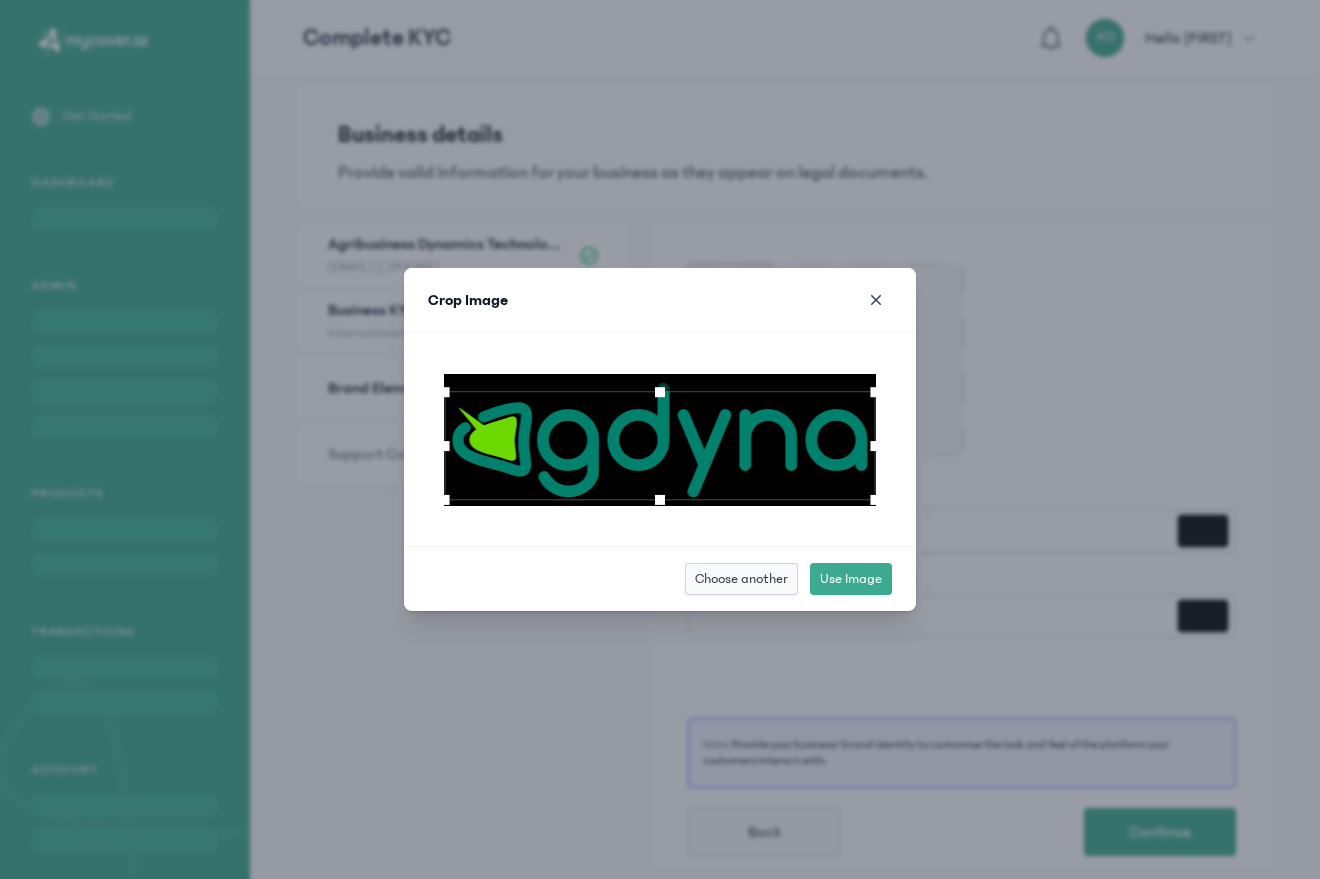 click at bounding box center (660, 446) 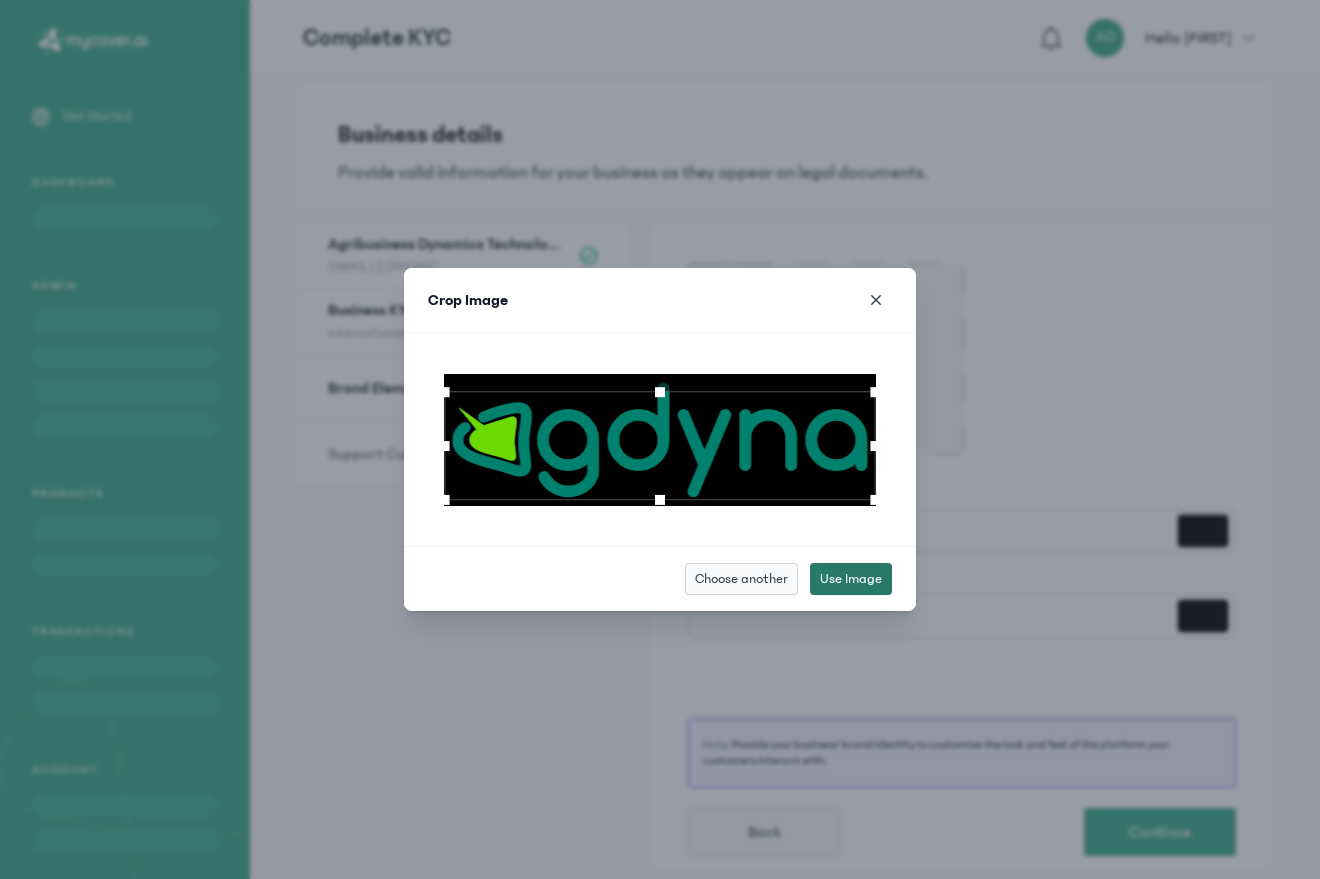 click on "Use Image" 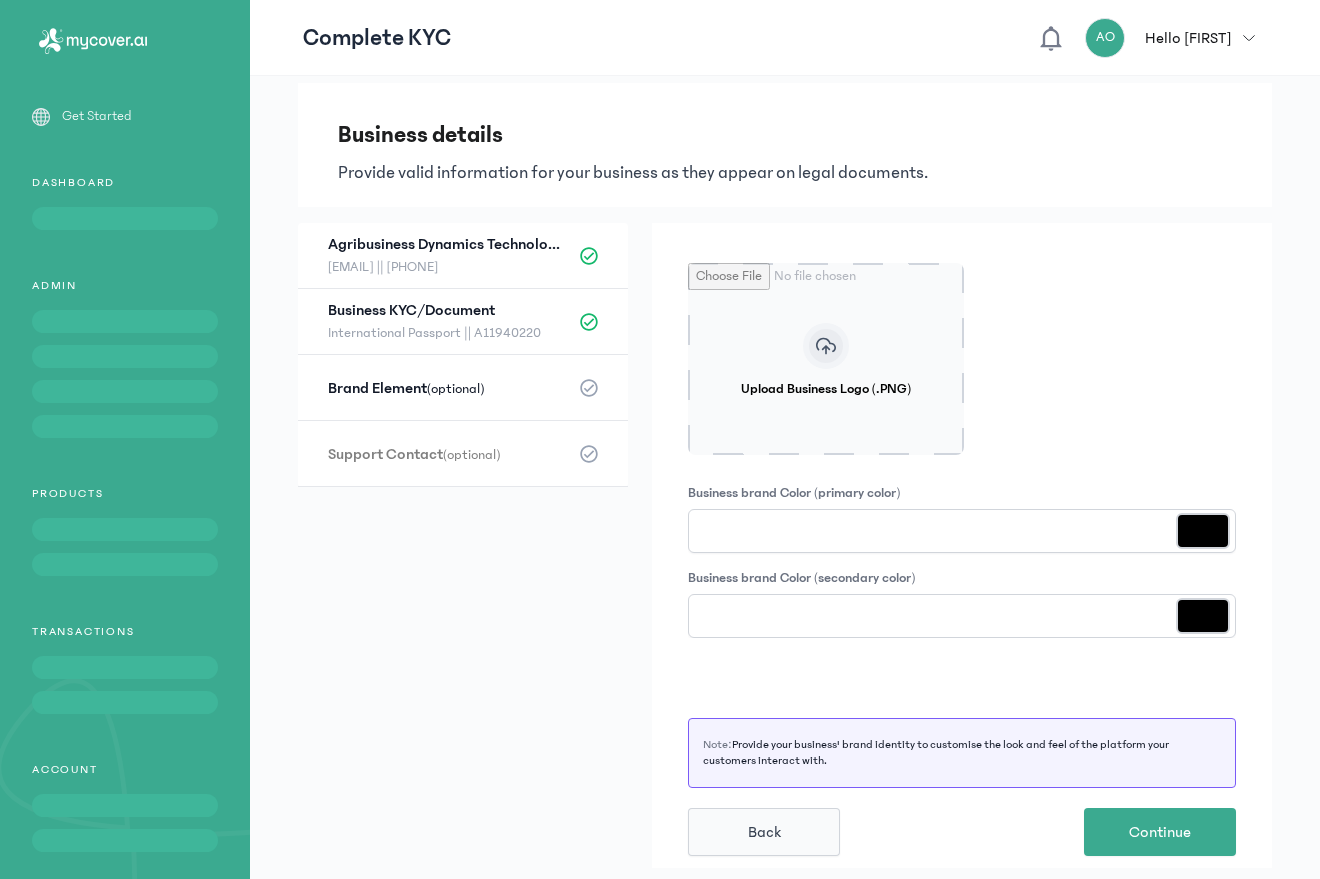 type on "*******" 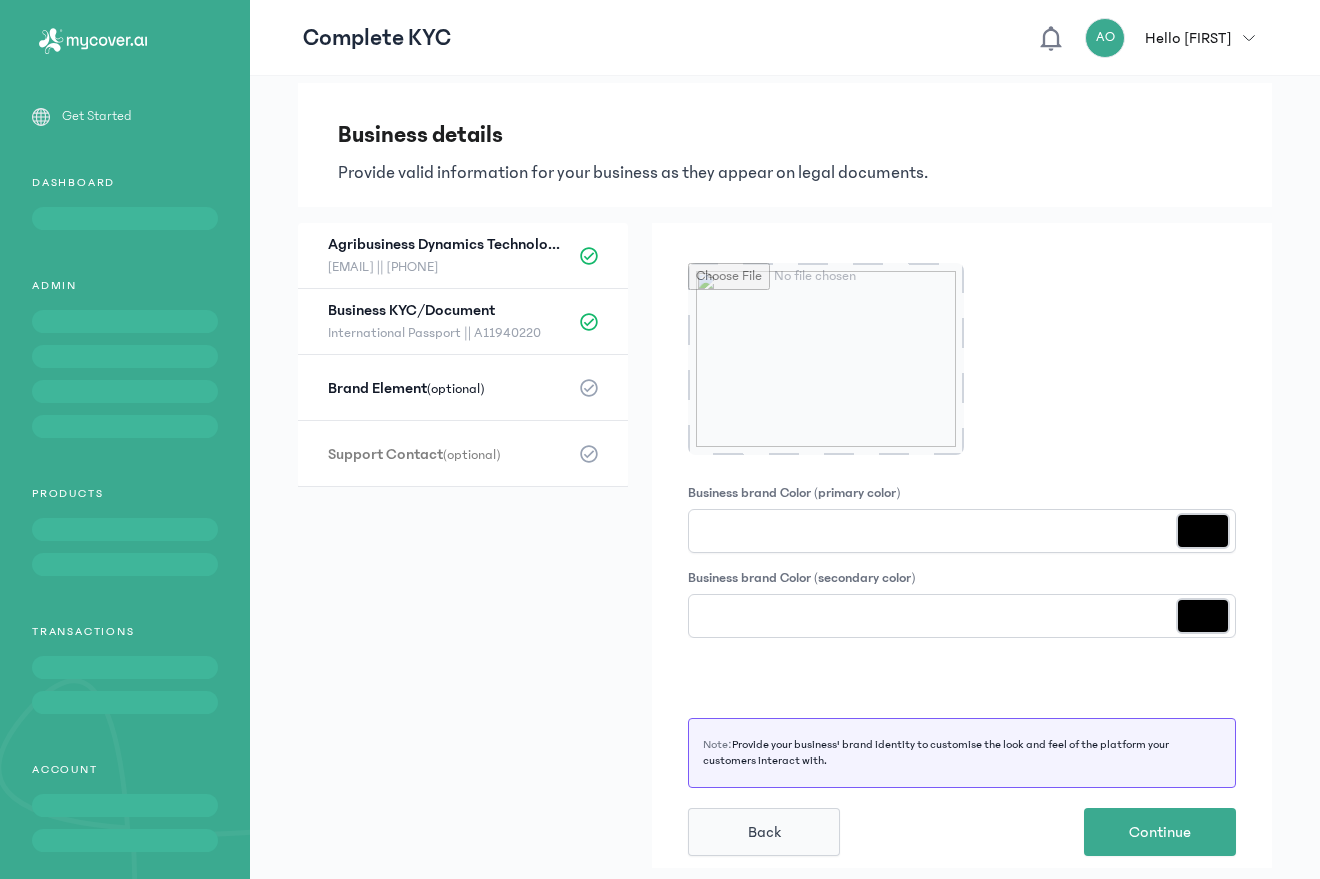 click on "*******" at bounding box center (1203, 531) 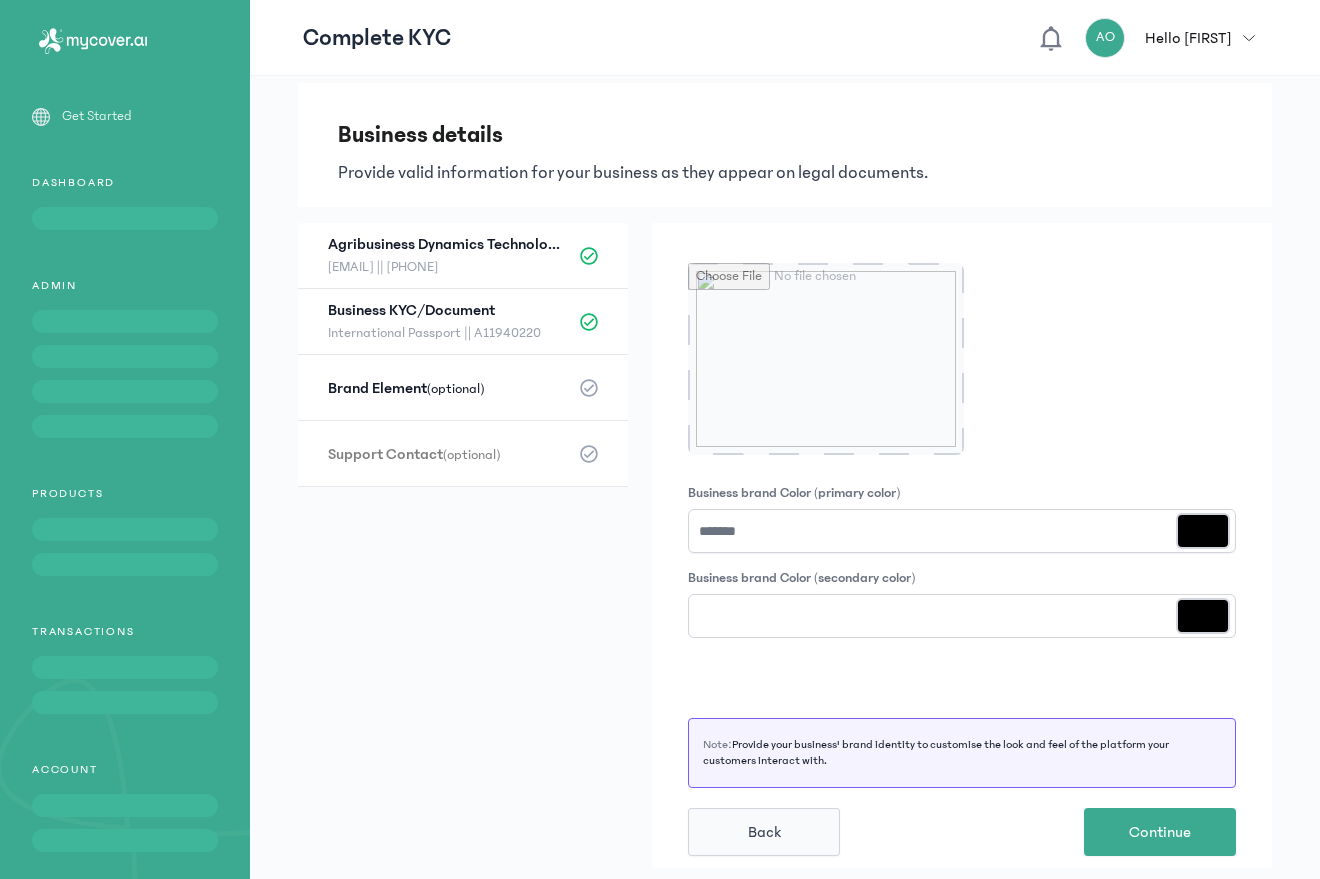 type on "*******" 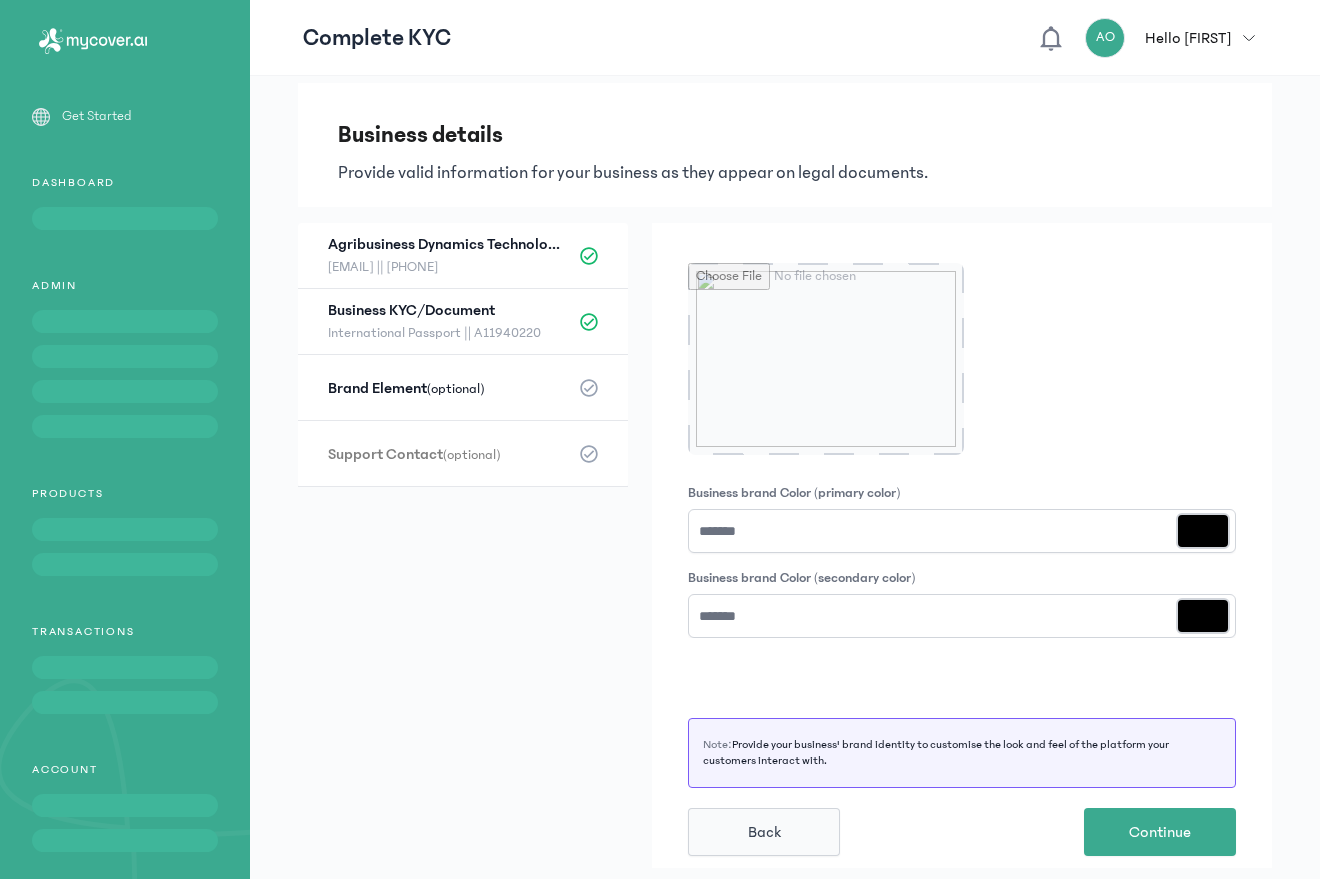 type on "*******" 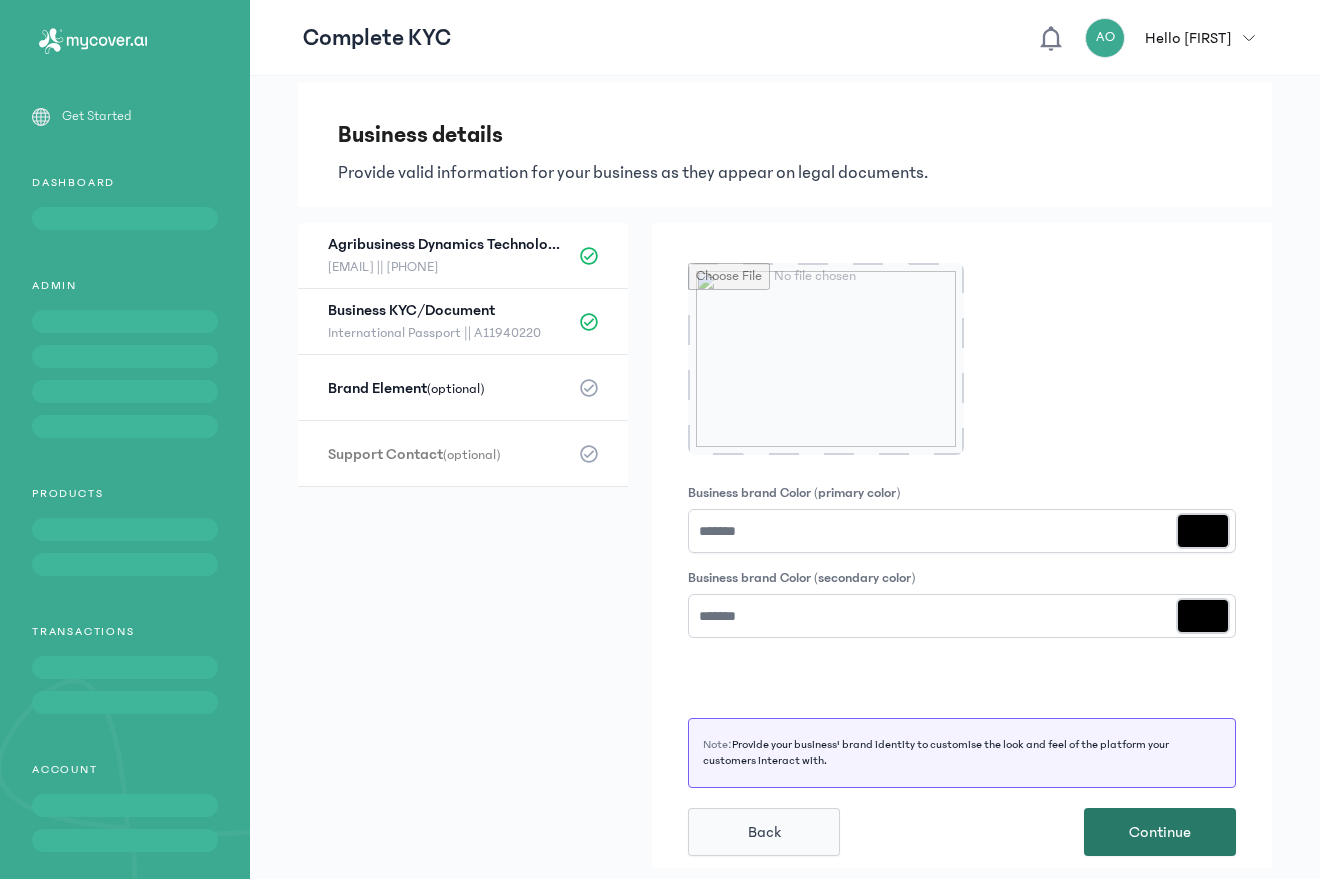 click on "Continue" 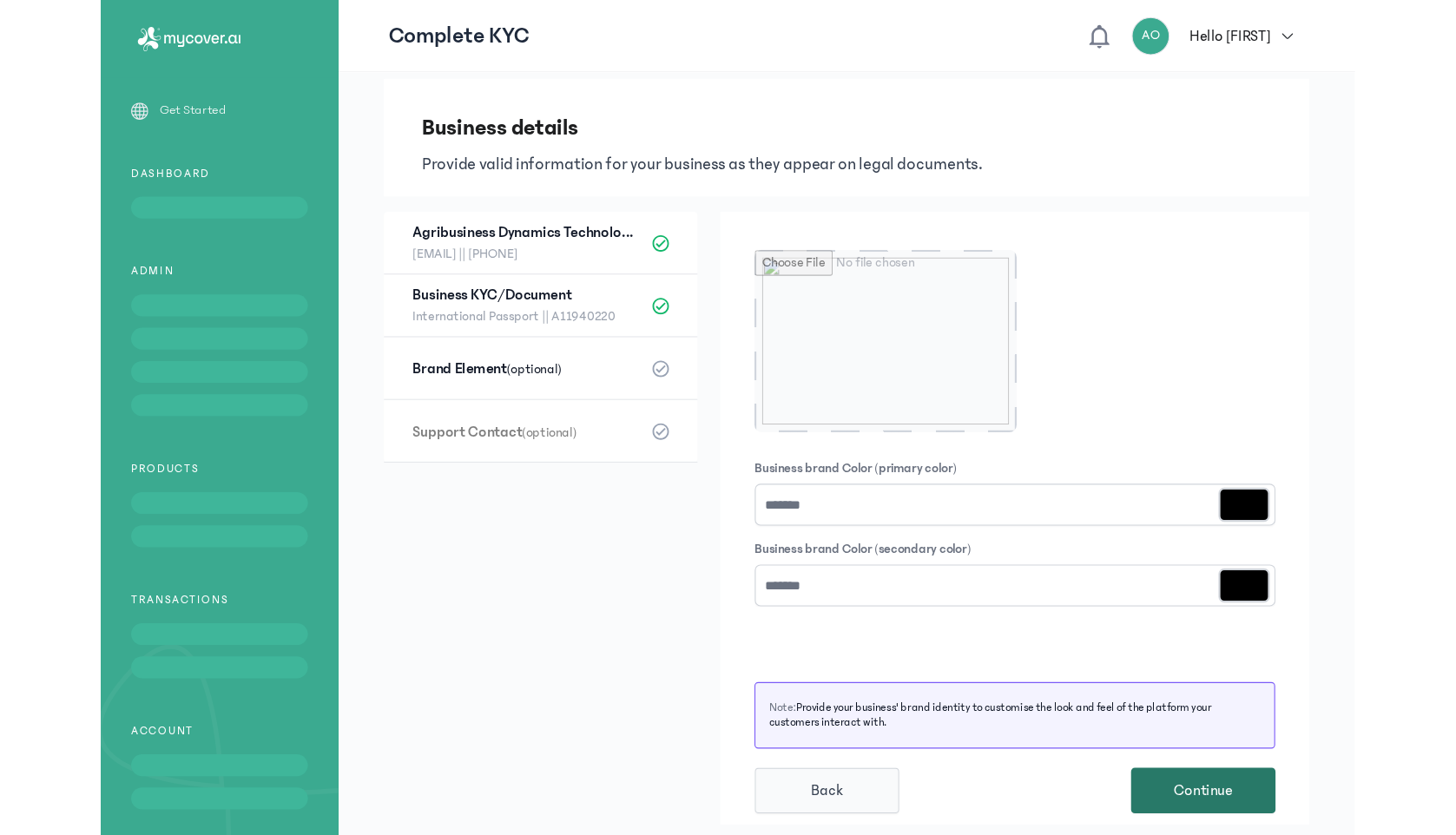 scroll, scrollTop: 0, scrollLeft: 0, axis: both 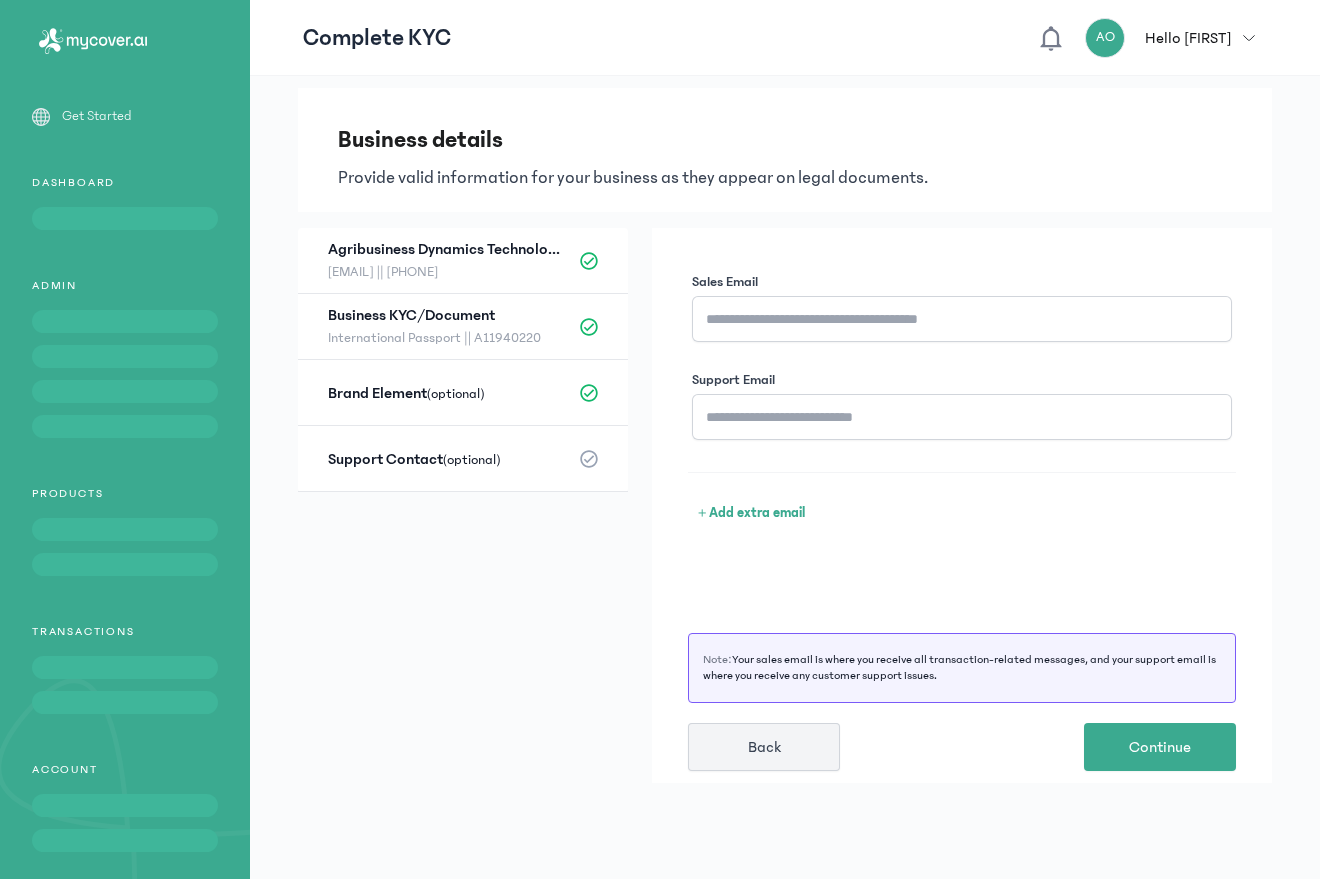 click on "Back" 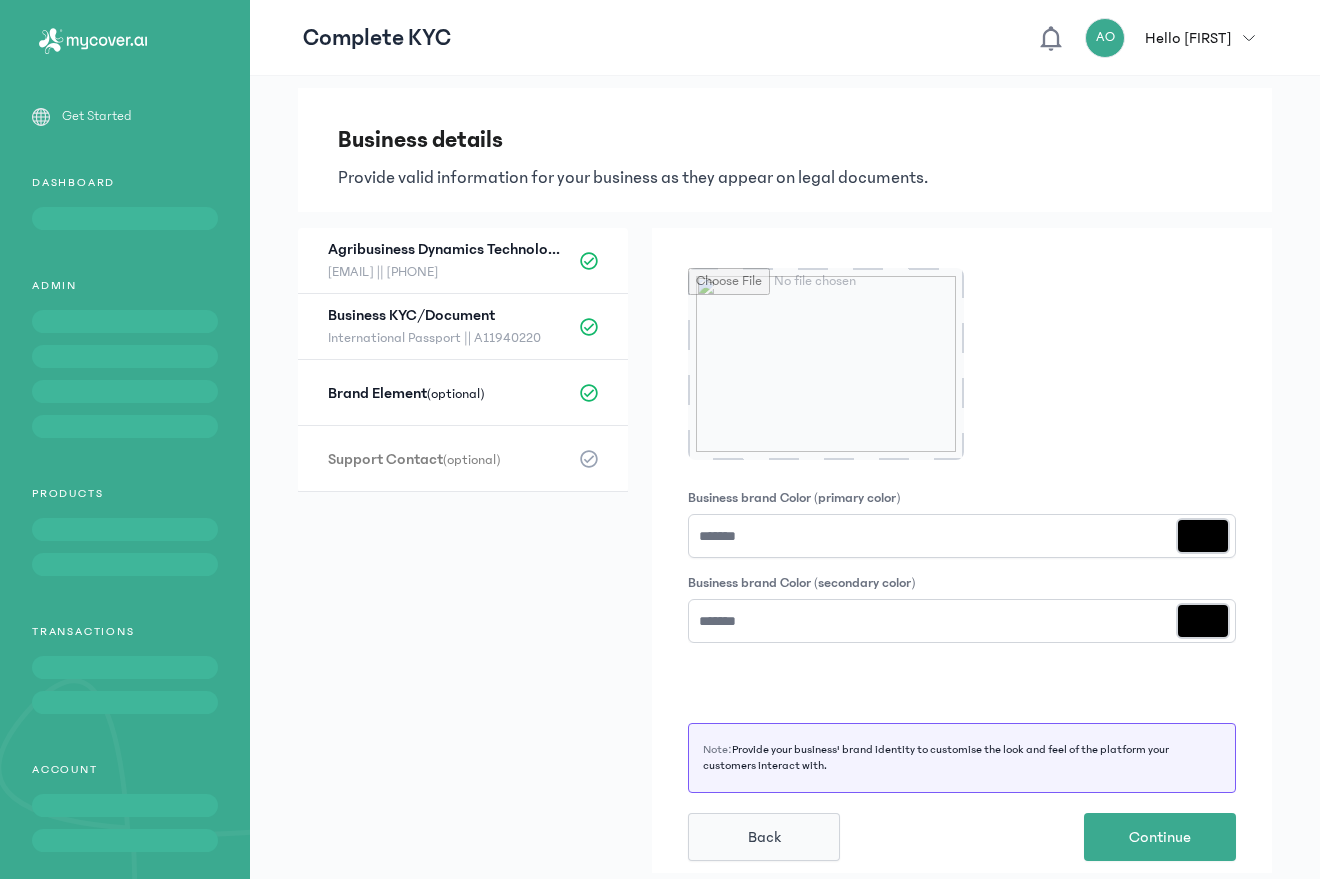 click at bounding box center [826, 364] 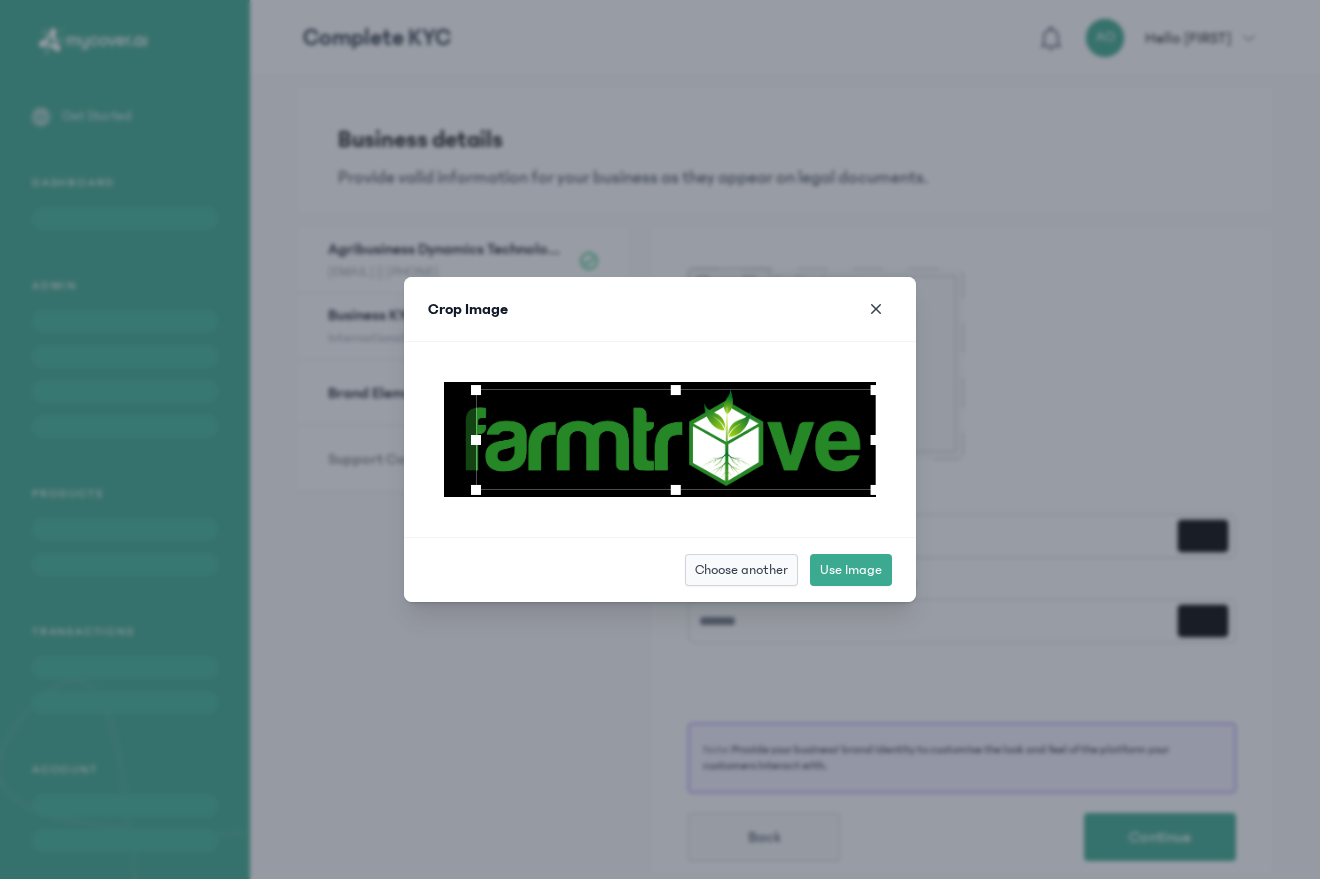 drag, startPoint x: 842, startPoint y: 439, endPoint x: 887, endPoint y: 439, distance: 45 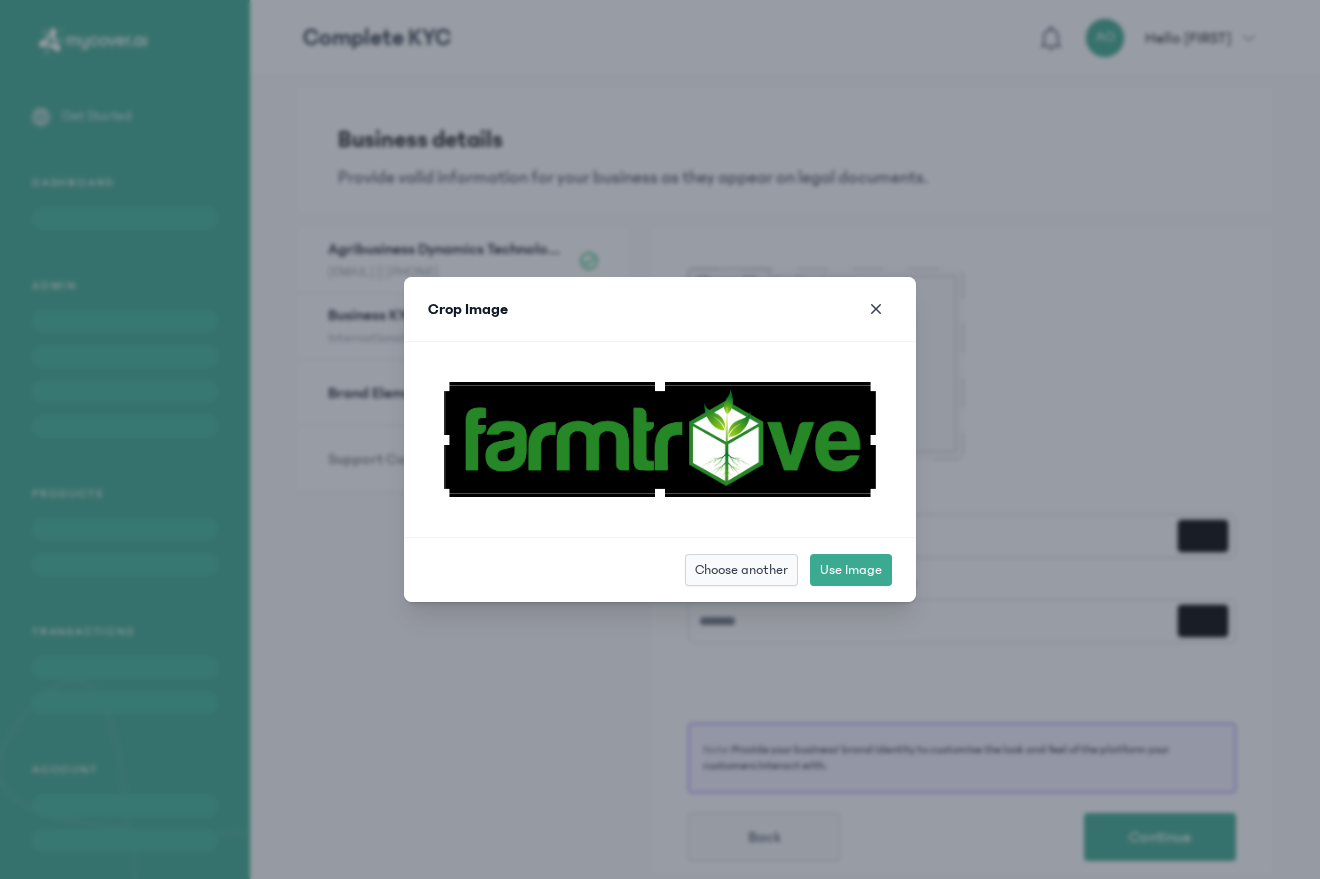 drag, startPoint x: 474, startPoint y: 439, endPoint x: 426, endPoint y: 439, distance: 48 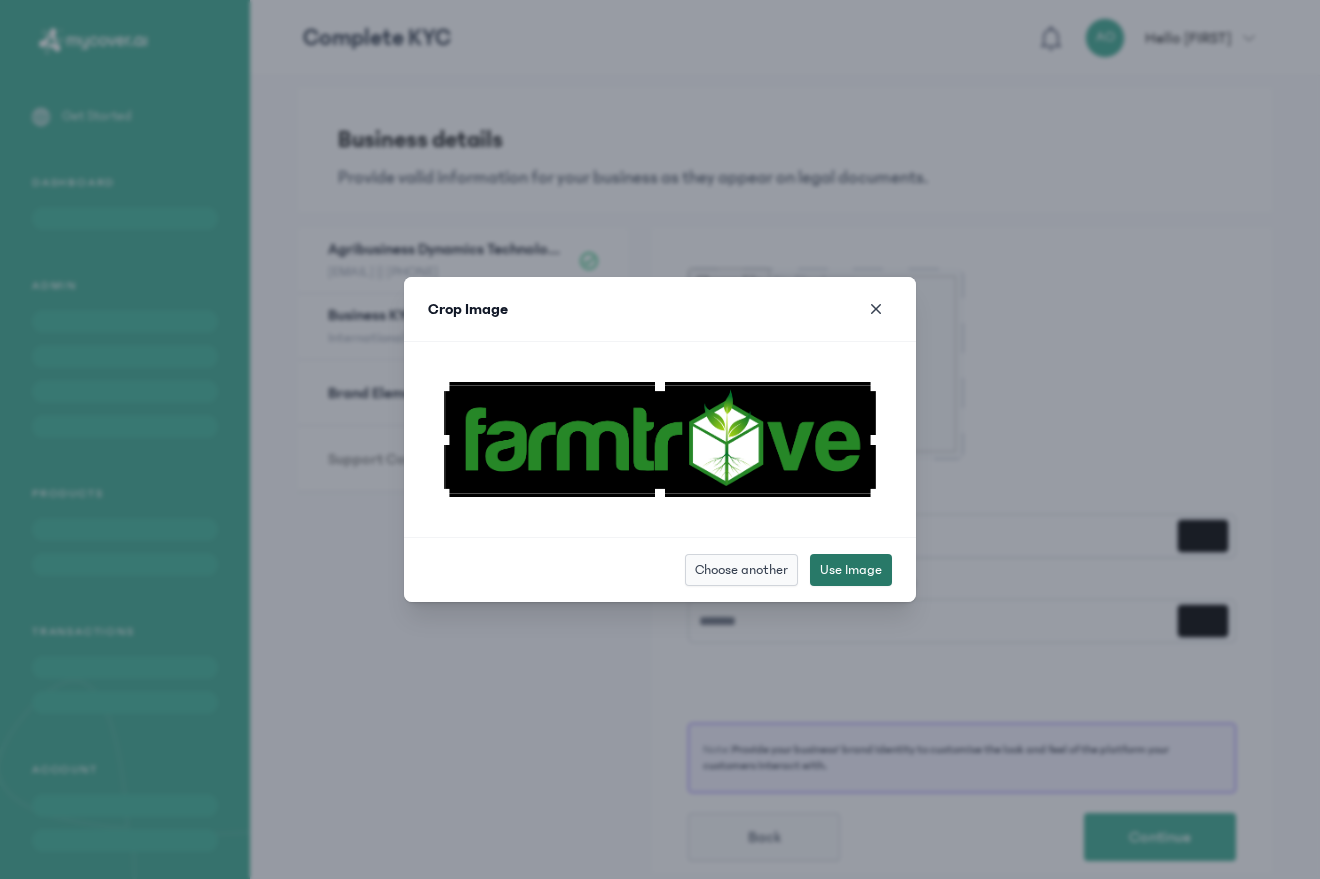 click on "Use Image" 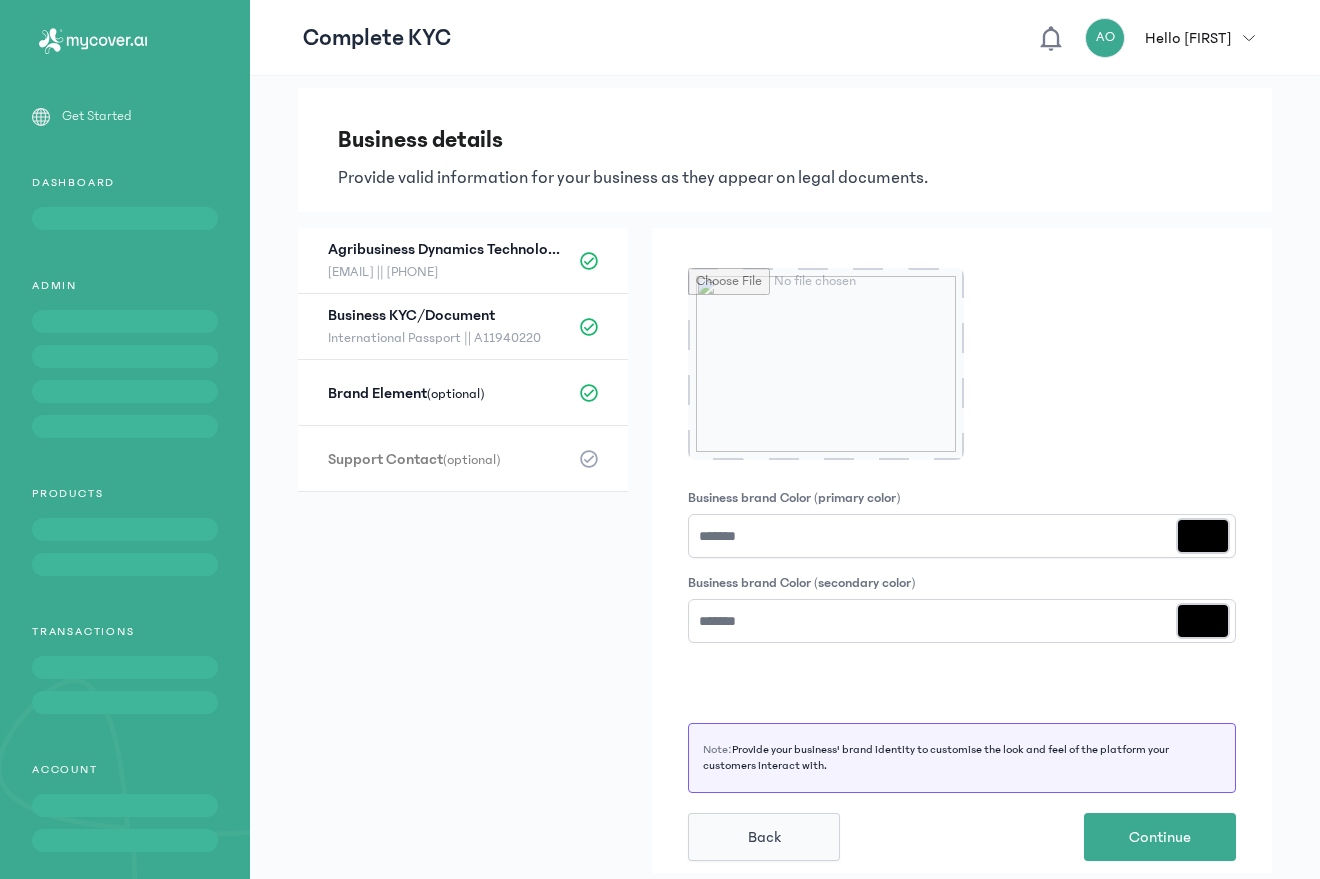 click on "*******" at bounding box center [1203, 536] 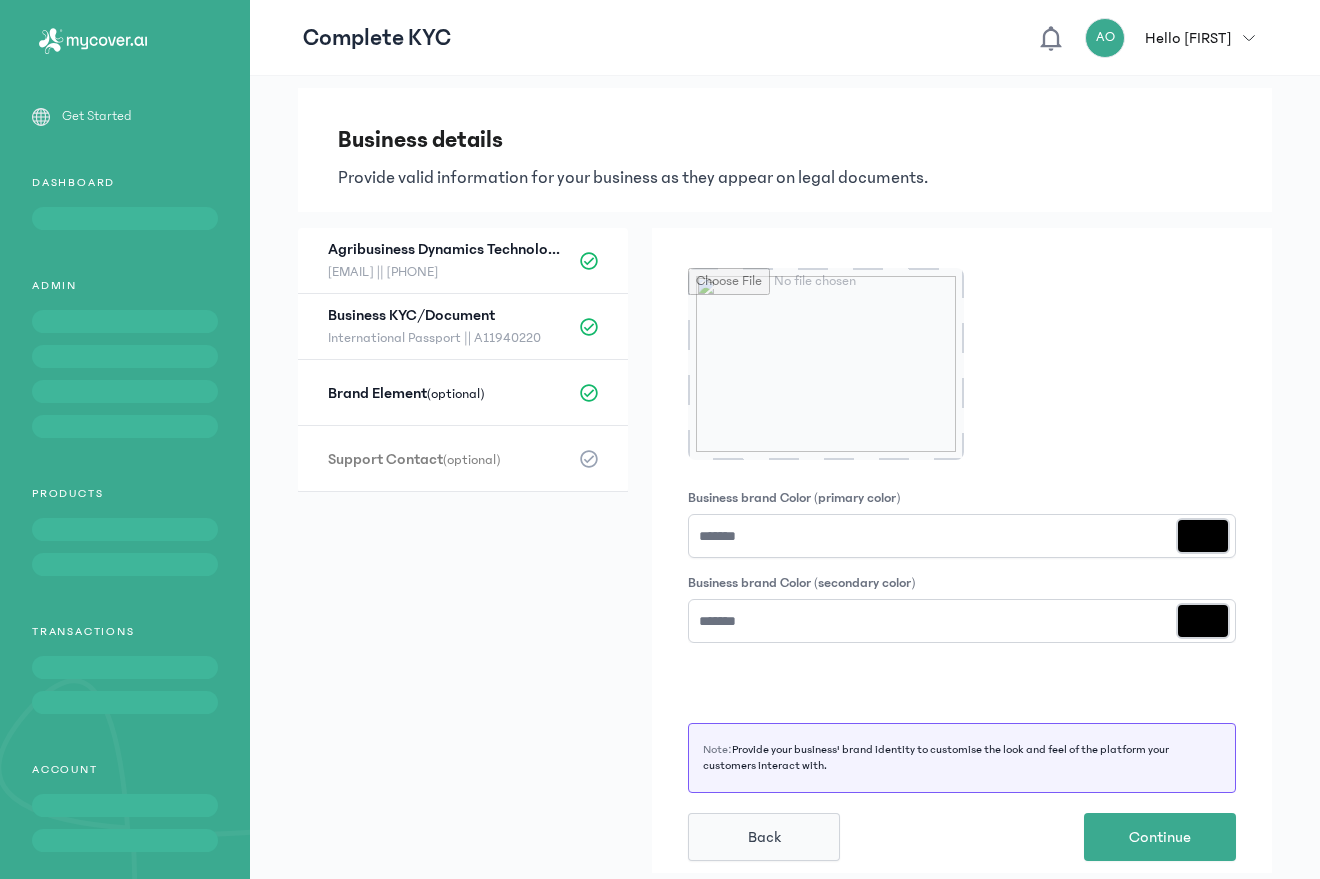 type on "*******" 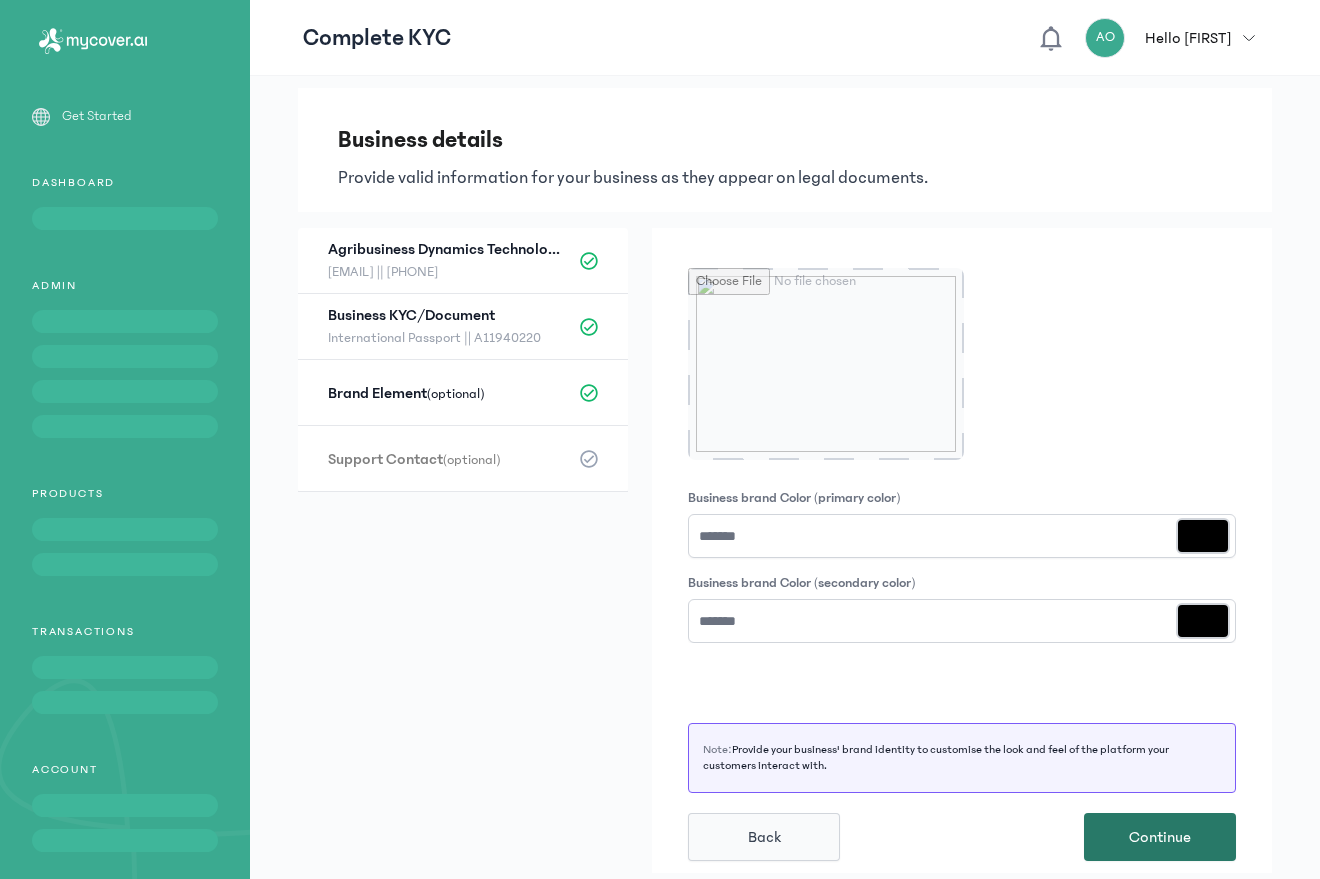 click on "Continue" 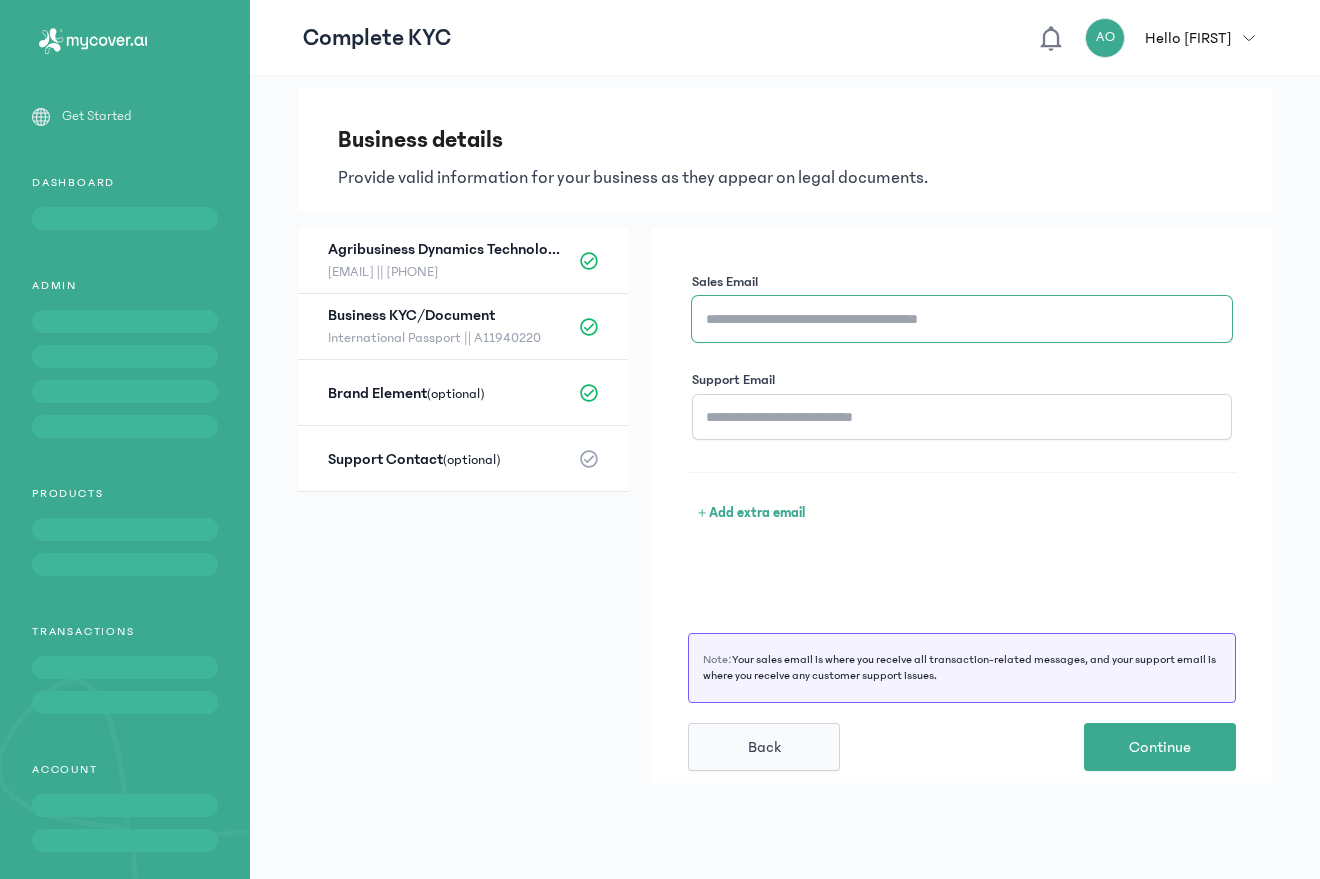 click on "Sales Email" at bounding box center [962, 319] 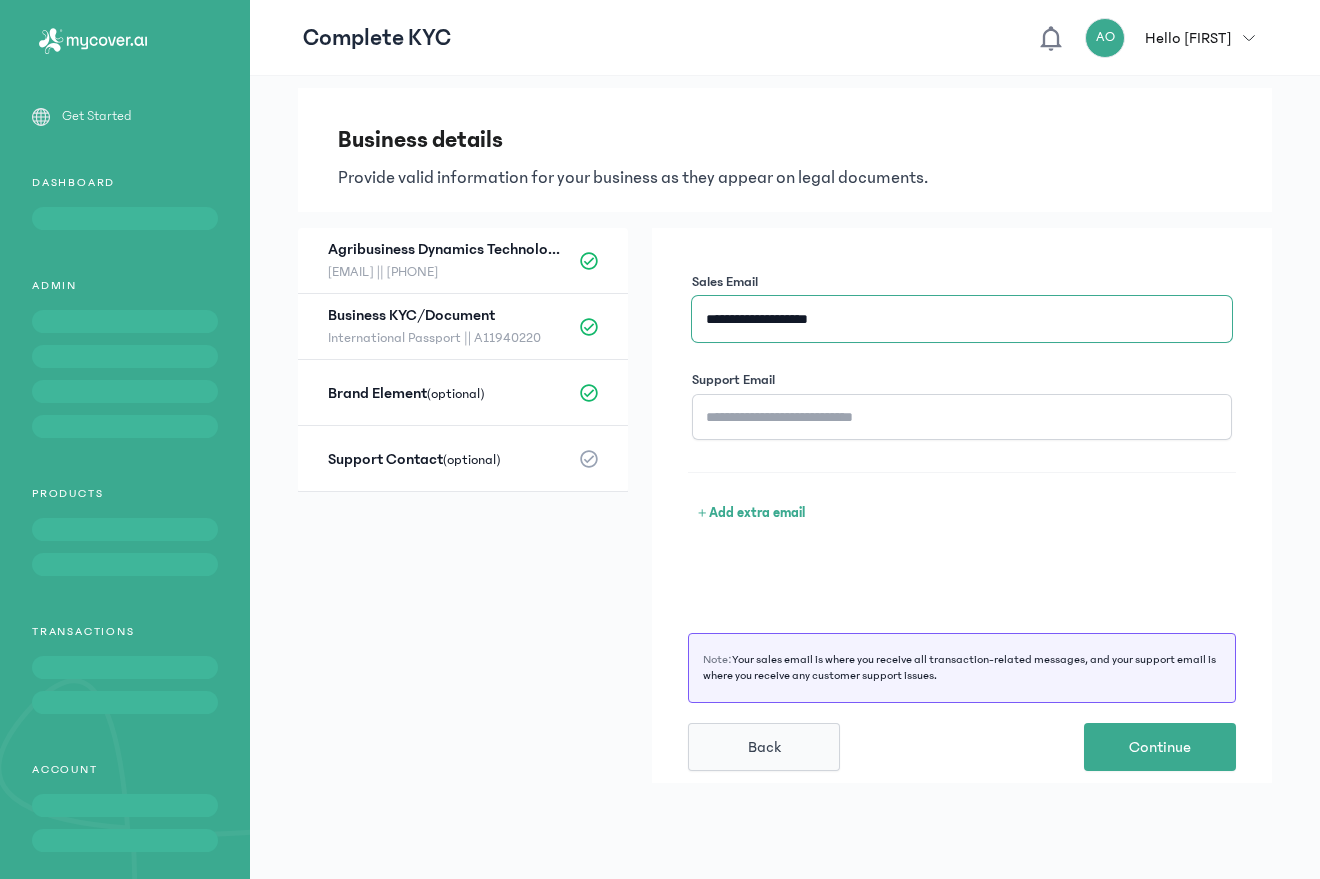 click on "**********" at bounding box center [962, 319] 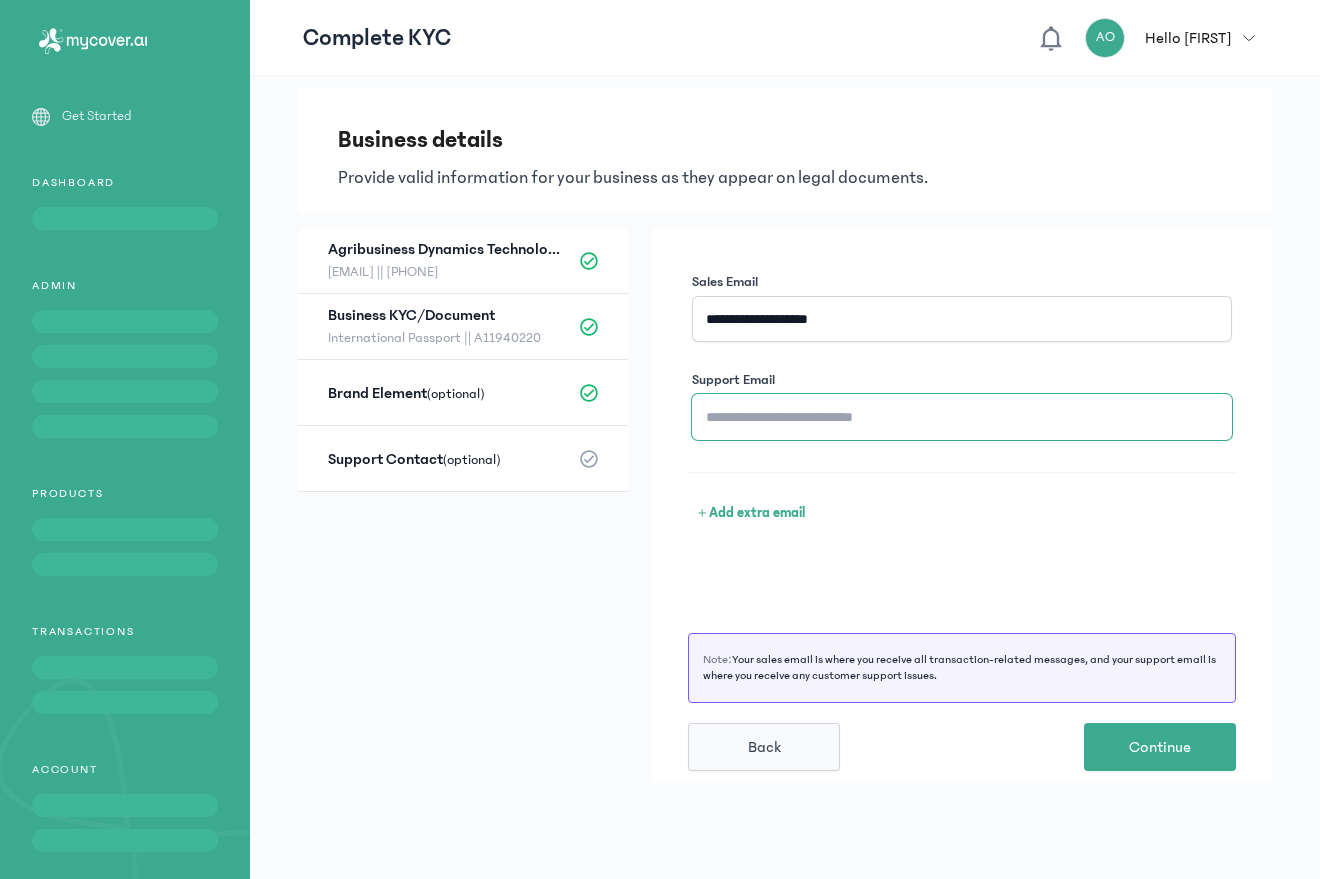 click on "Support Email" at bounding box center (962, 417) 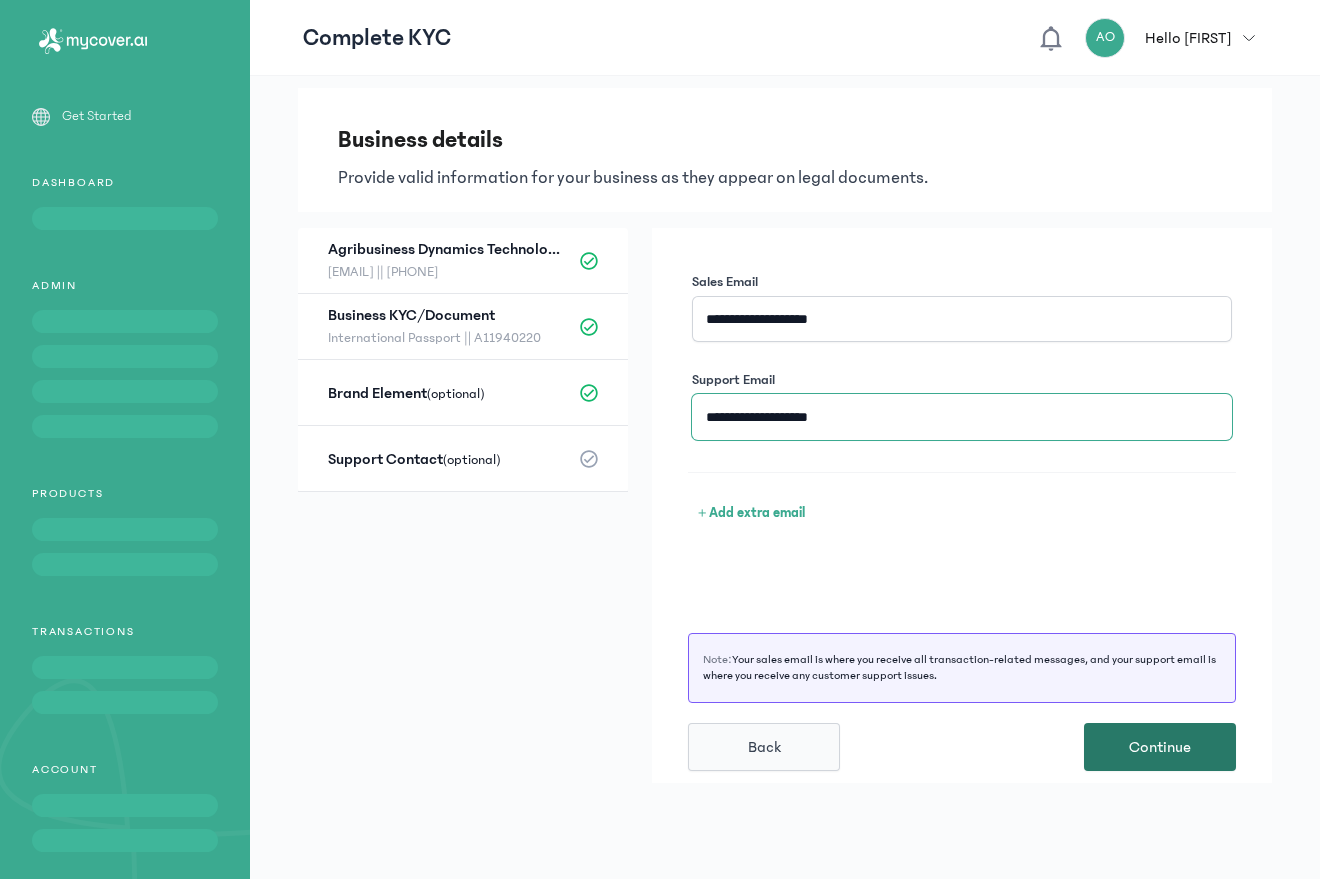 type on "**********" 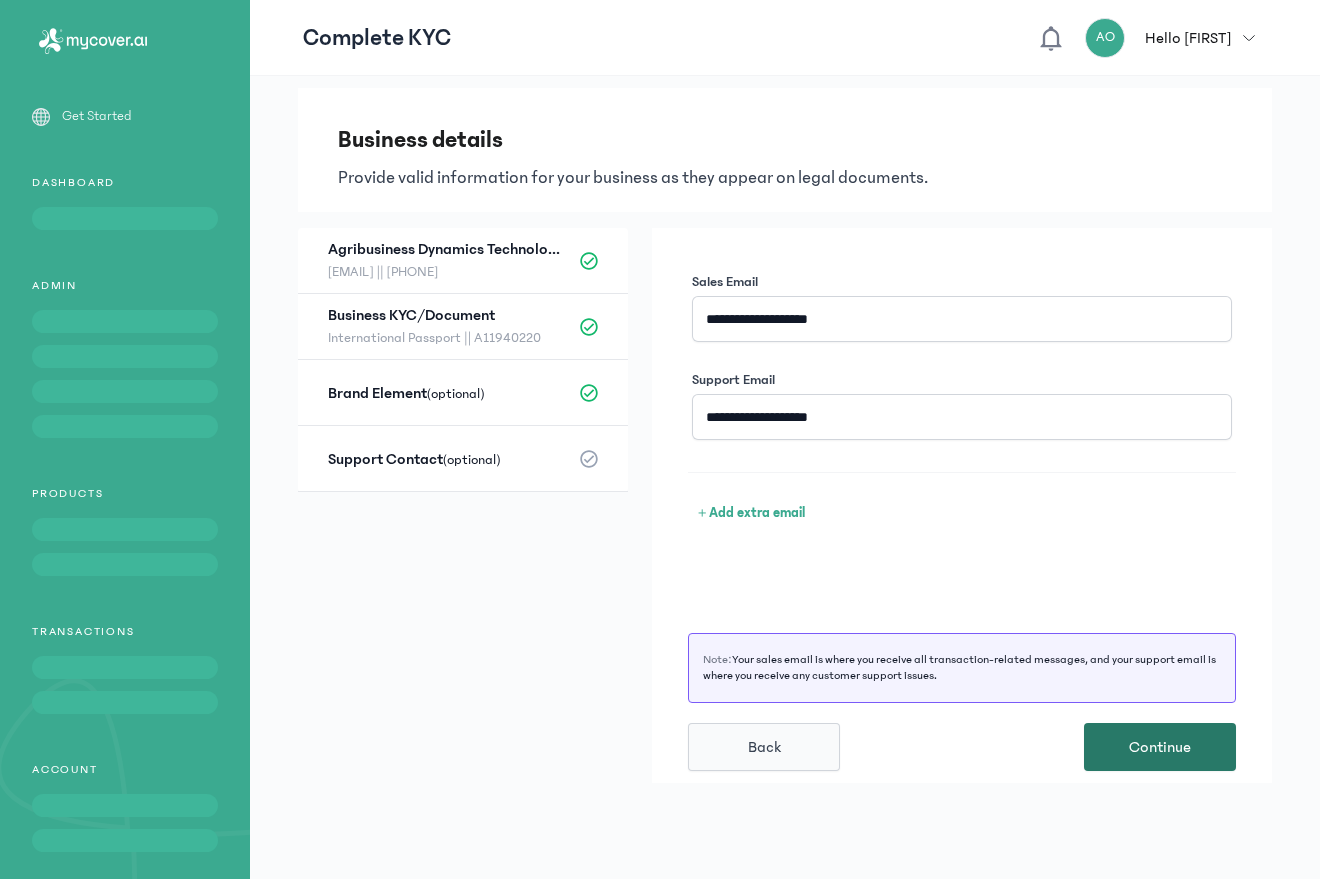 click on "Continue" 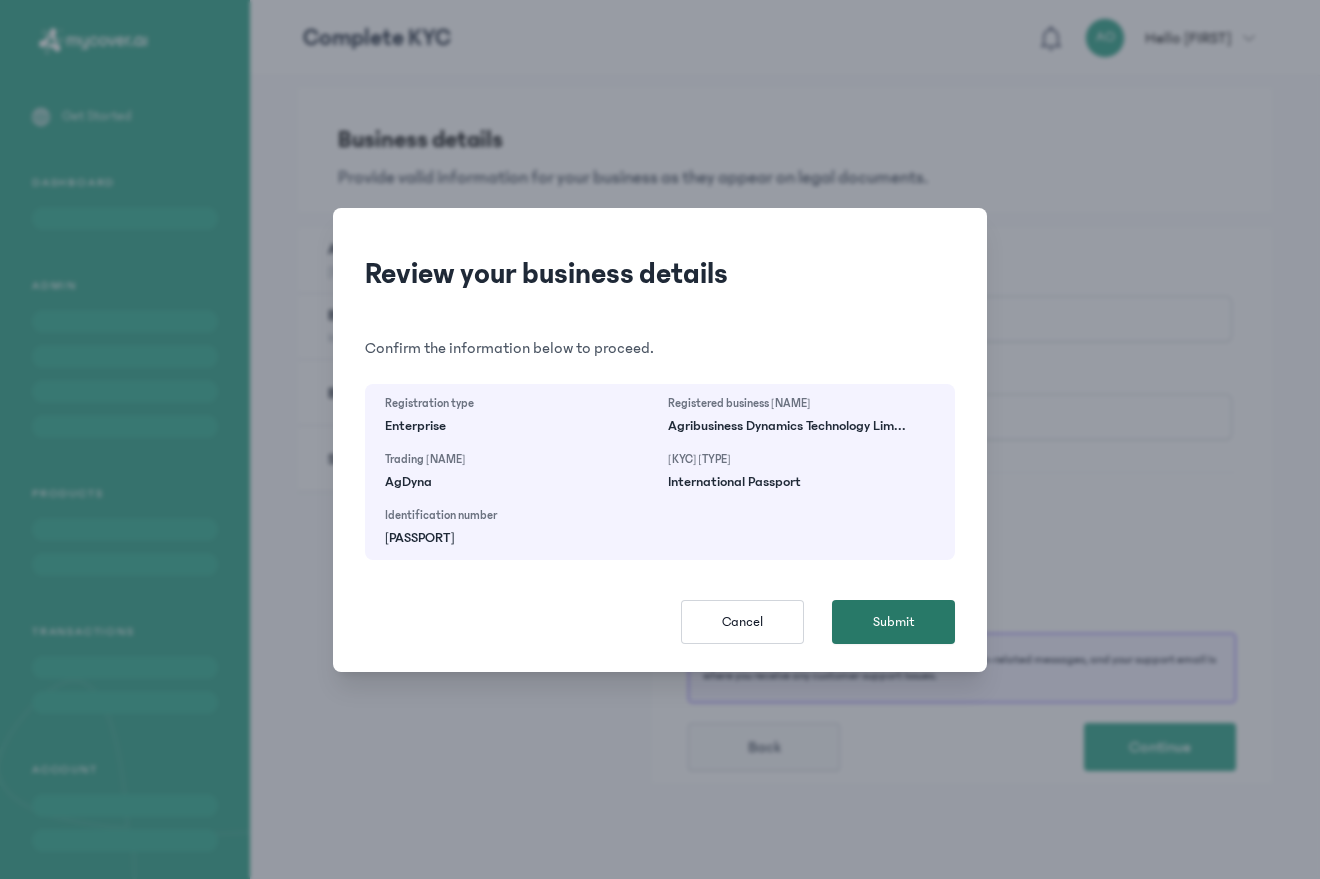 click on "Submit" 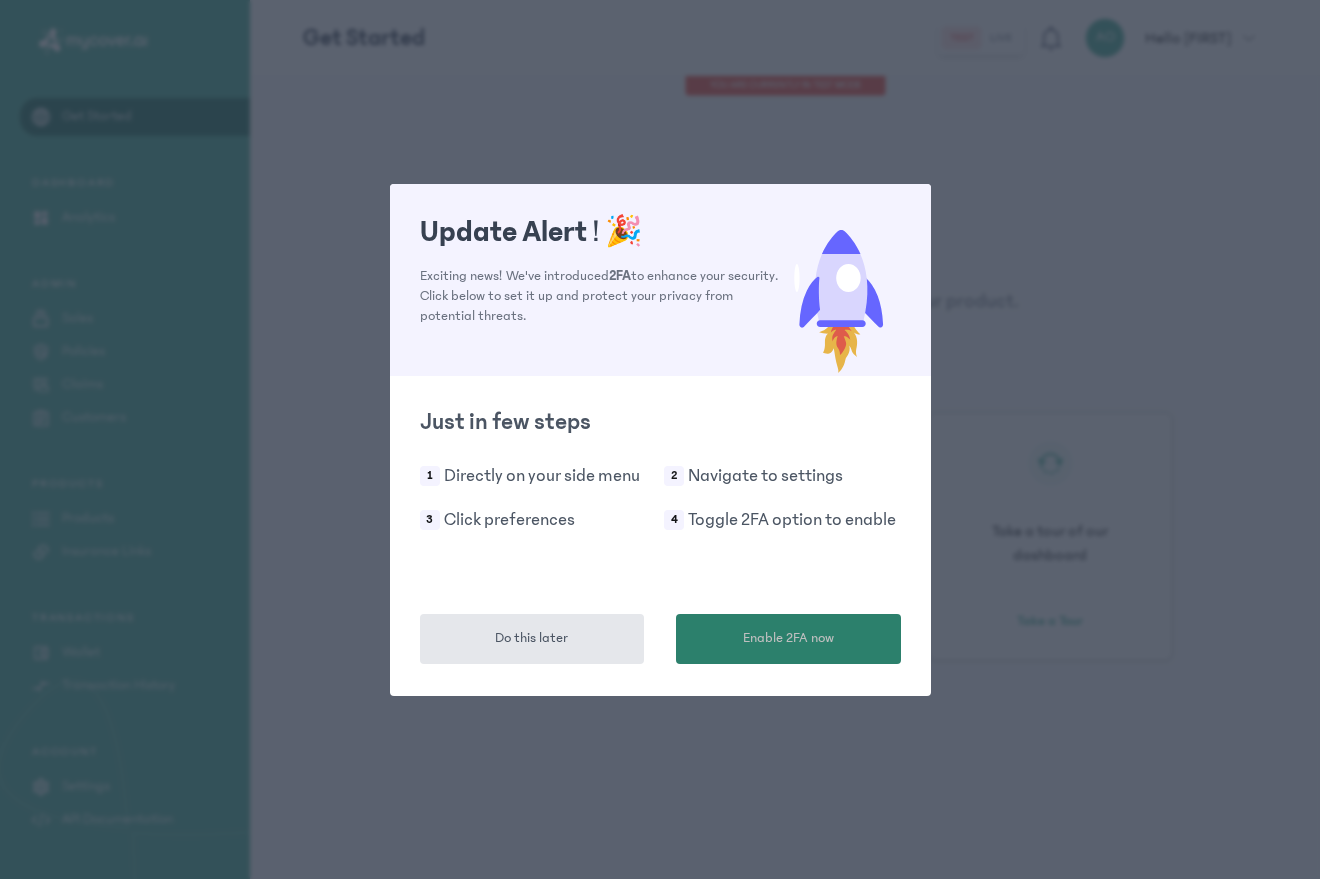 click on "Enable 2FA now" at bounding box center (788, 639) 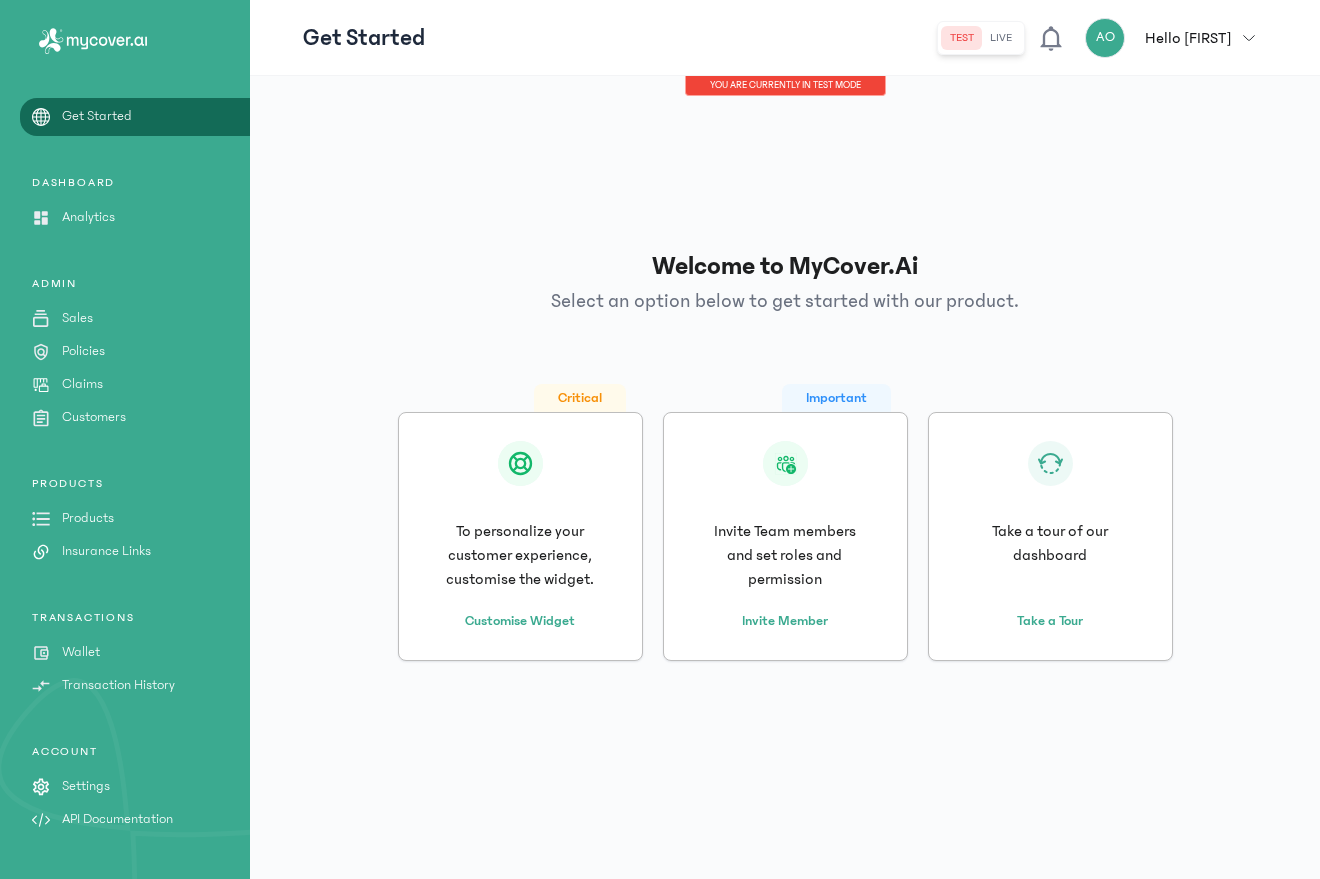 click 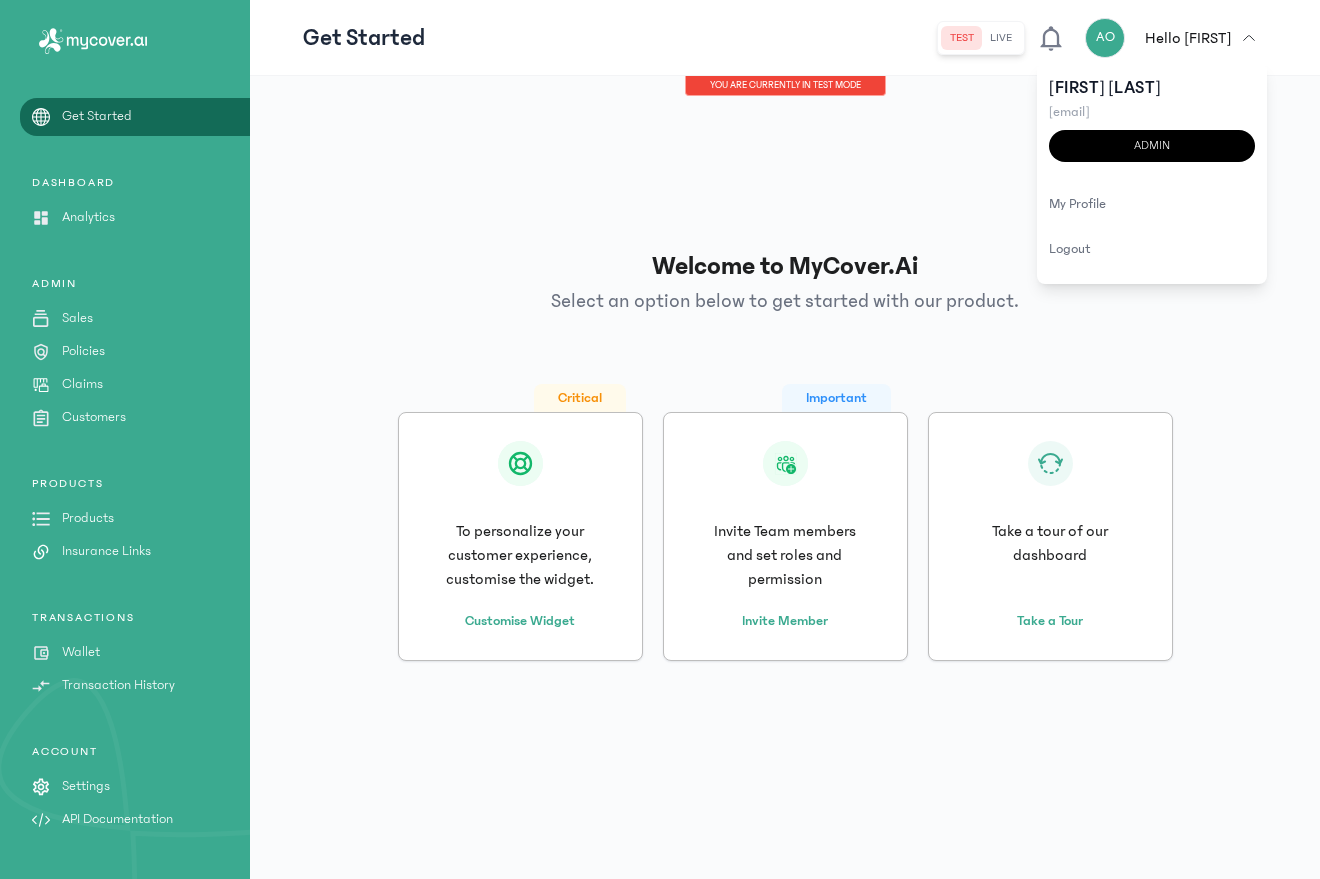 click on "Welcome to MyCover.Ai  Select an option below to get started with our product.  Critical
To personalize your customer experience, customise the widget. Customise Widget Important
Invite Team members and set roles and permission Invite Member
Take a tour of our dashboard Take a Tour" 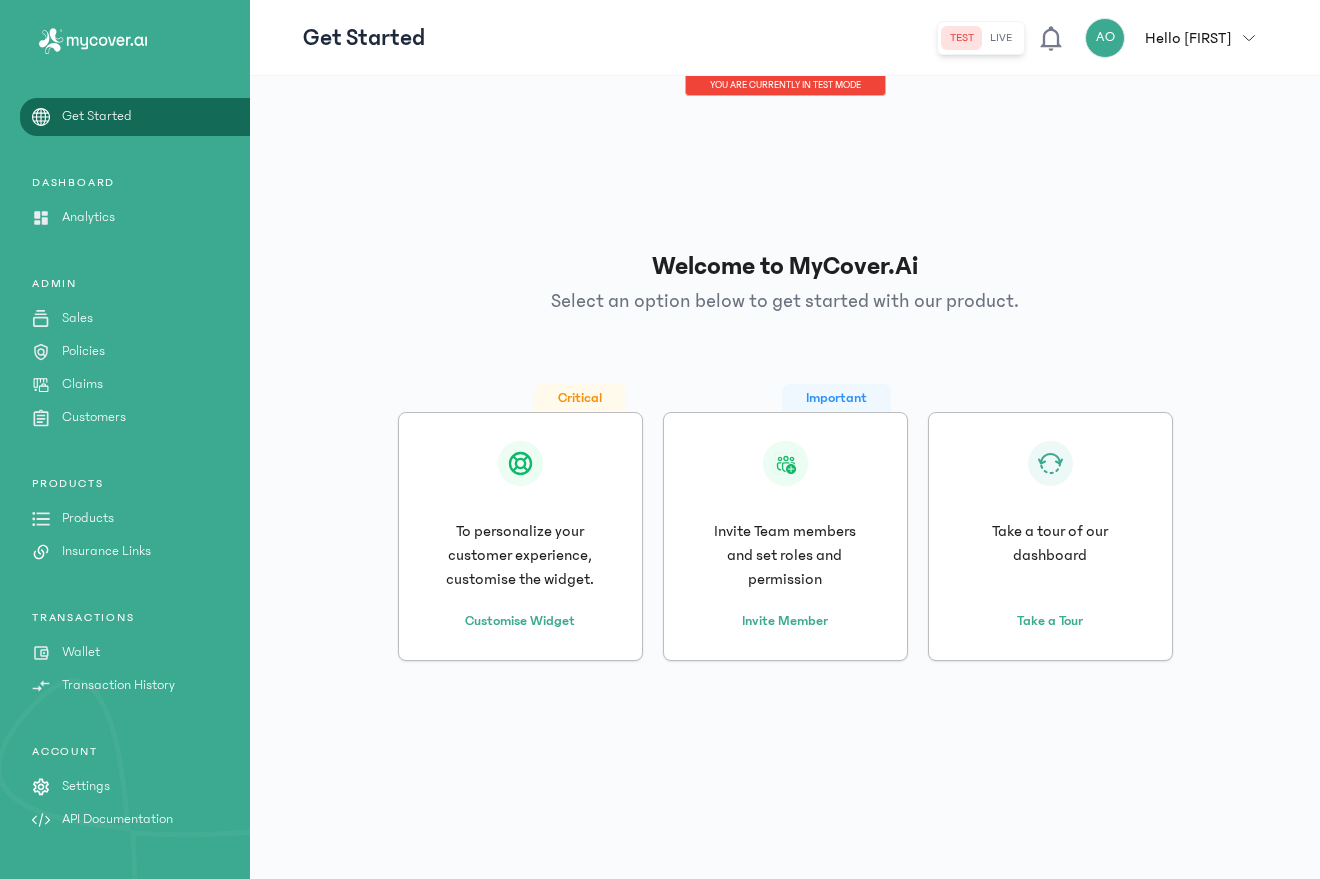 click on "Analytics" at bounding box center [88, 217] 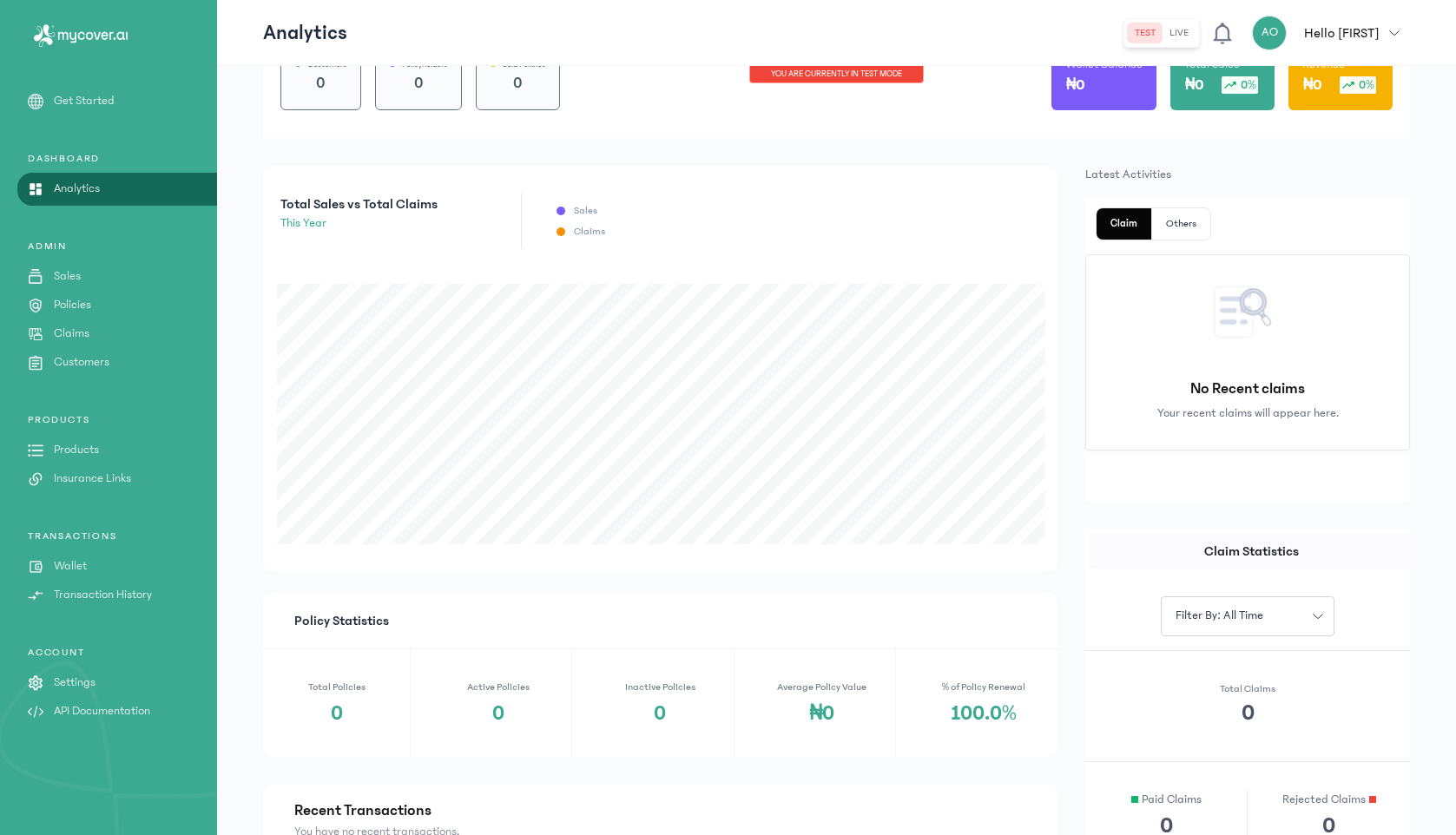 scroll, scrollTop: 0, scrollLeft: 0, axis: both 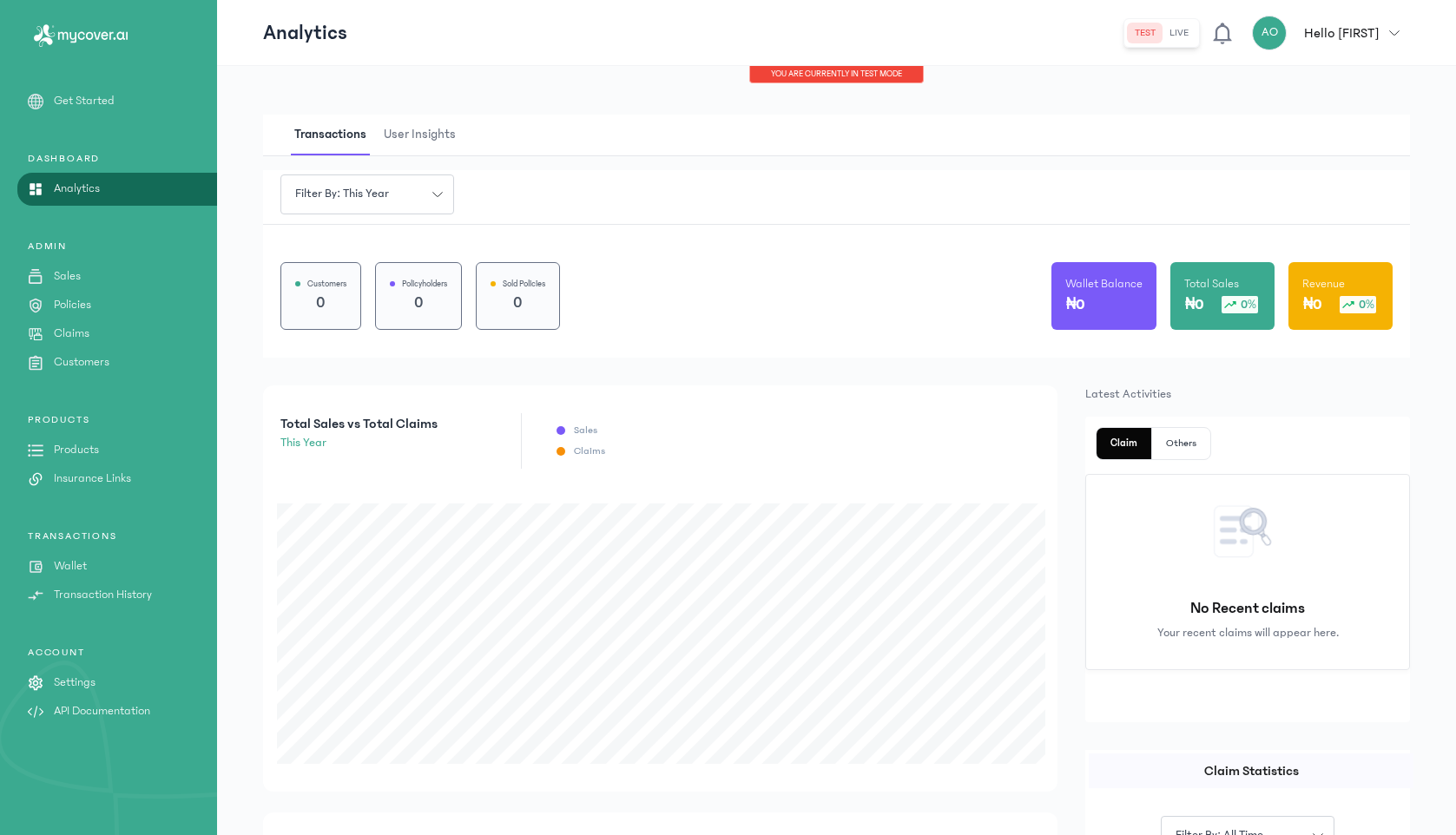 click on "Customers 0 Policyholders 0 Sold Policies 0 Wallet Balance ₦0 Total Sales ₦0
0% Revenue ₦0
0%" at bounding box center [836, 291] 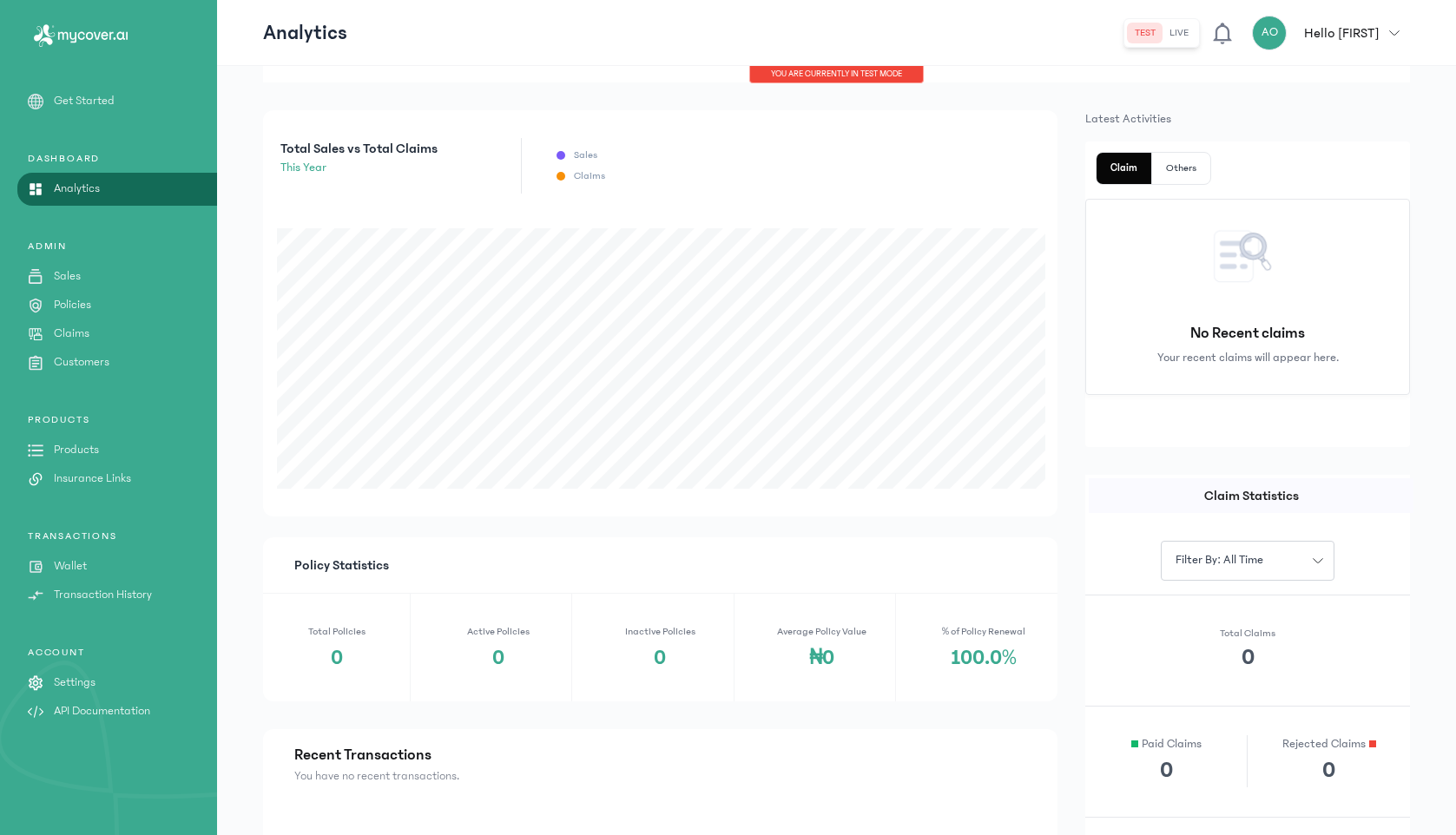 scroll, scrollTop: 0, scrollLeft: 0, axis: both 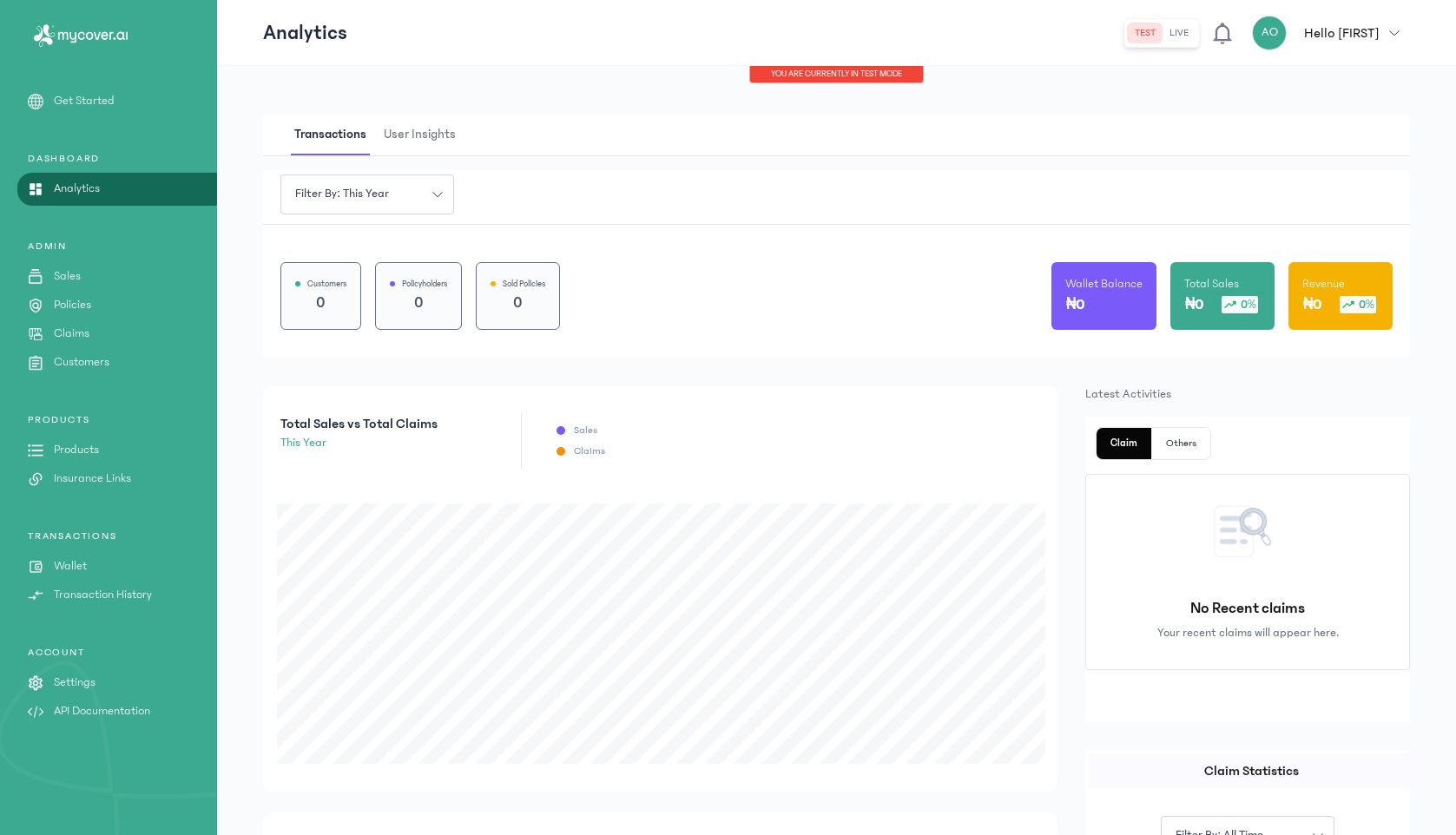 click on "Sales" at bounding box center (67, 276) 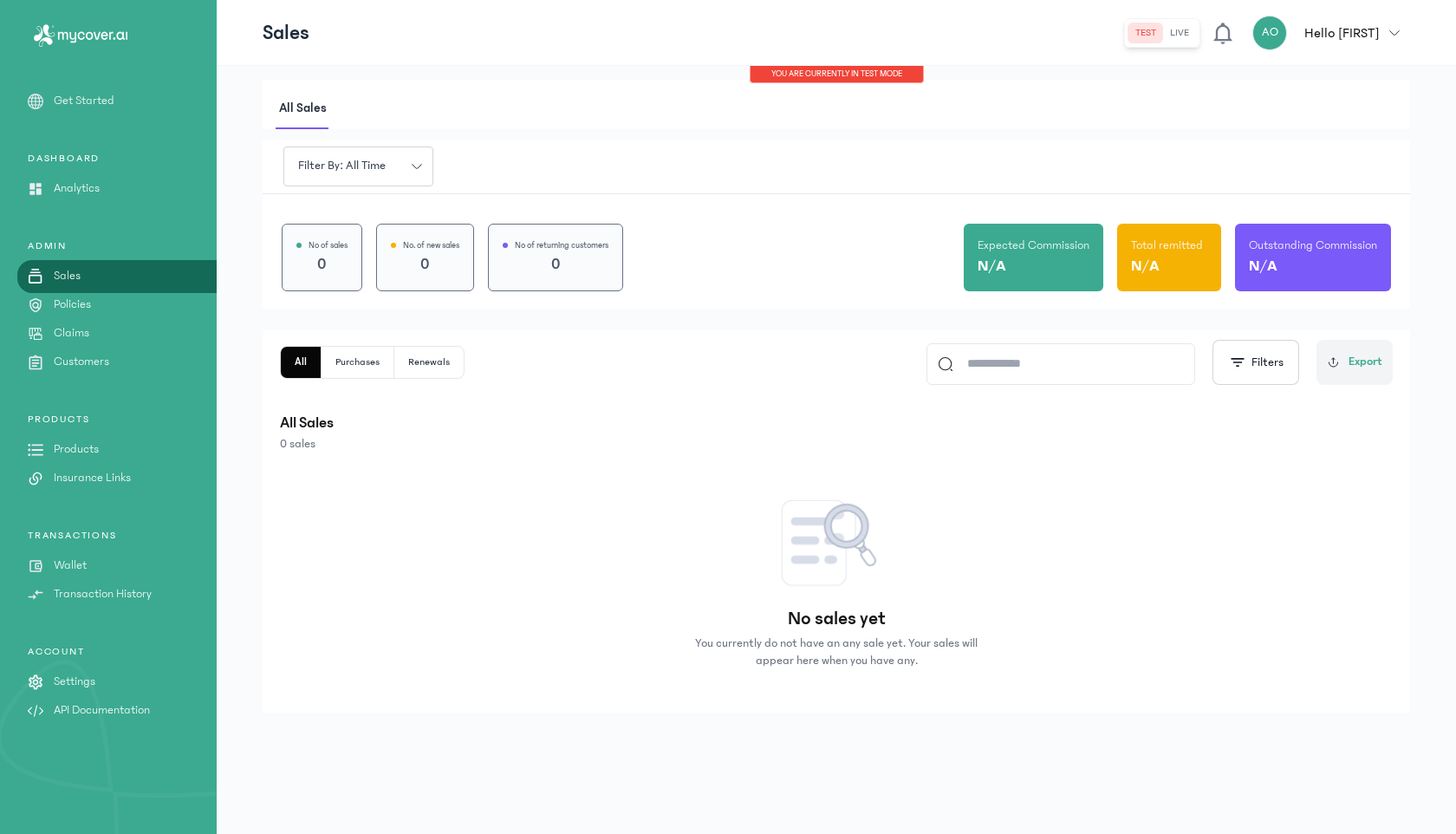 click on "ADMIN
Sales
Policies
Claims
Customers" 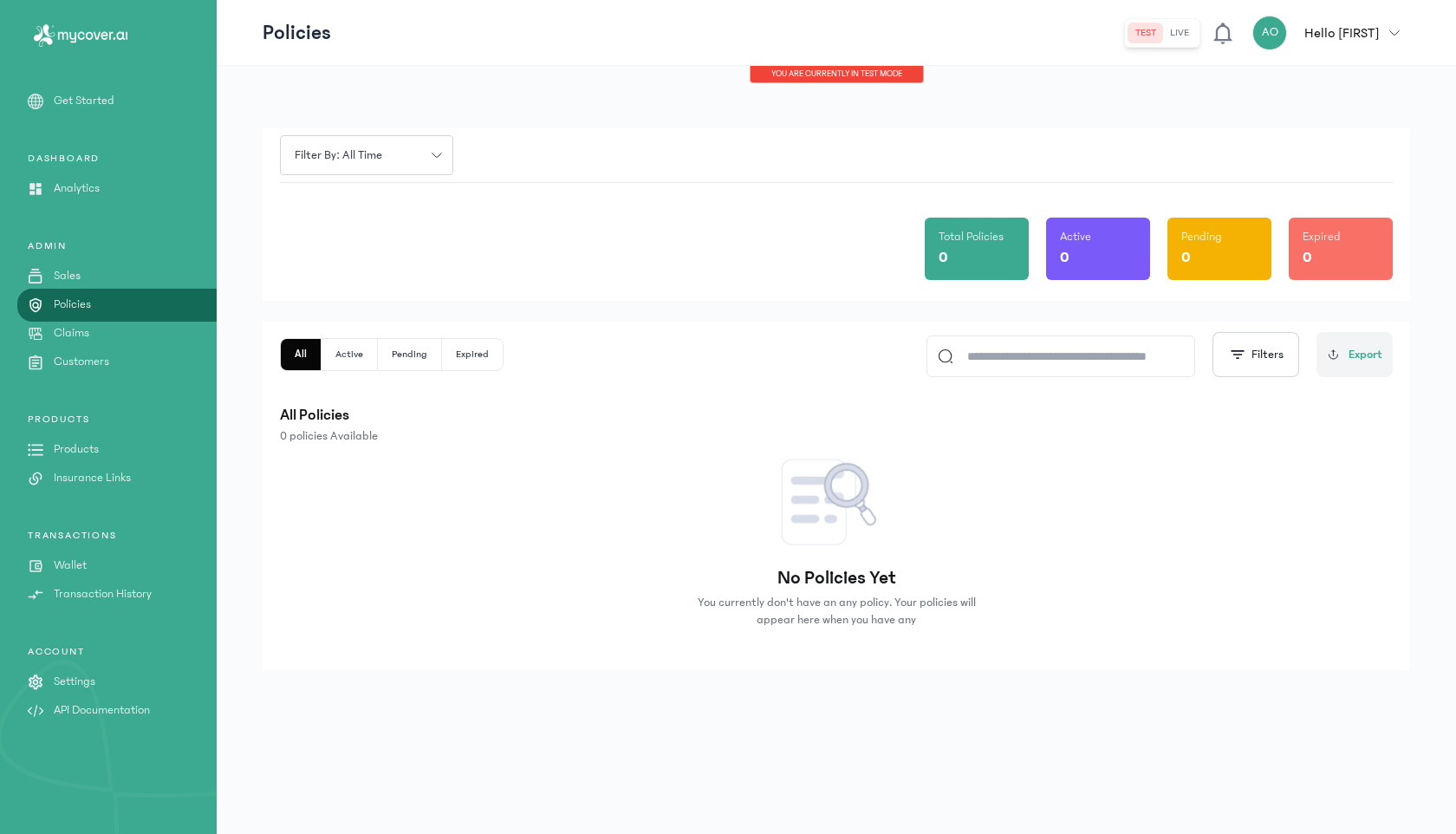 click on "Claims" at bounding box center [71, 333] 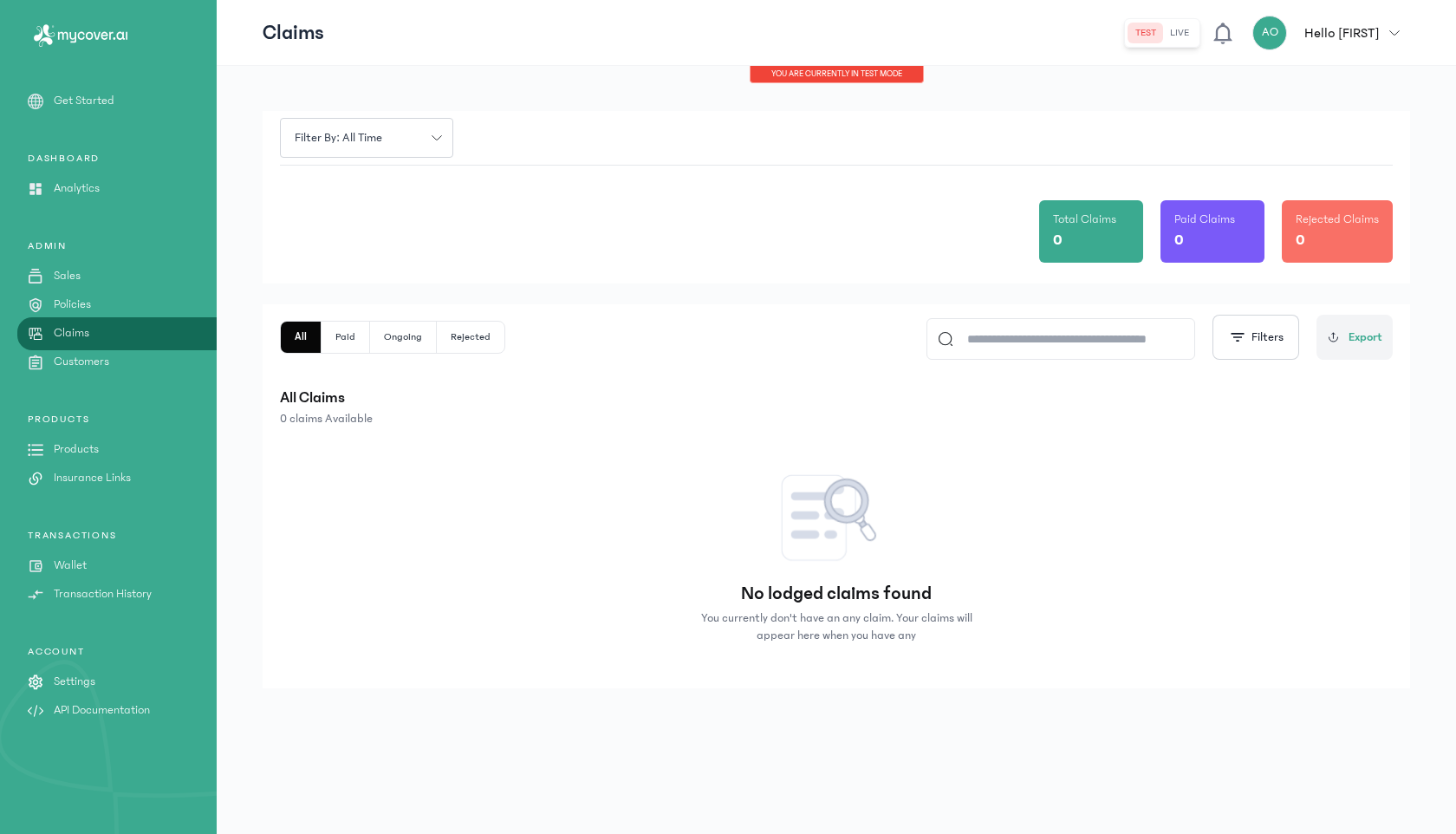 click on "Customers" at bounding box center [81, 362] 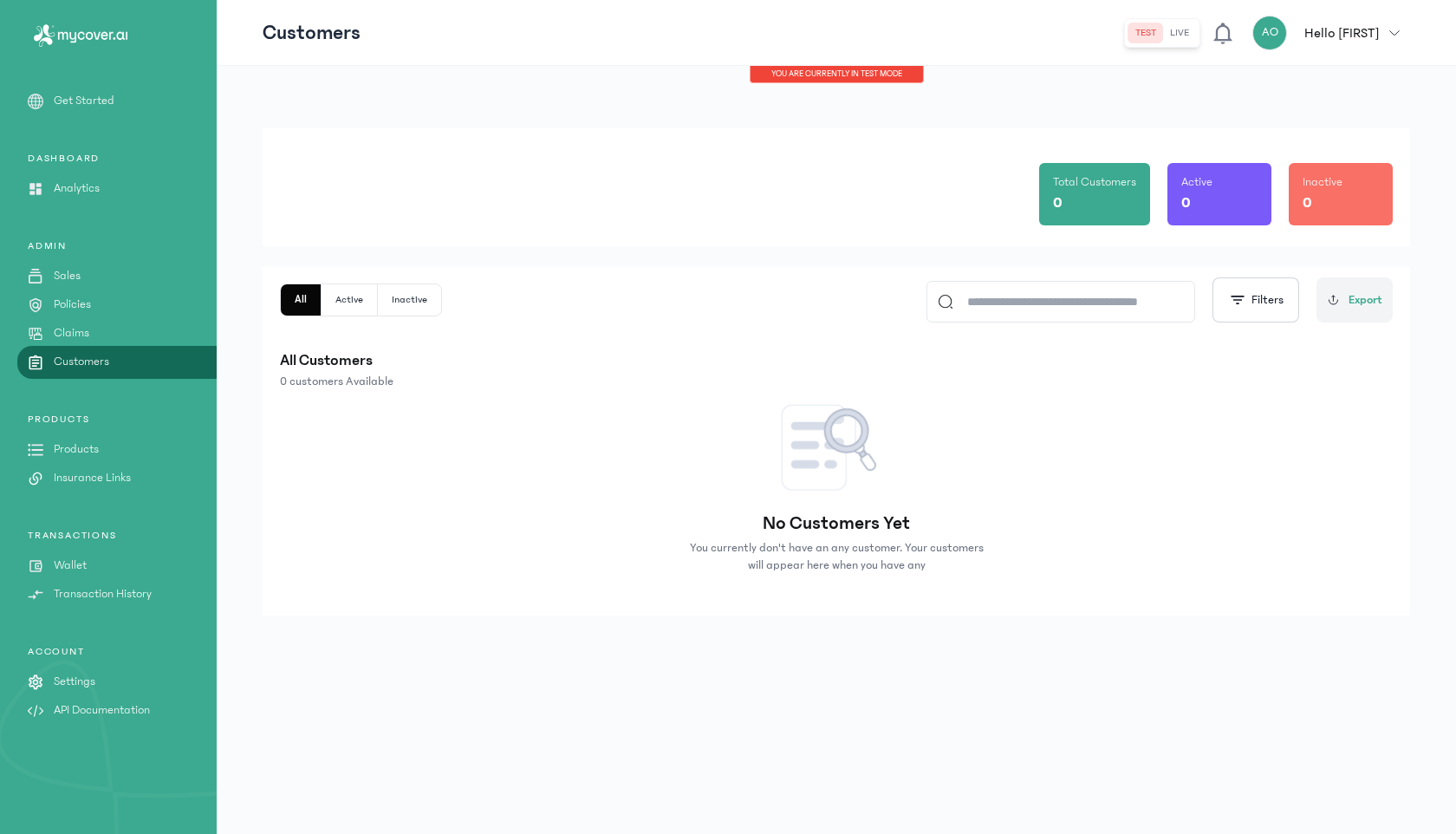 click on "Products" at bounding box center (76, 449) 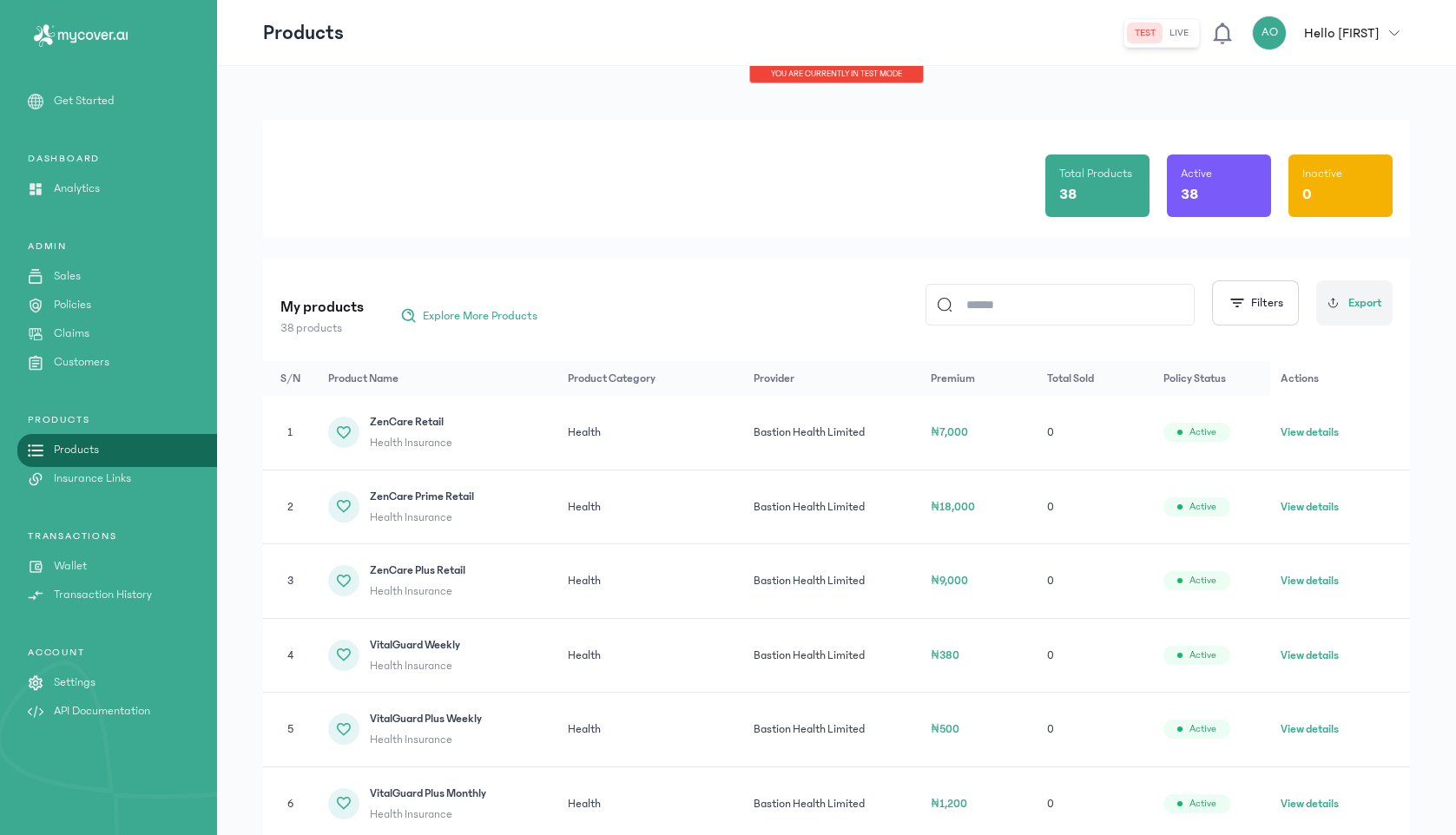 scroll, scrollTop: 156, scrollLeft: 0, axis: vertical 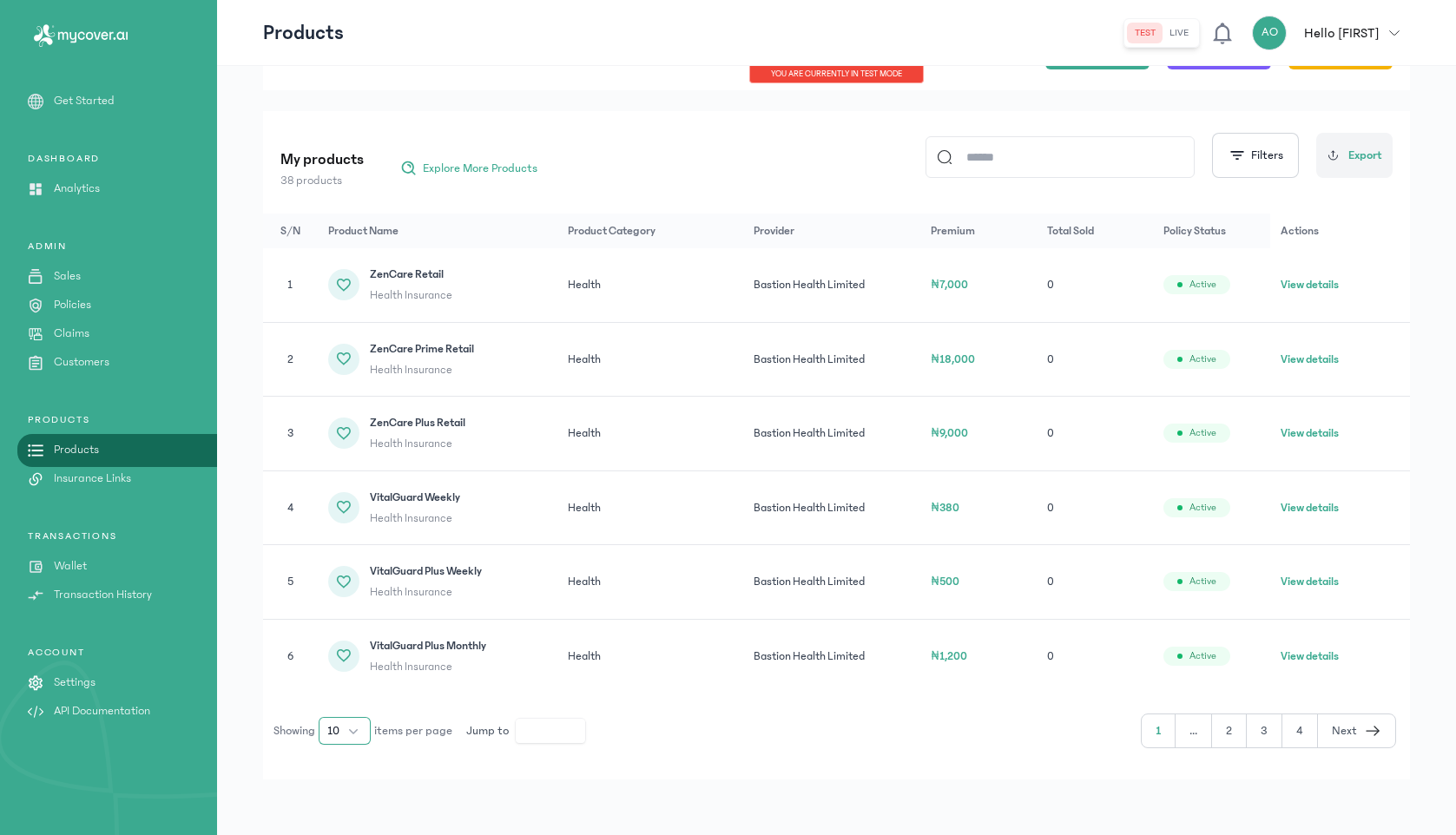click on "10" 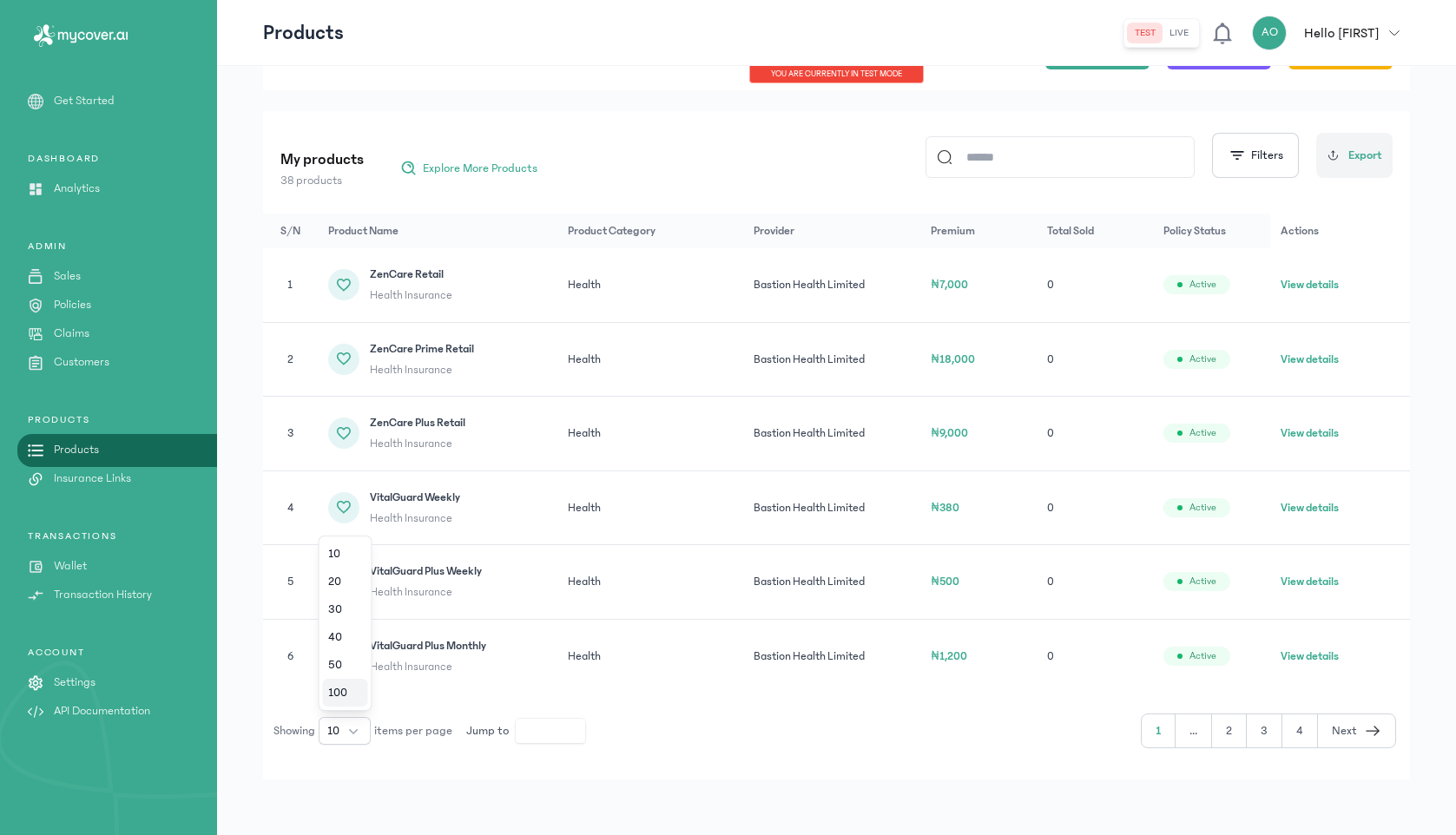 click on "100" 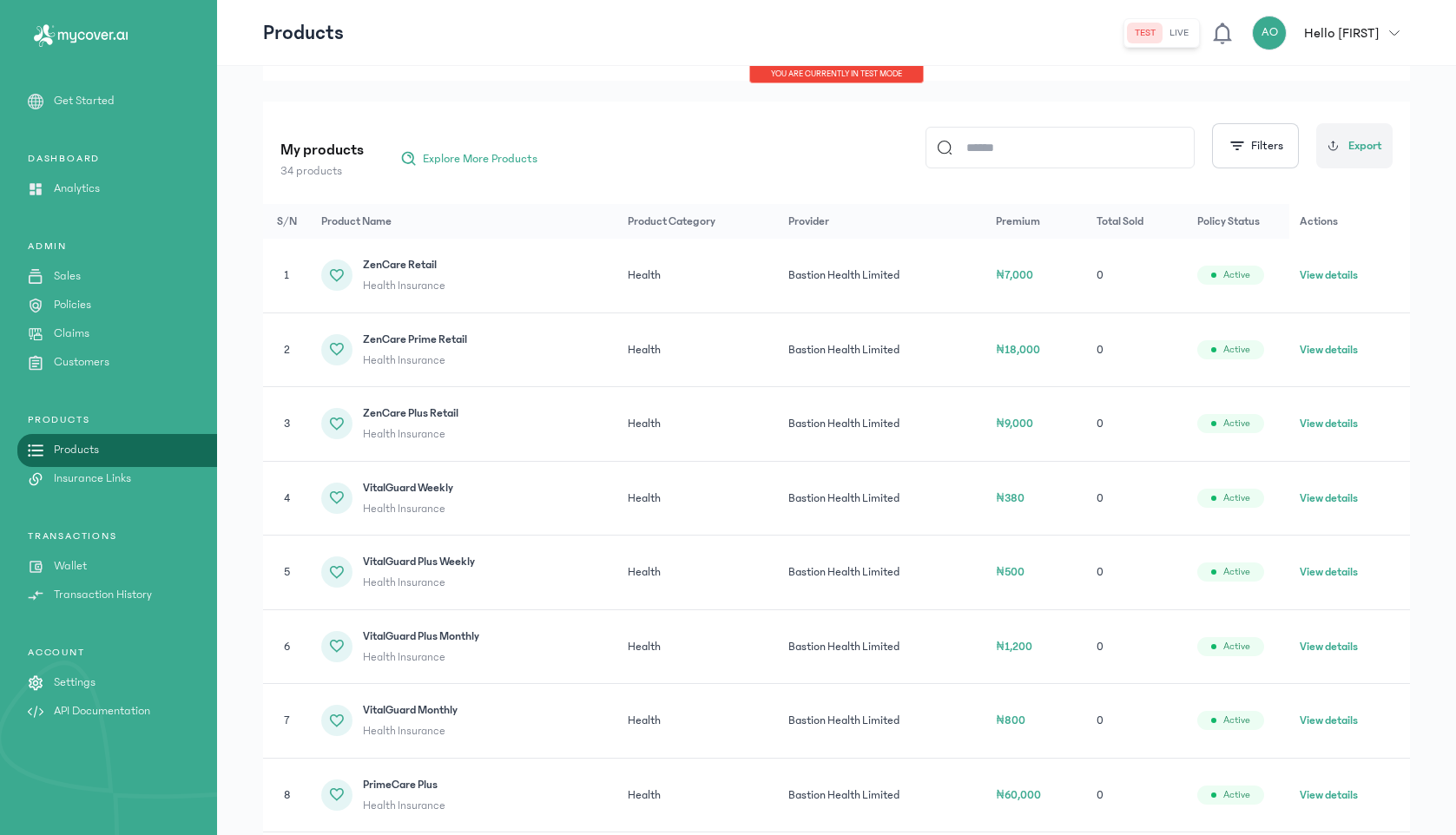 scroll, scrollTop: 161, scrollLeft: 0, axis: vertical 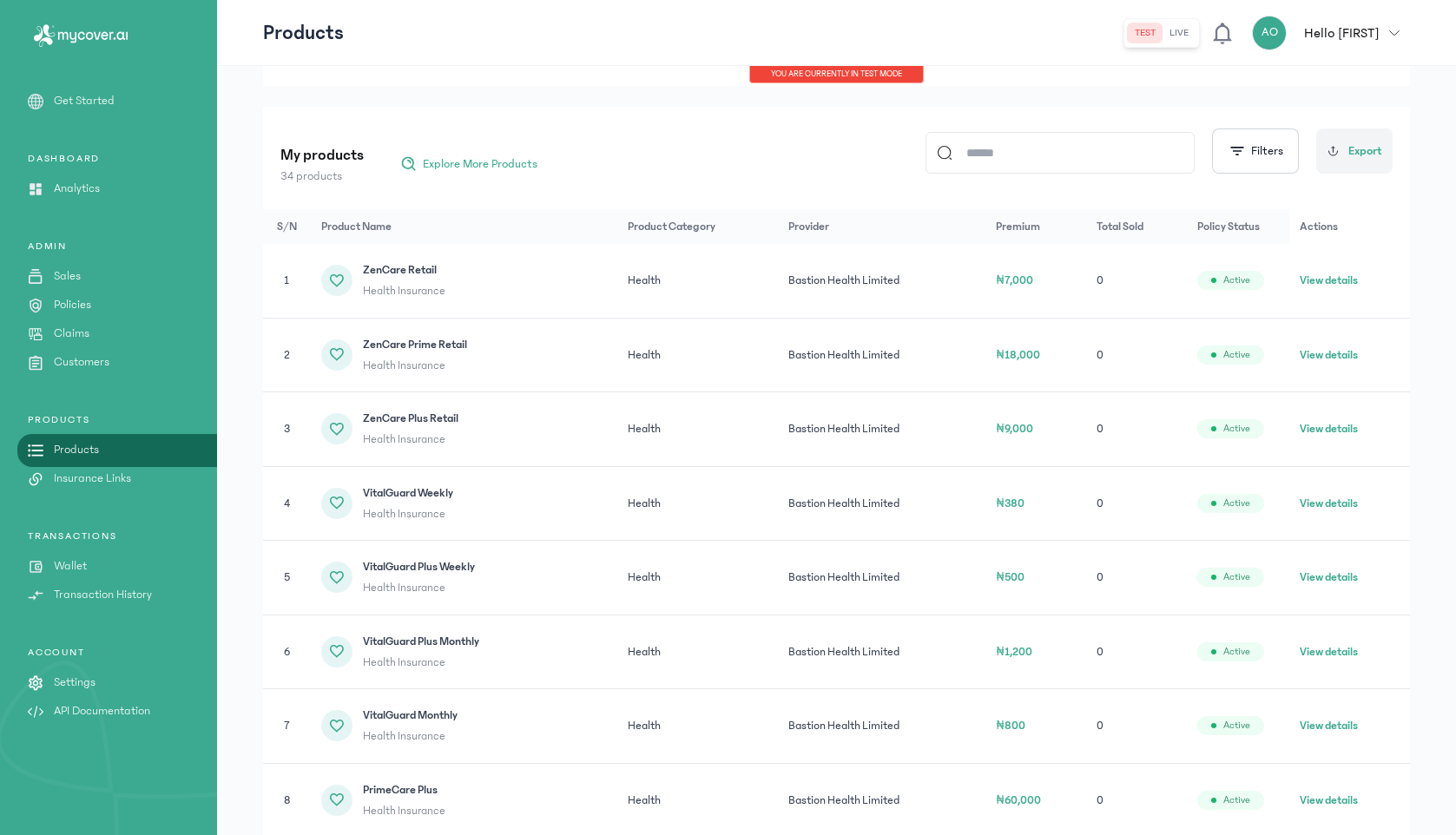click on "View details" 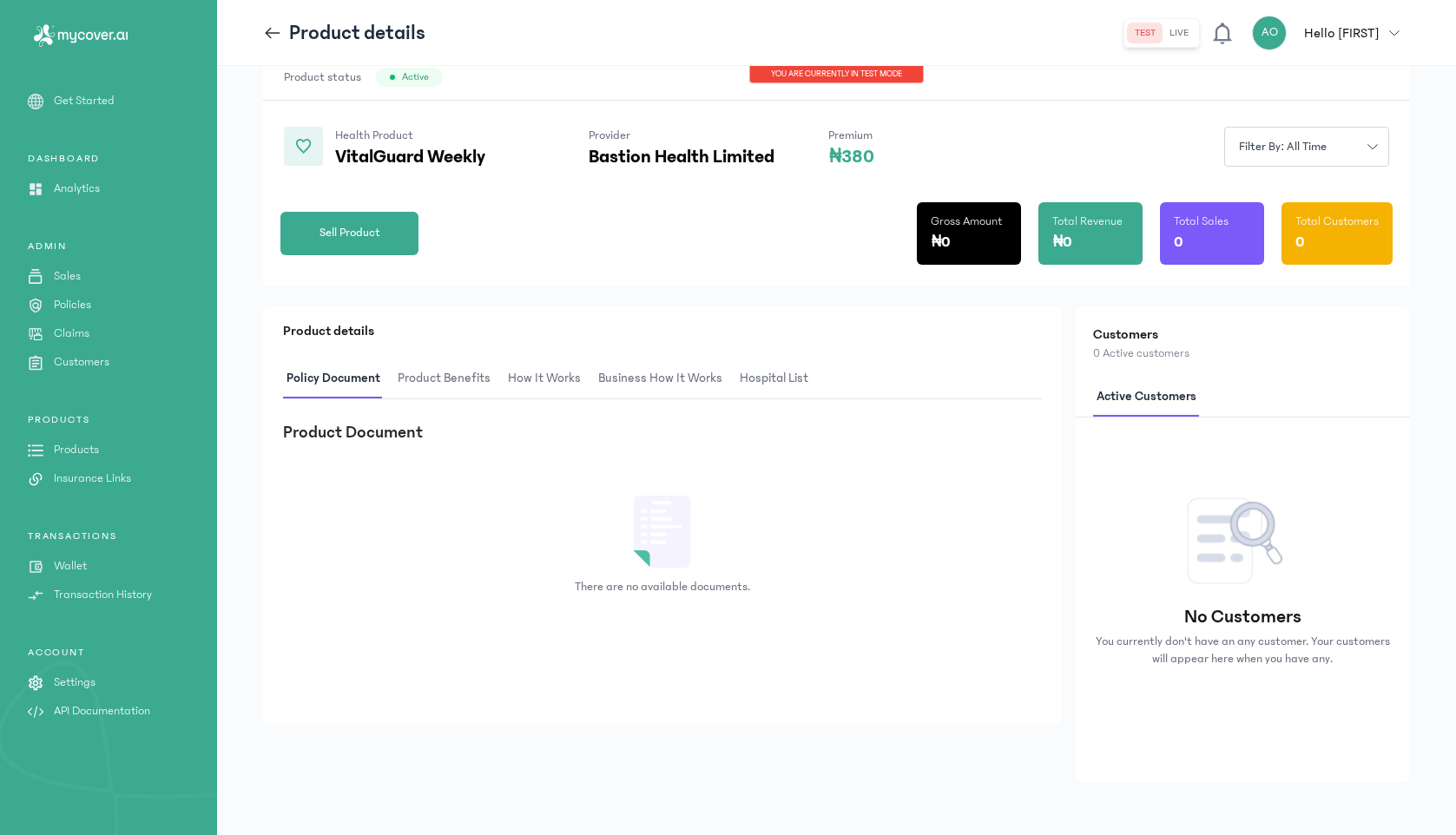 scroll, scrollTop: 112, scrollLeft: 0, axis: vertical 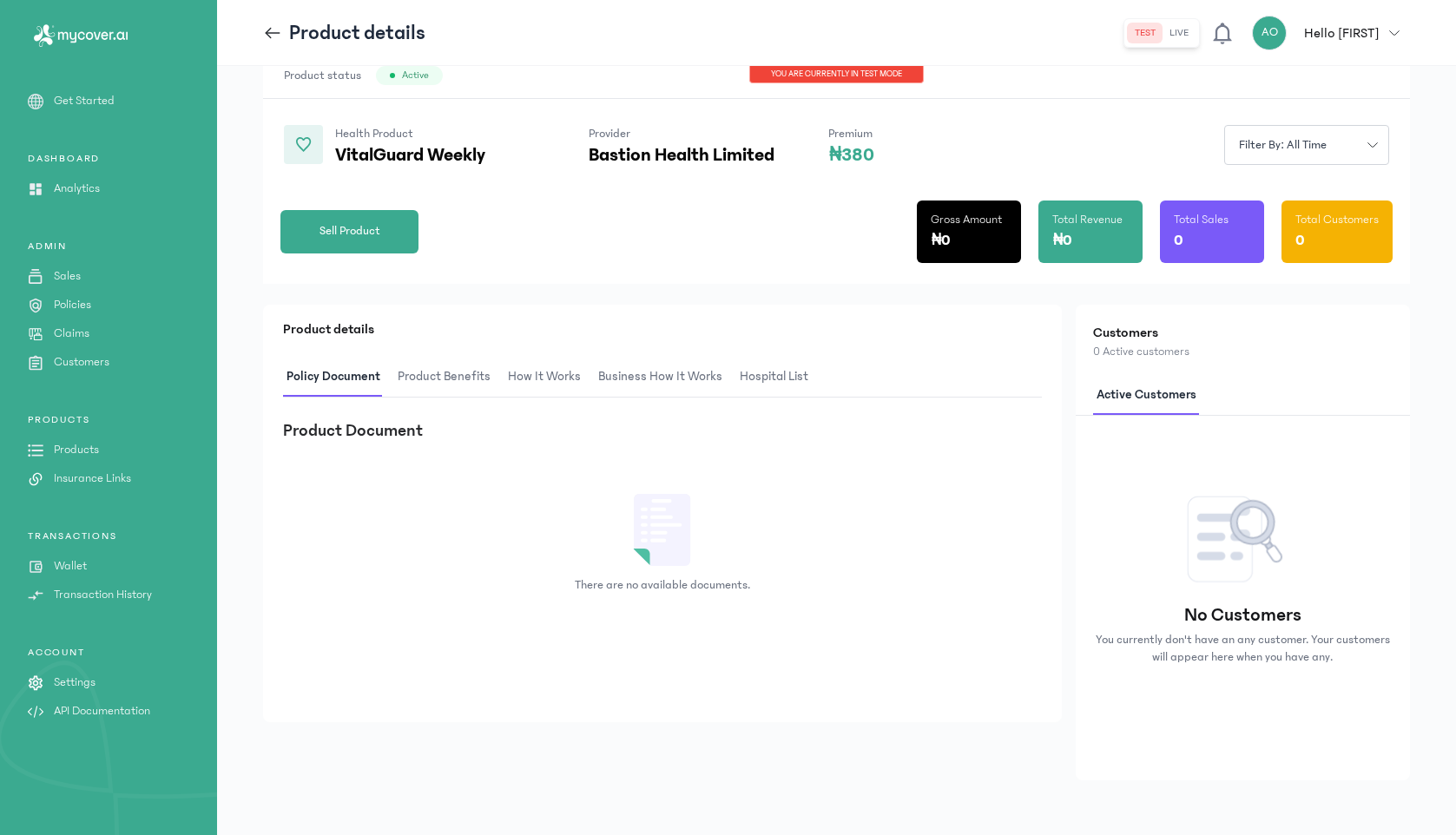 click on "Product Benefits" at bounding box center [444, 377] 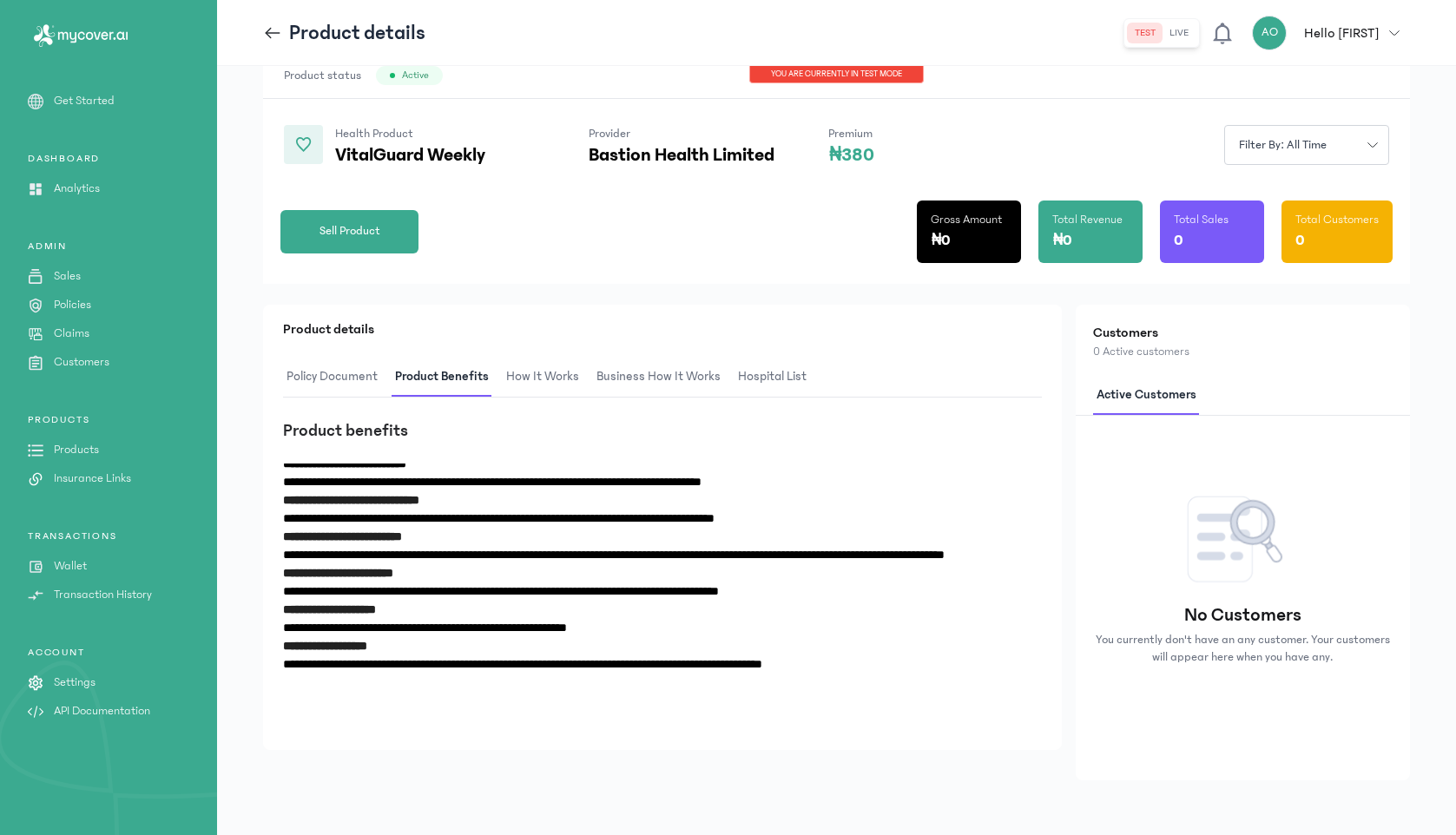 scroll, scrollTop: 0, scrollLeft: 0, axis: both 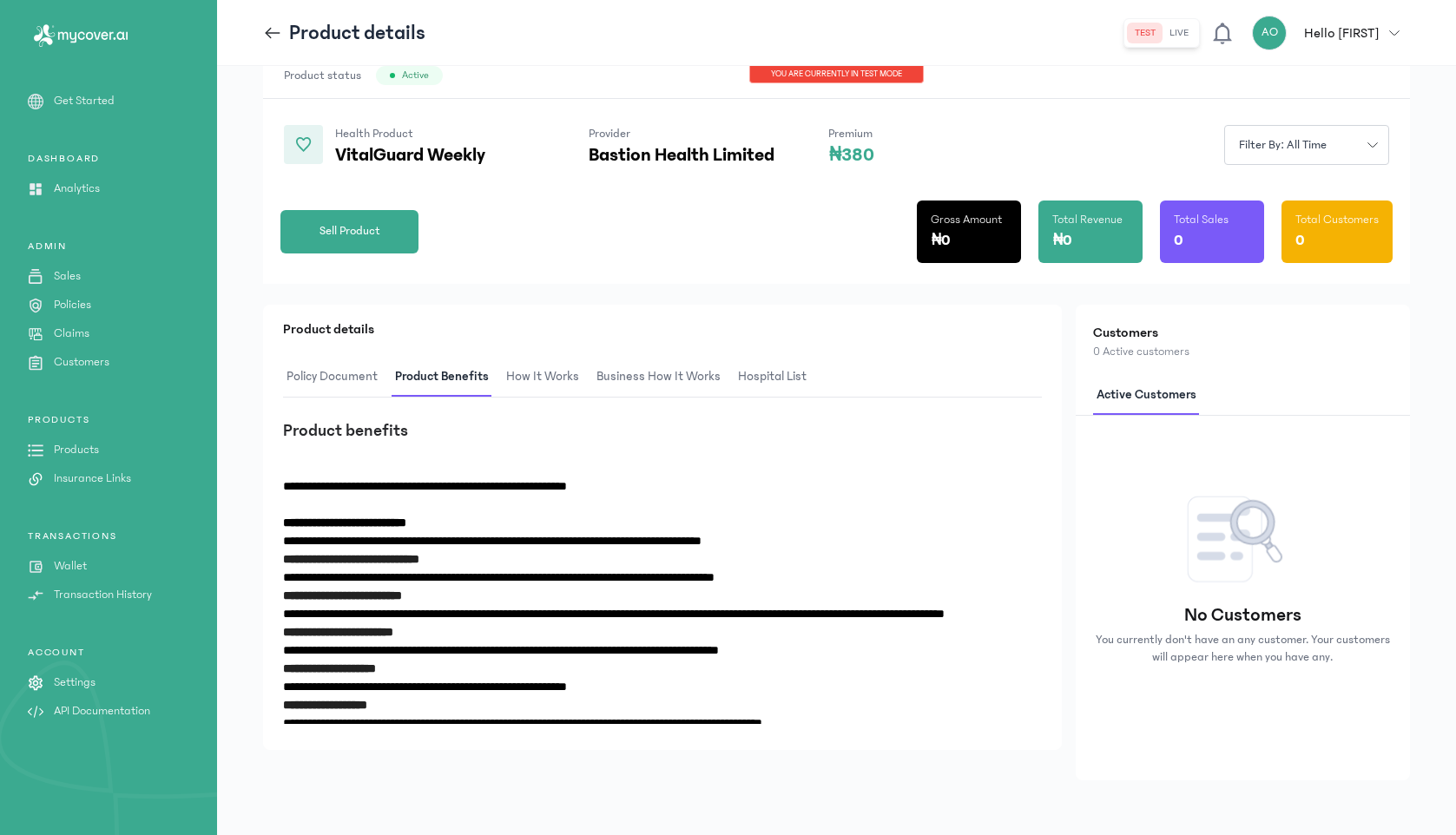 click on "How It Works" at bounding box center [543, 377] 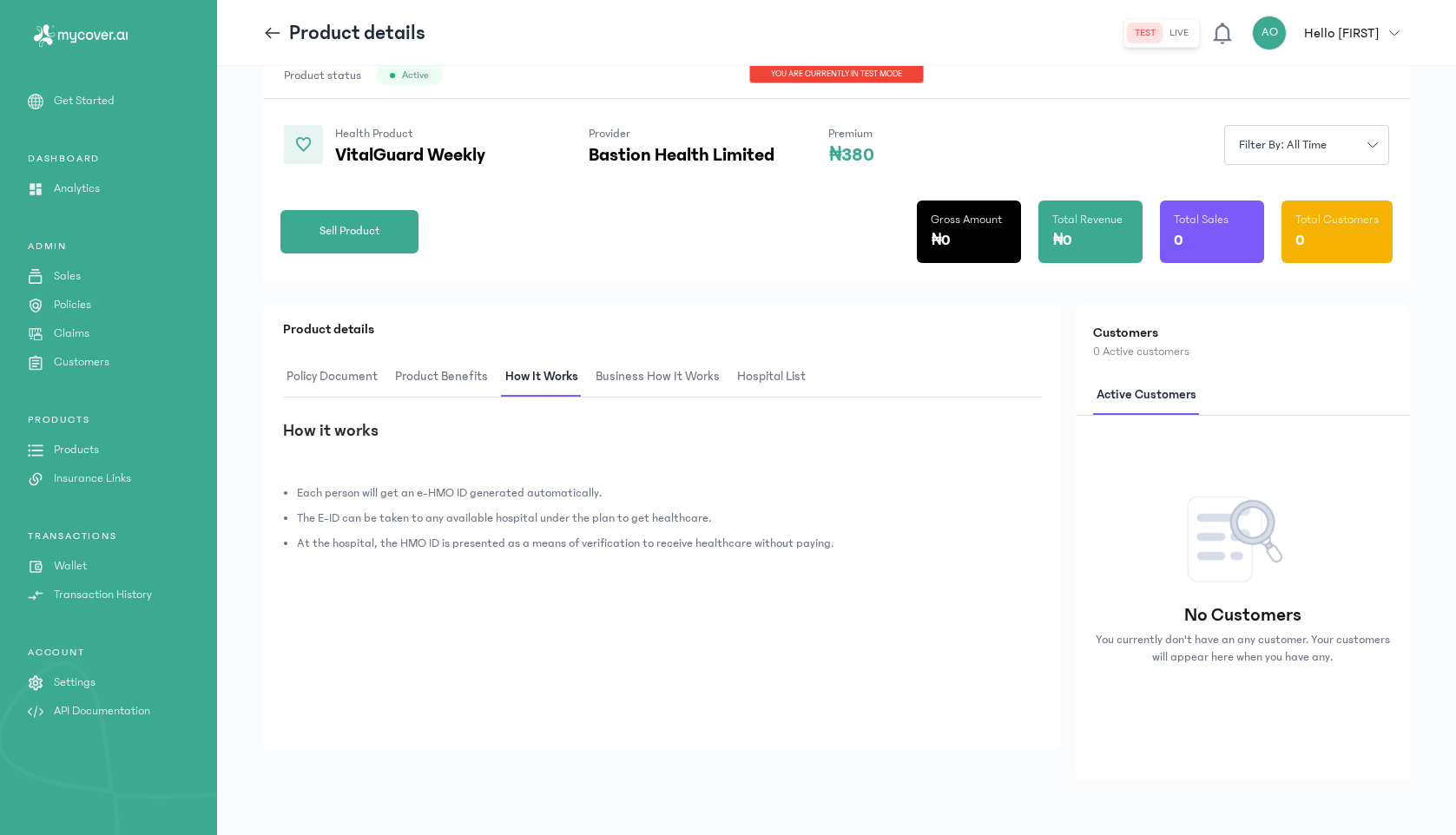 click on "Business How It Works" at bounding box center [657, 377] 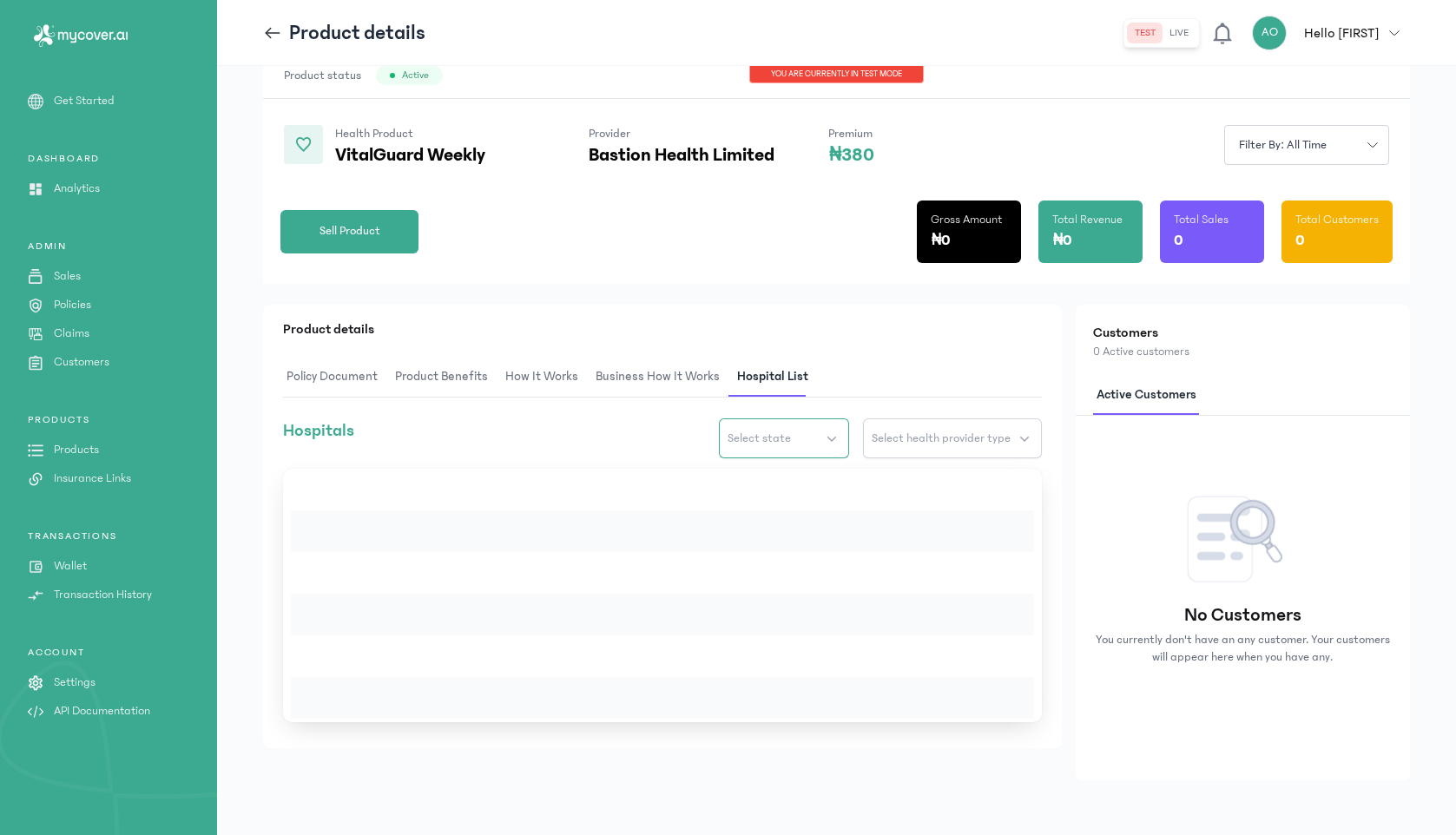 click on "Select state" 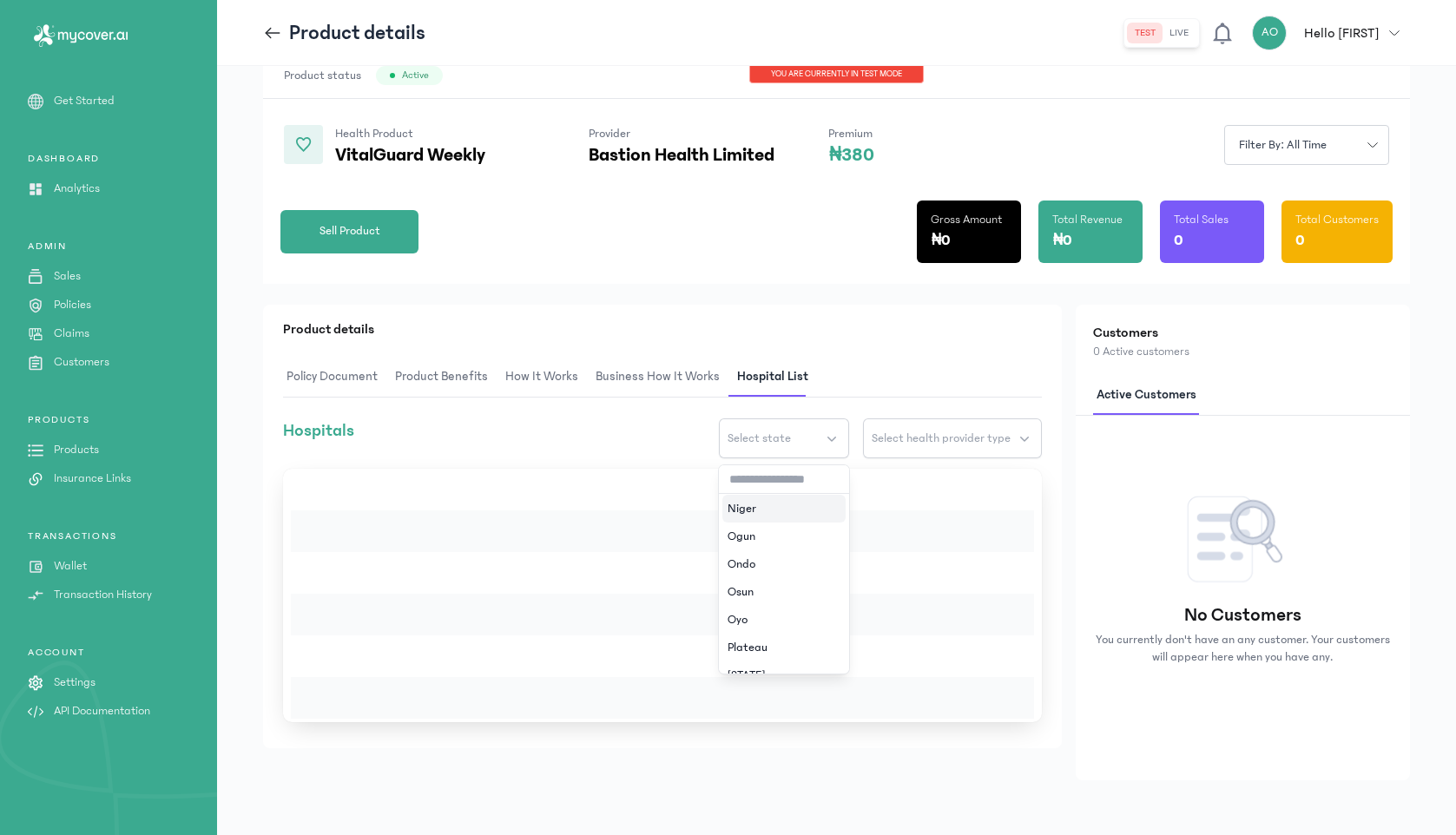 scroll, scrollTop: 773, scrollLeft: 0, axis: vertical 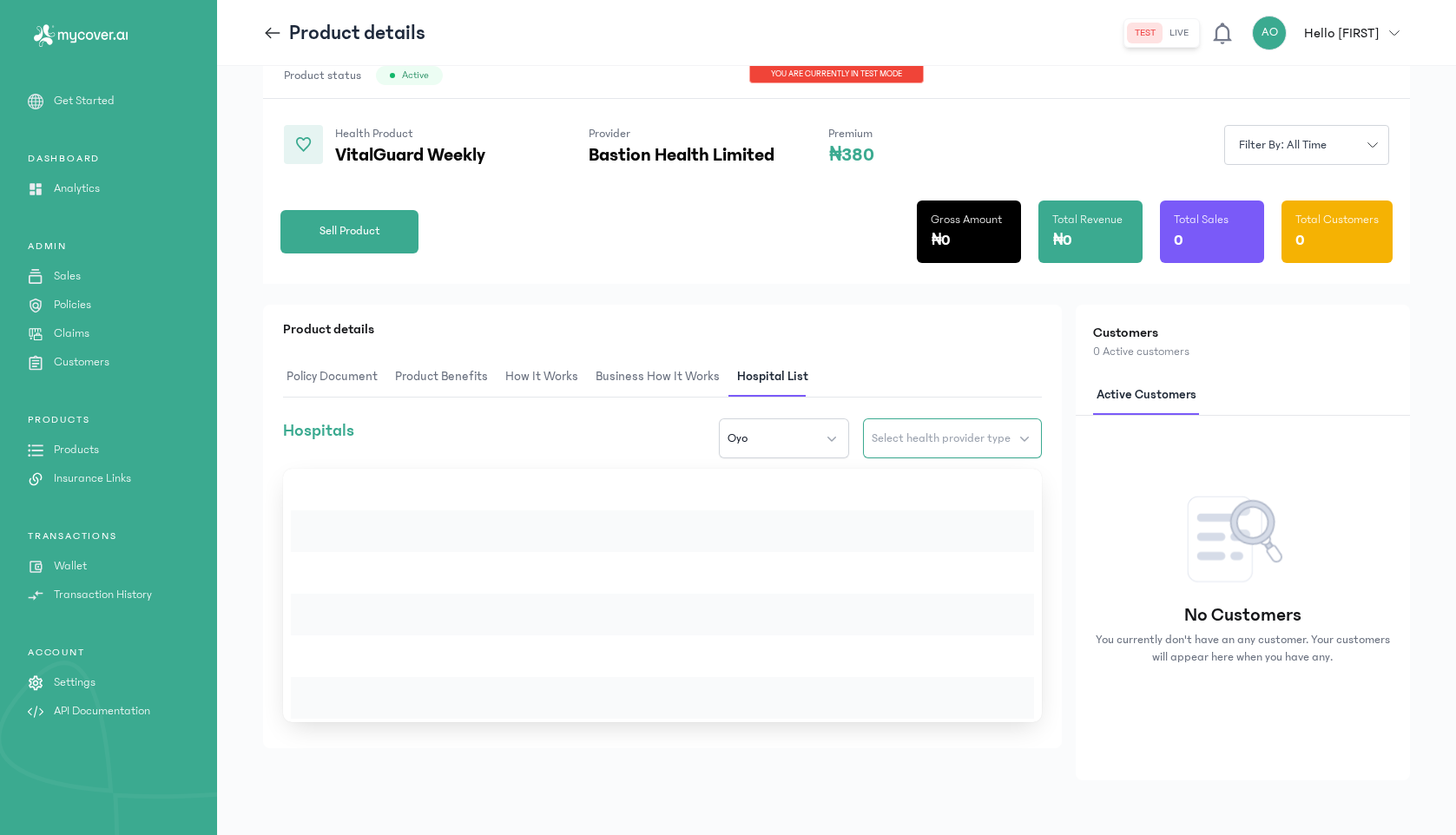 click on "Select health provider type" 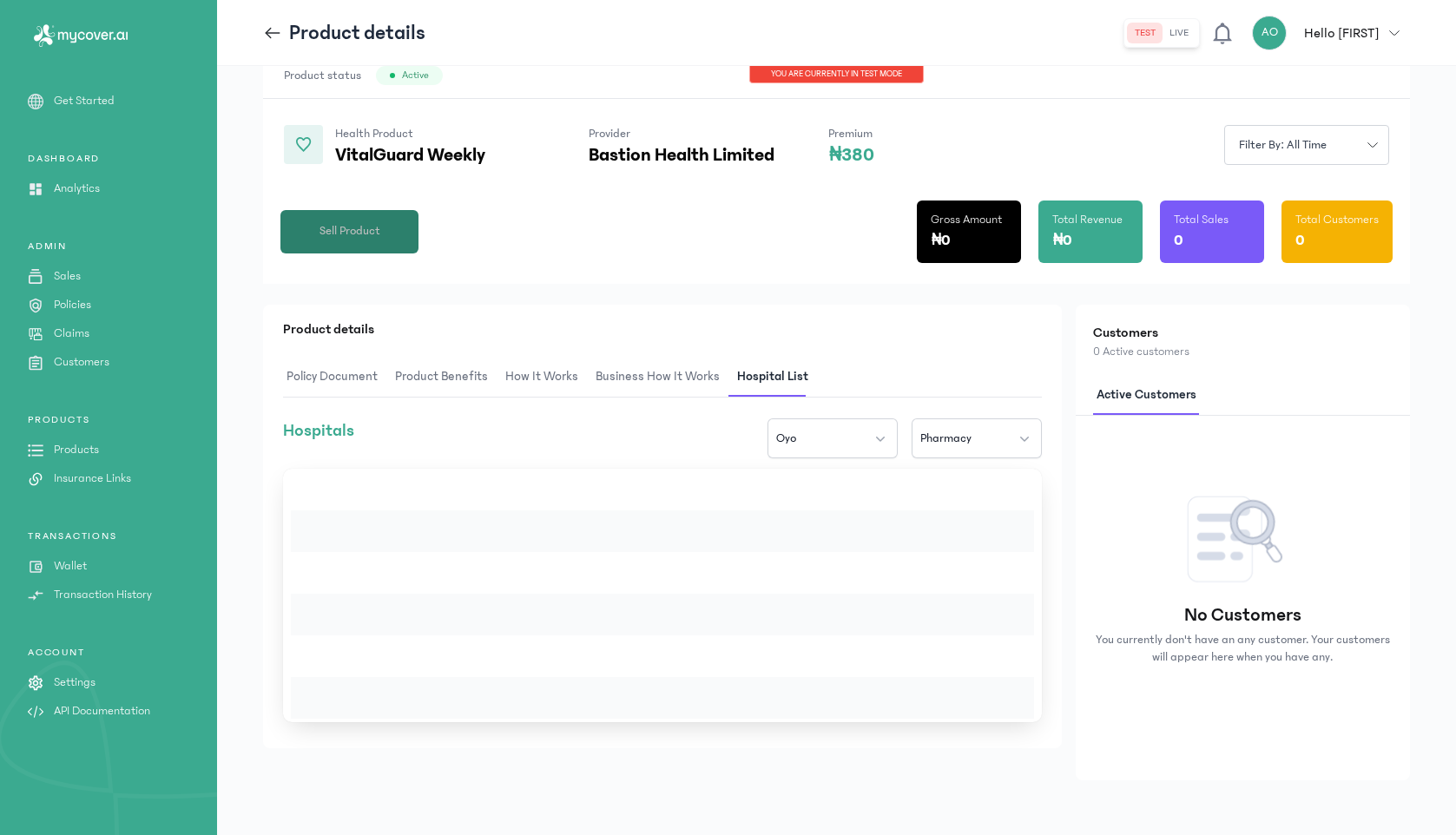 click on "Sell Product" at bounding box center [350, 231] 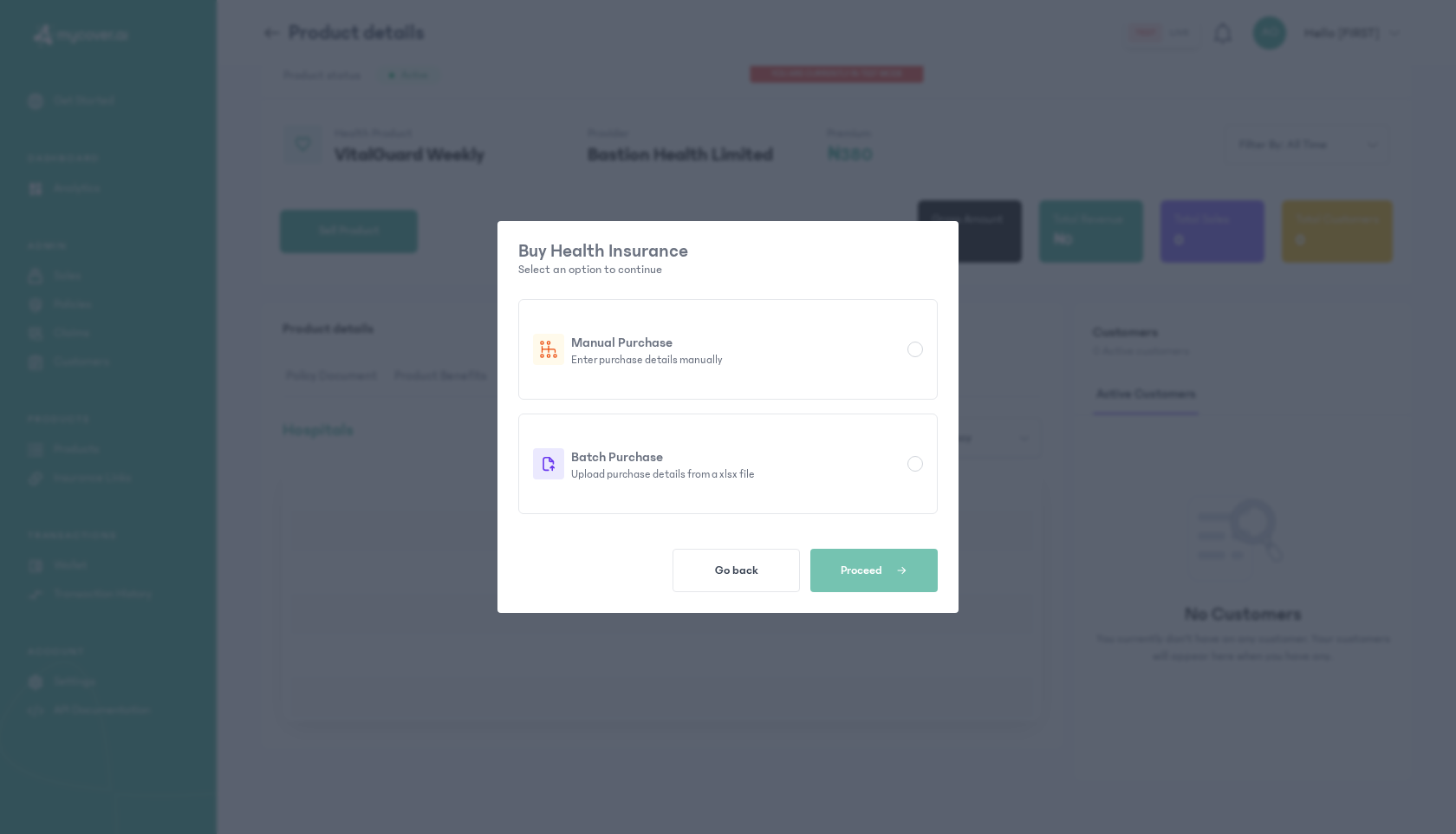 click on "Buy Health Insurance Select an option to continue
Manual Purchase Enter purchase details manually
Batch Purchase Upload purchase details from a xlsx file Go back Proceed" 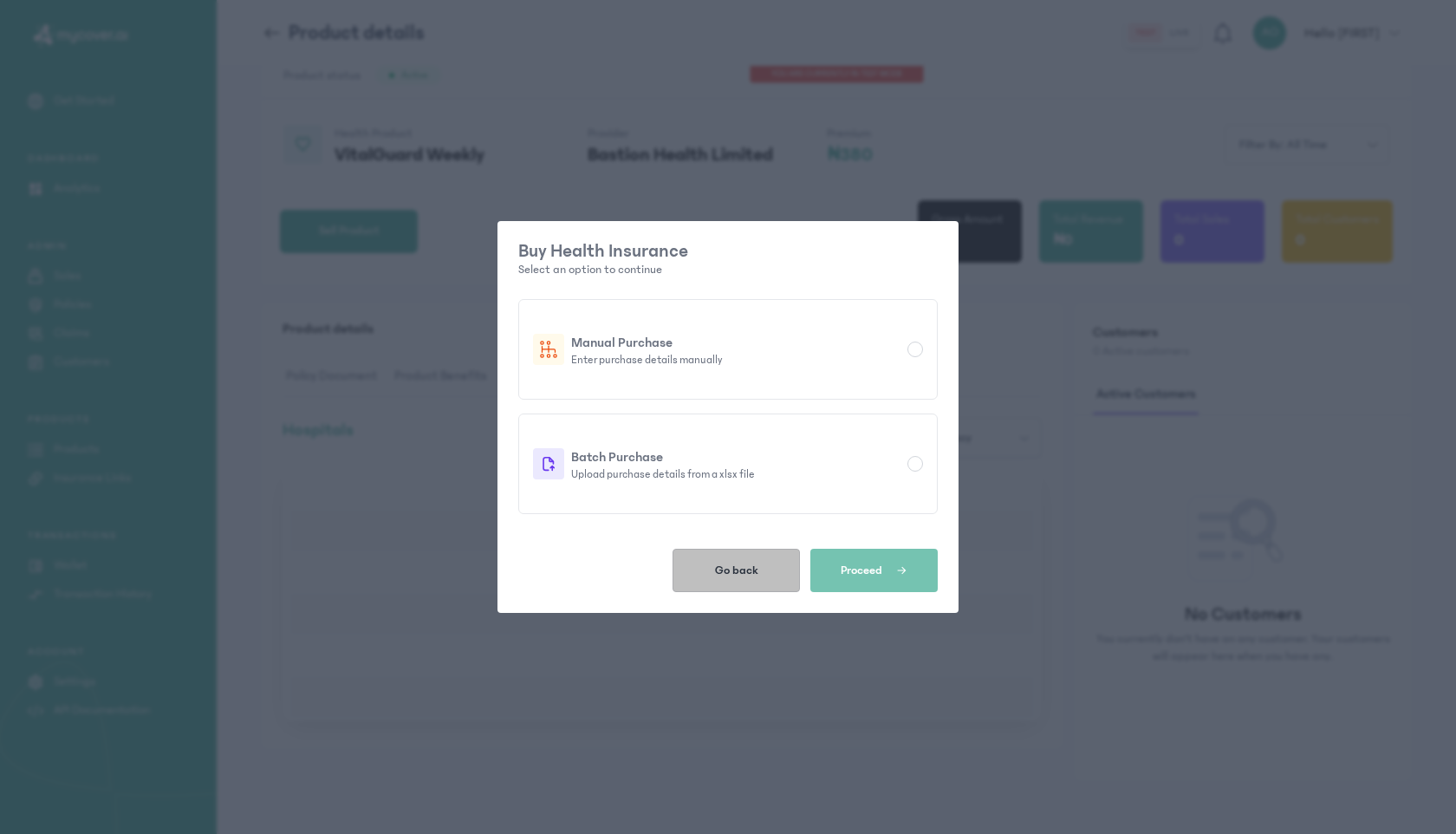 click on "Go back" 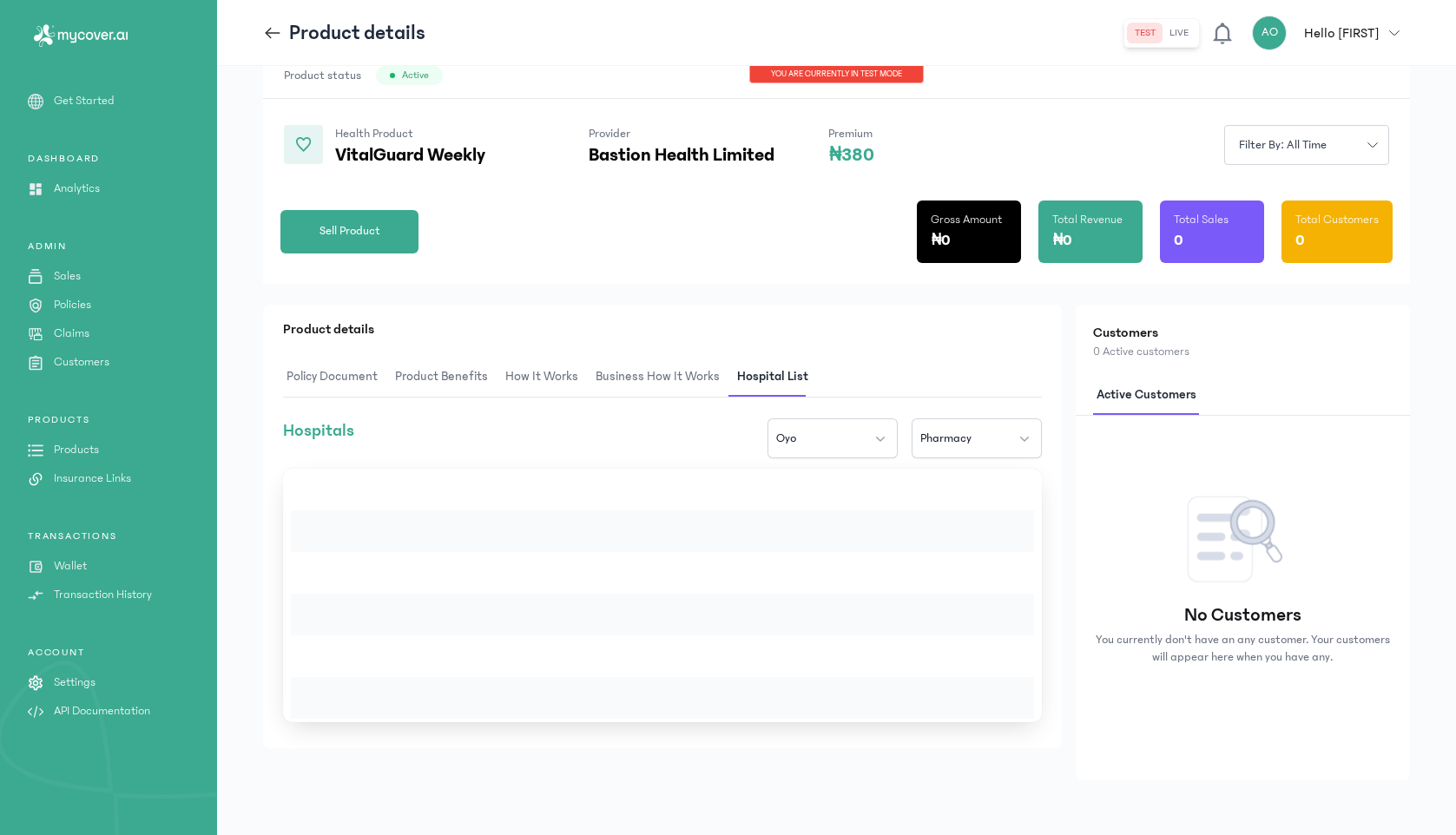 scroll, scrollTop: 0, scrollLeft: 0, axis: both 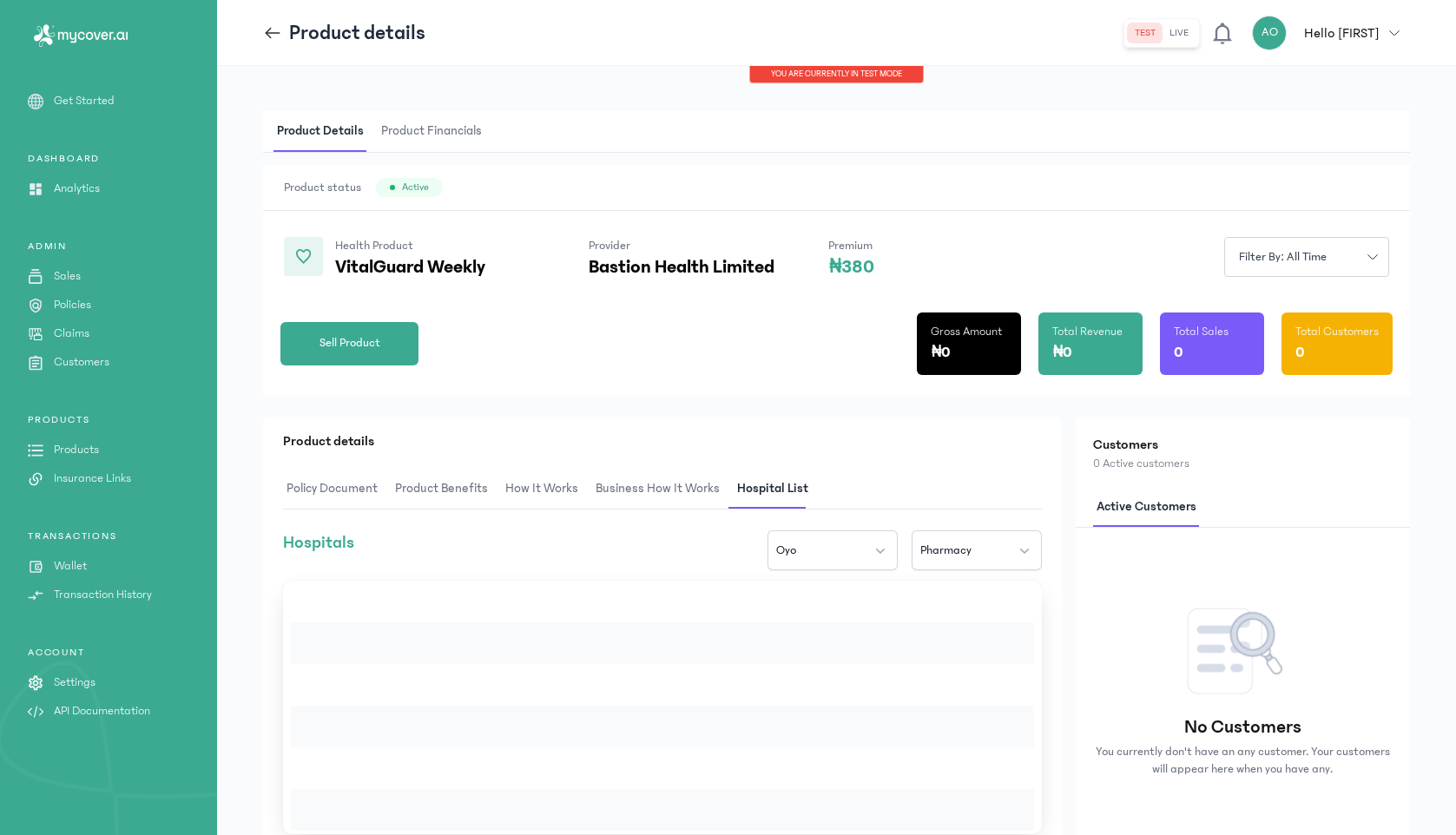 click on "Product Financials" at bounding box center [432, 131] 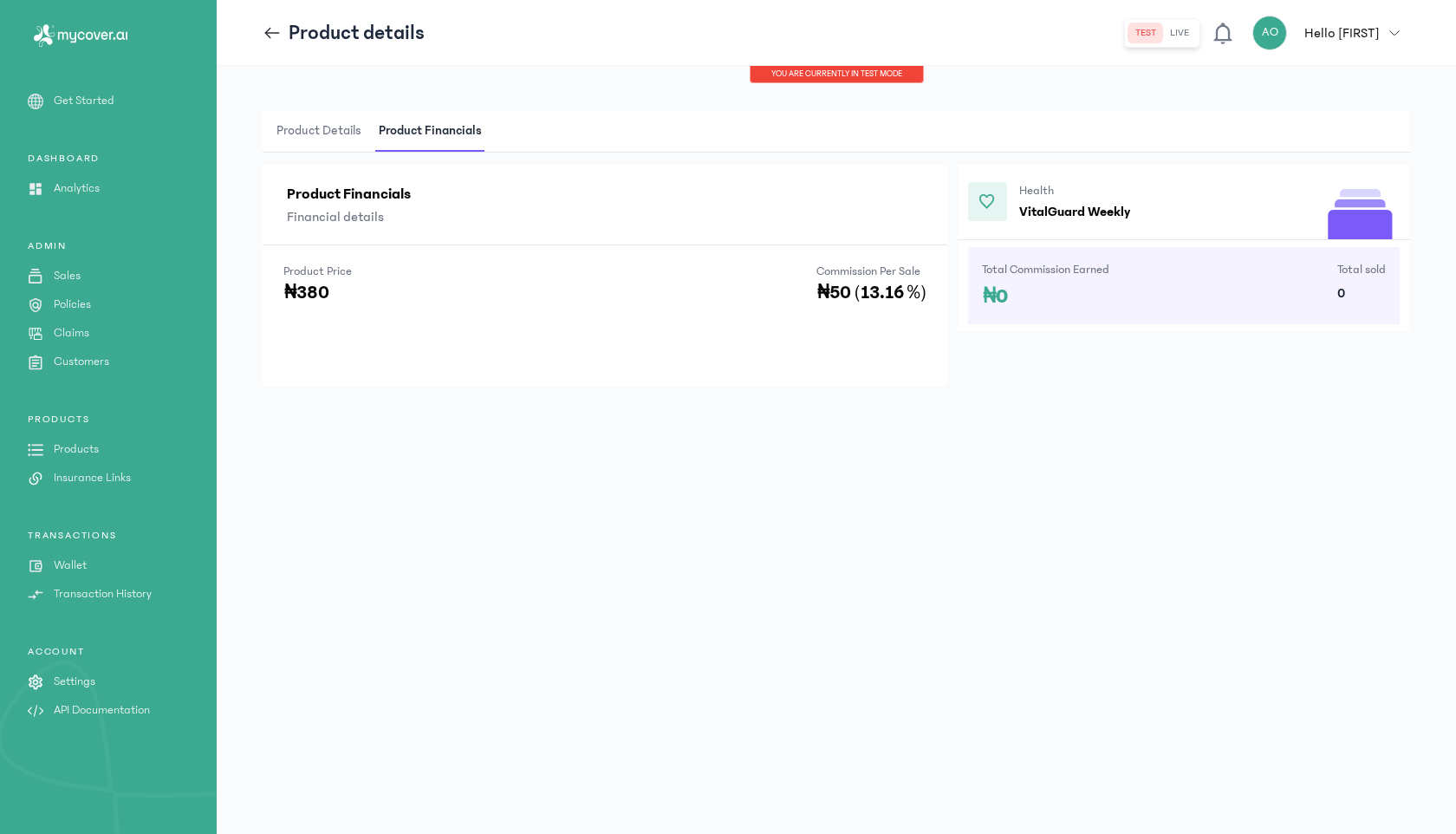 click on "Product Details" at bounding box center [319, 131] 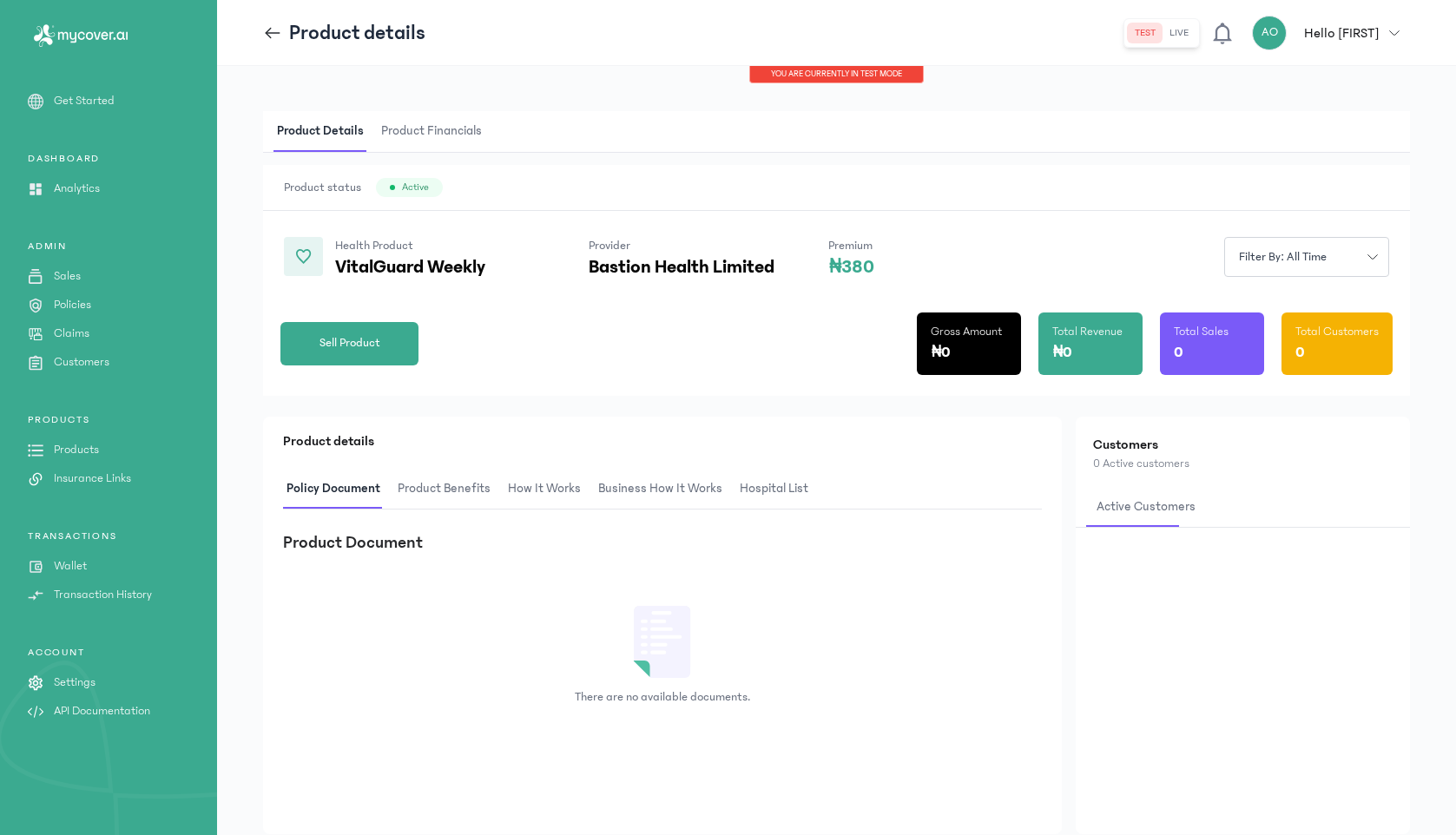 click 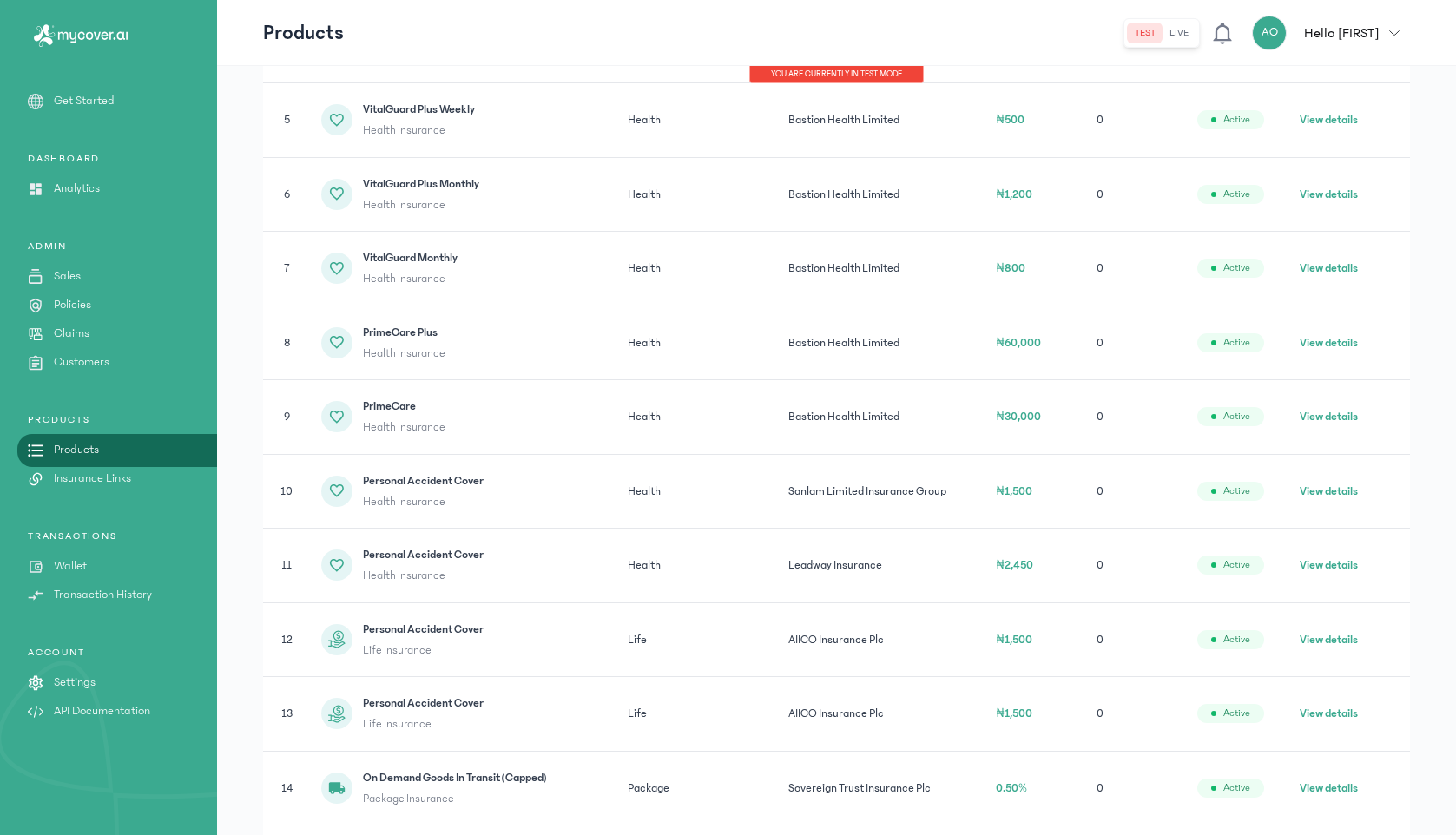 scroll, scrollTop: 621, scrollLeft: 0, axis: vertical 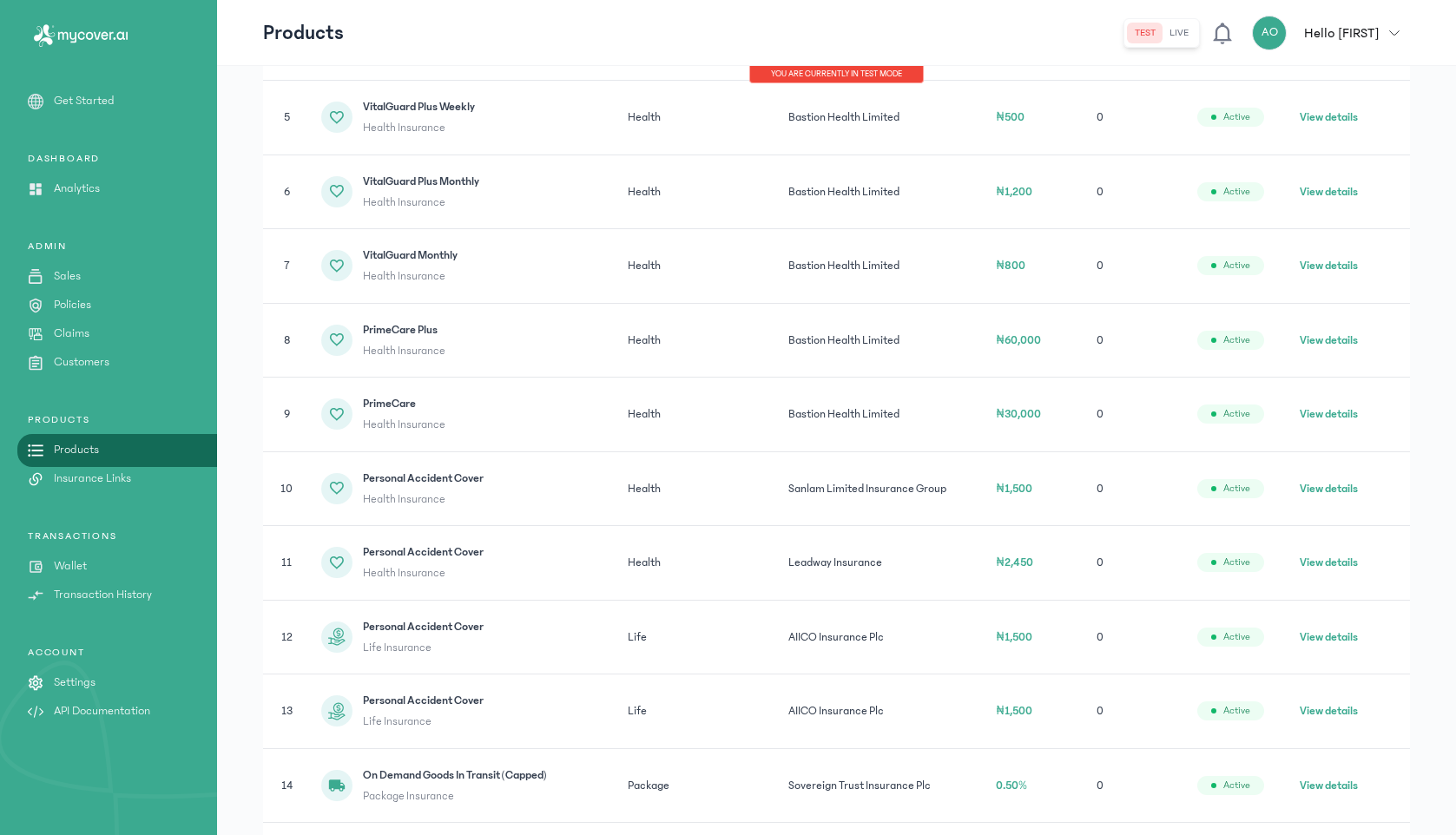 click on "View details" 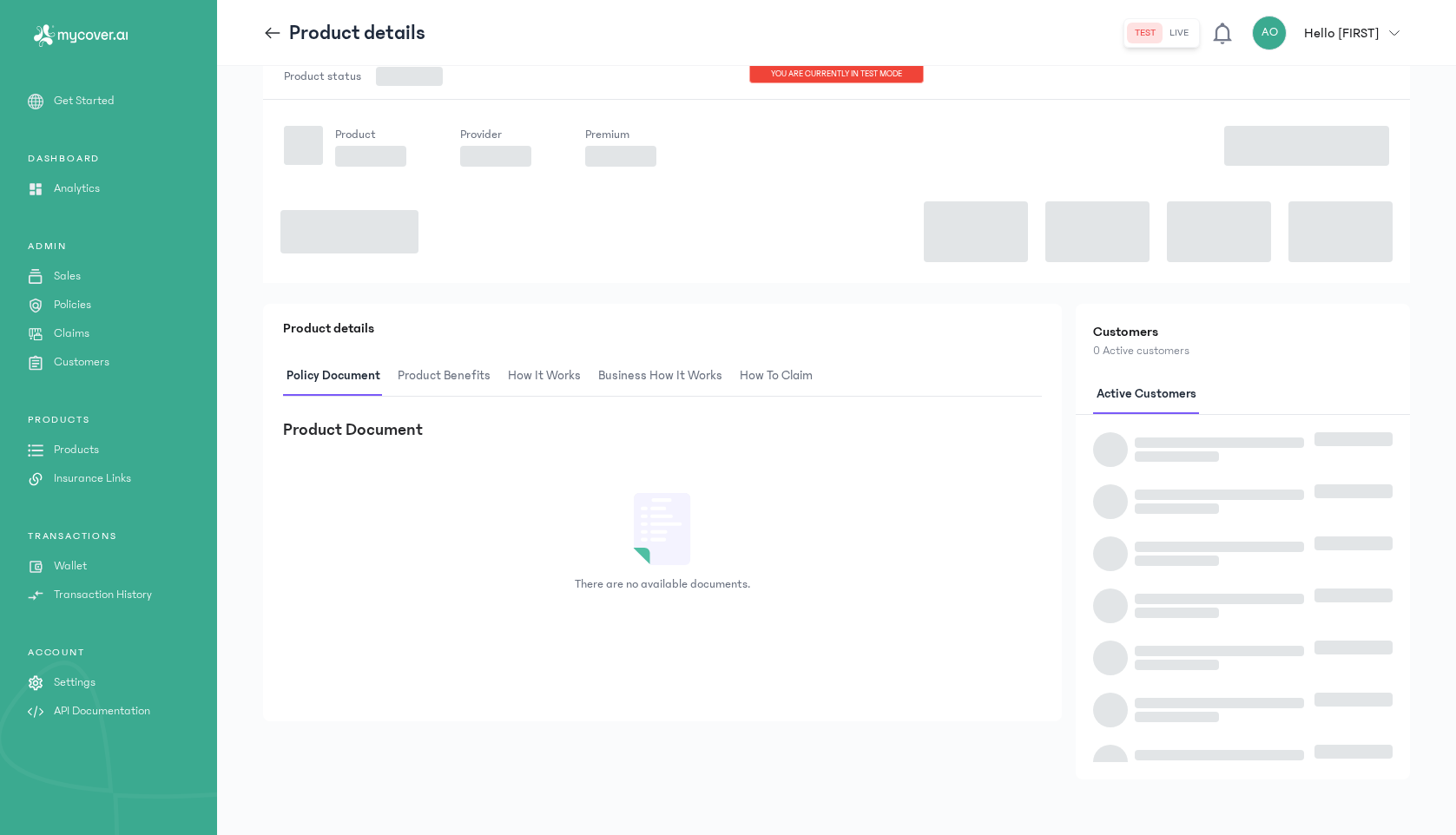 scroll, scrollTop: 0, scrollLeft: 0, axis: both 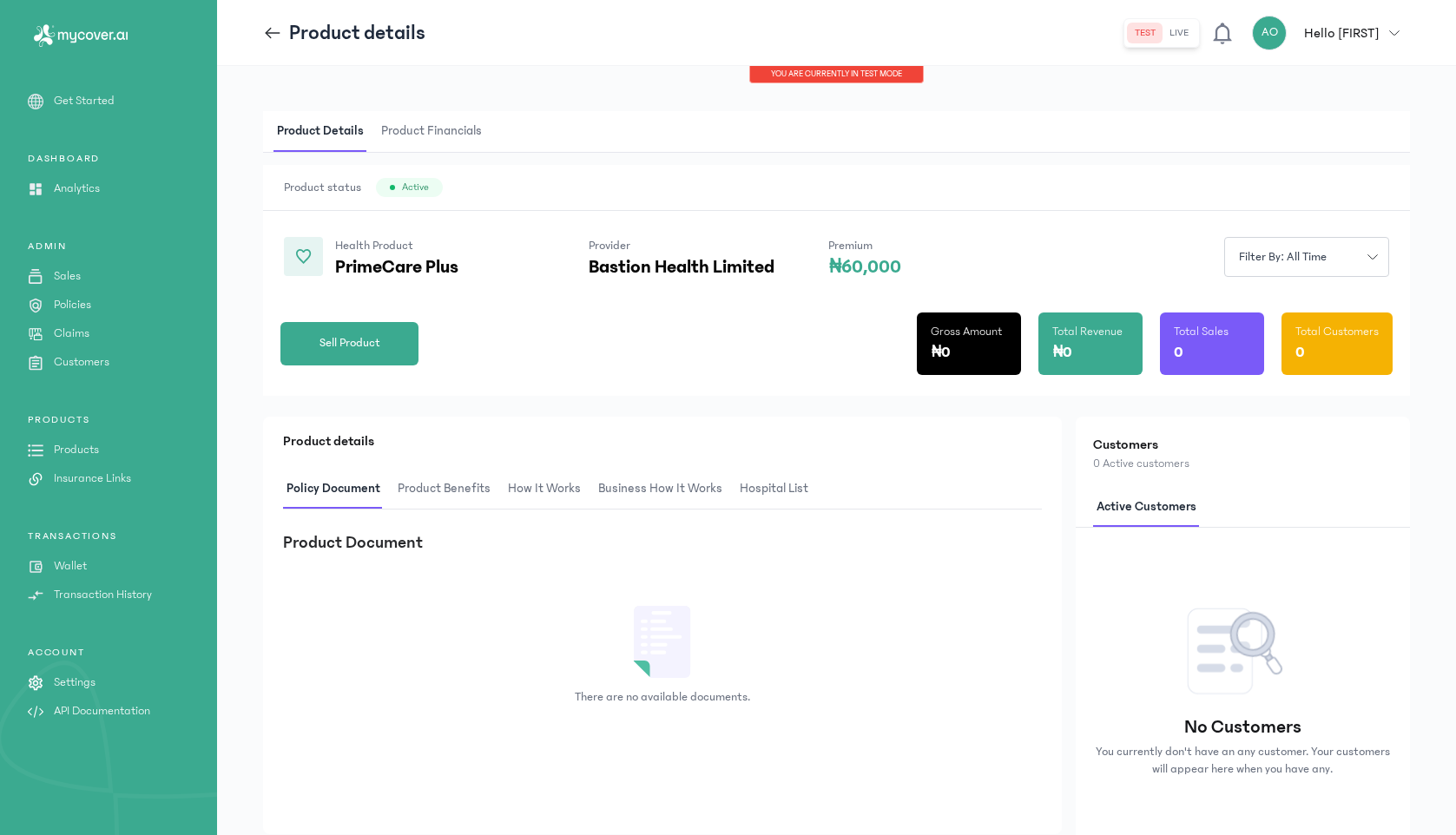 click on "Product Financials" at bounding box center (432, 131) 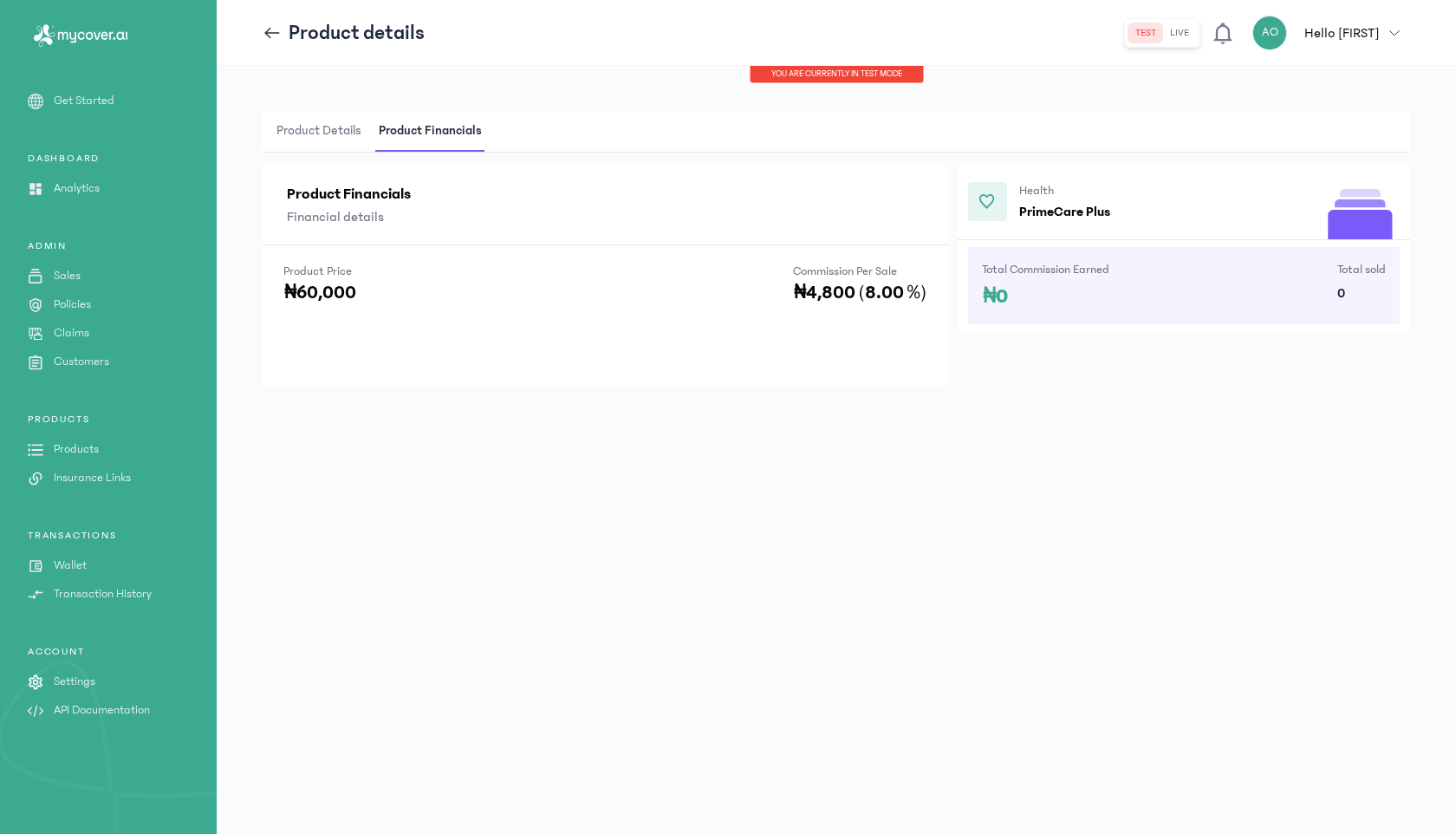 click on "Product Details" at bounding box center (319, 131) 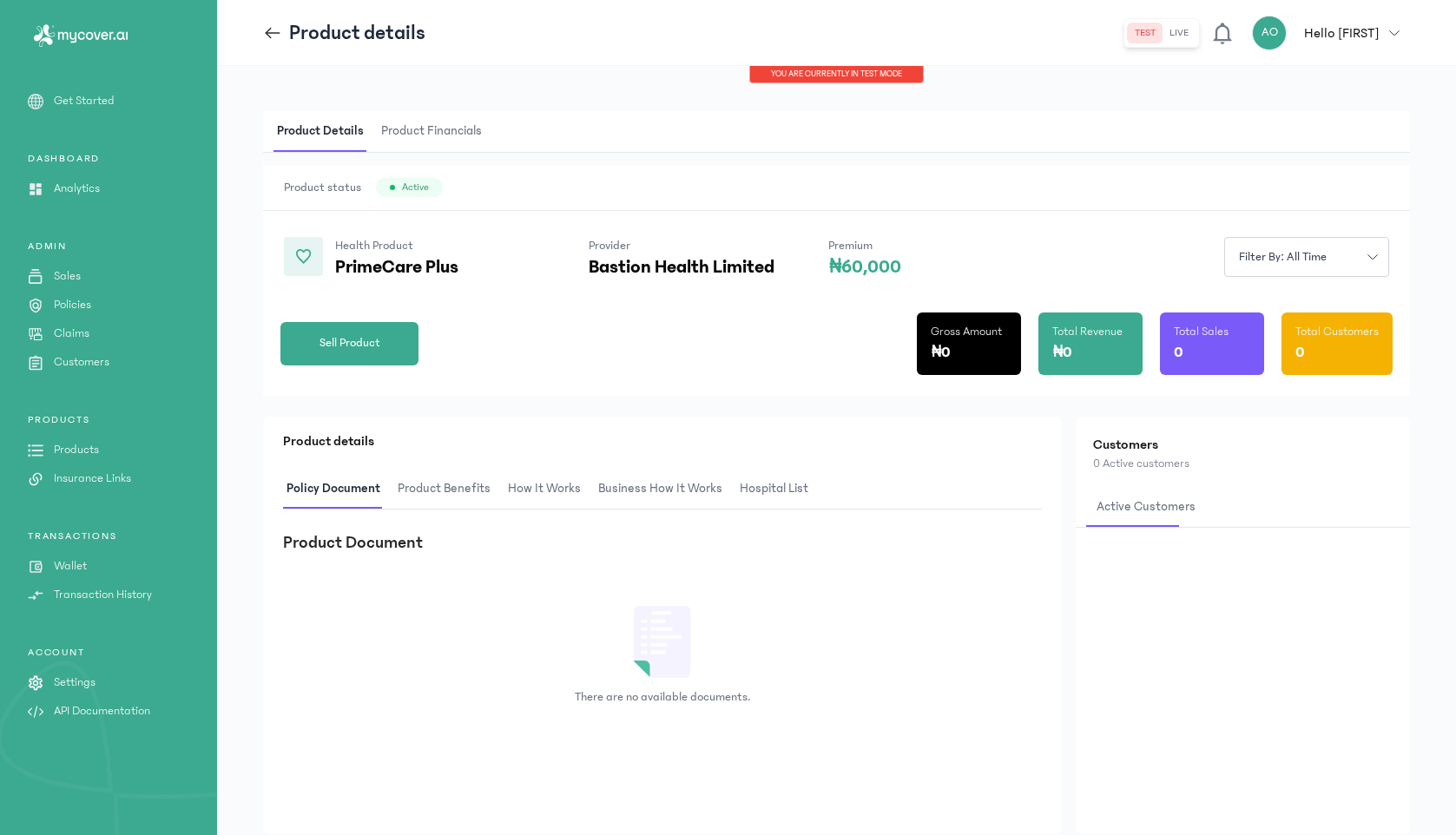 click 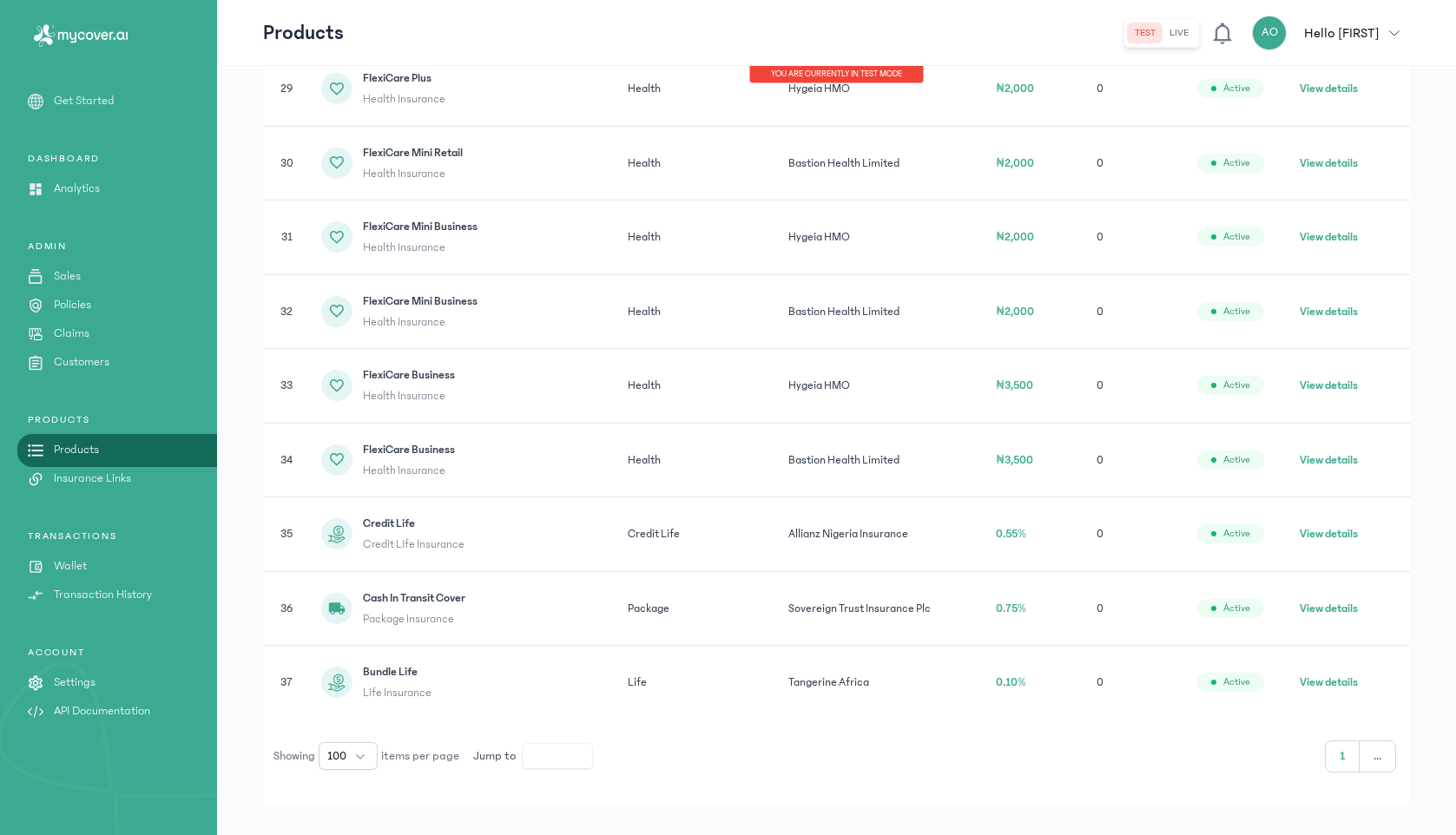scroll, scrollTop: 2439, scrollLeft: 0, axis: vertical 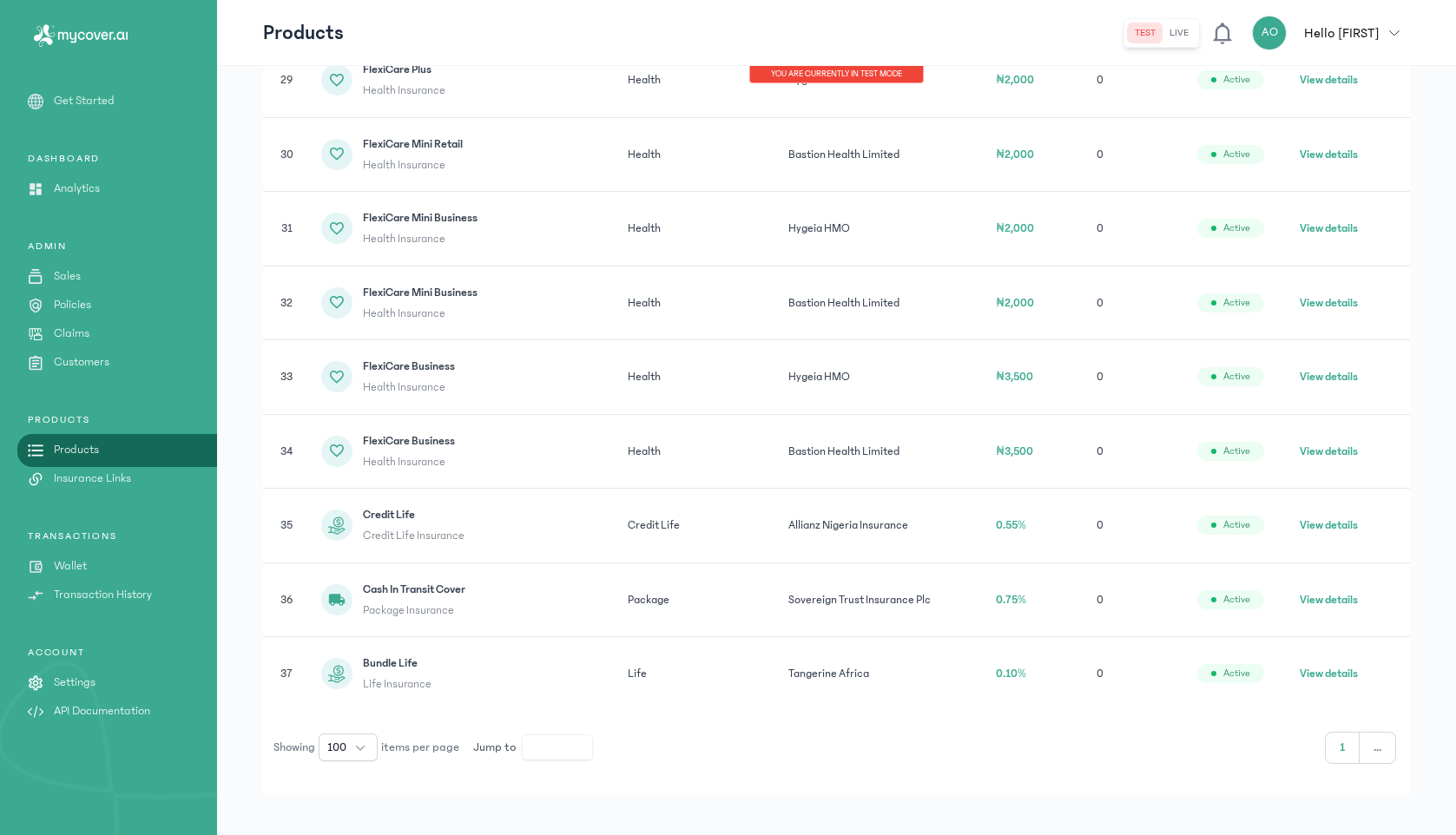 click on "0.75%" 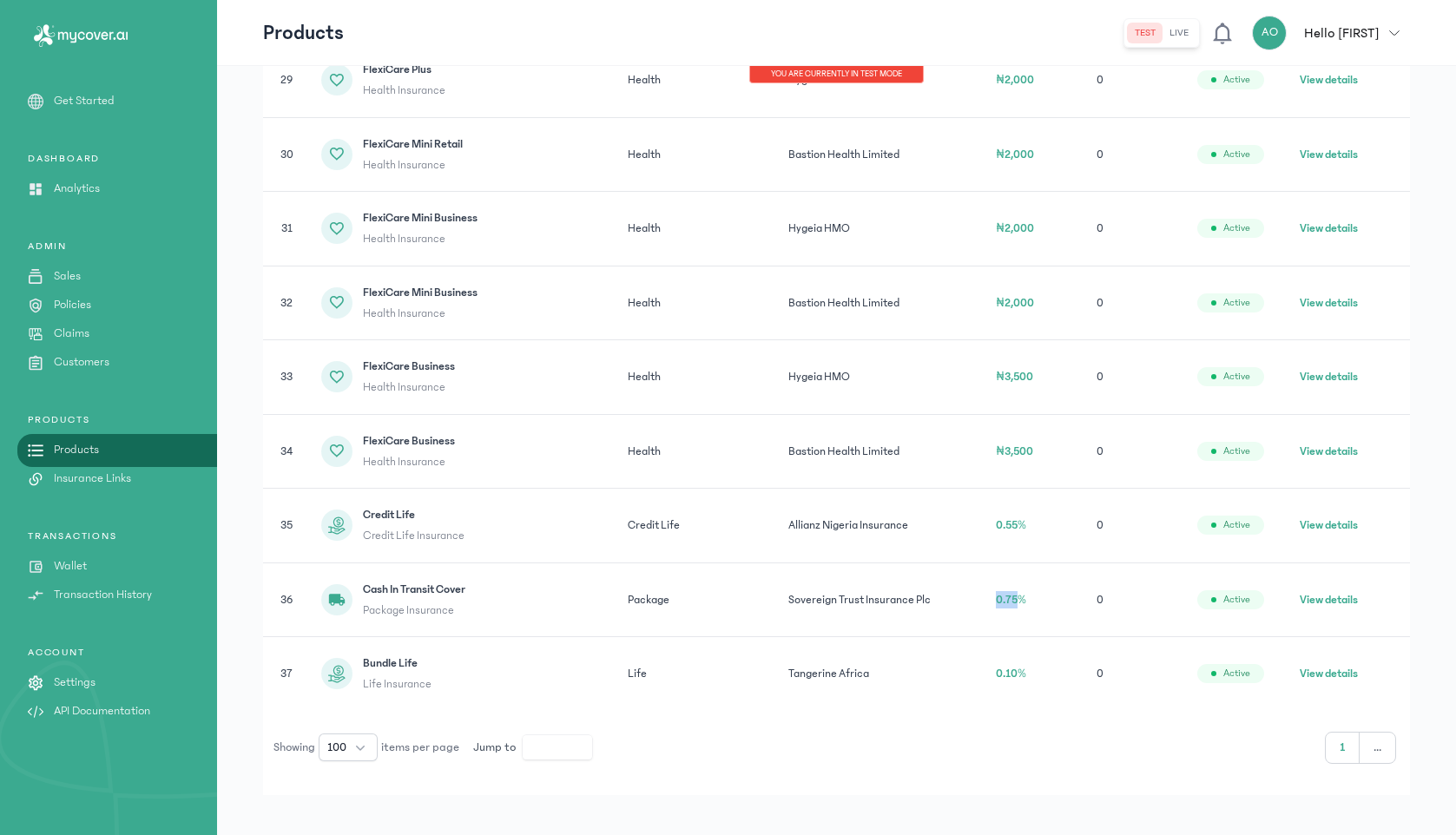 click on "0.75%" 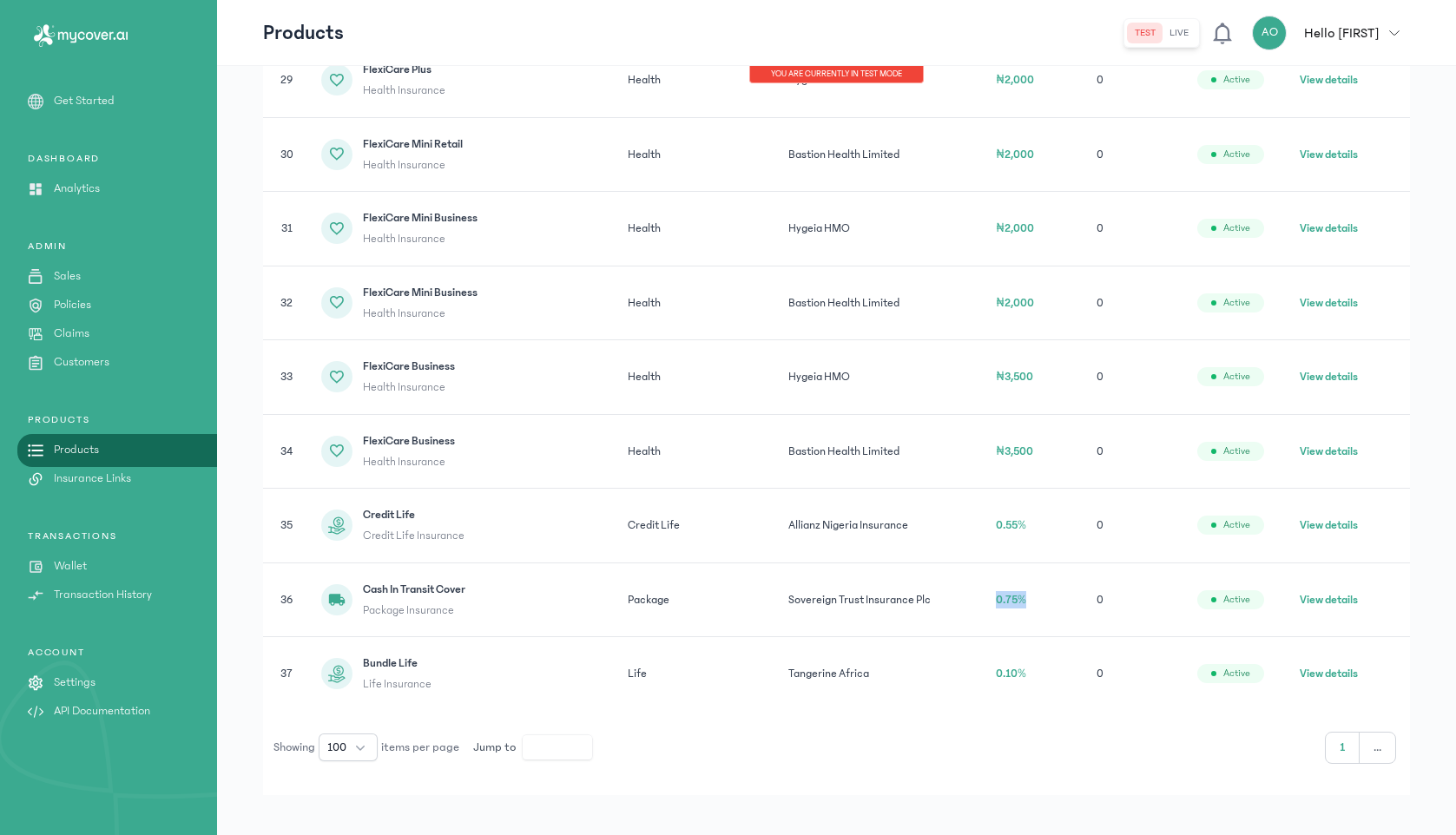 click on "0.55%" 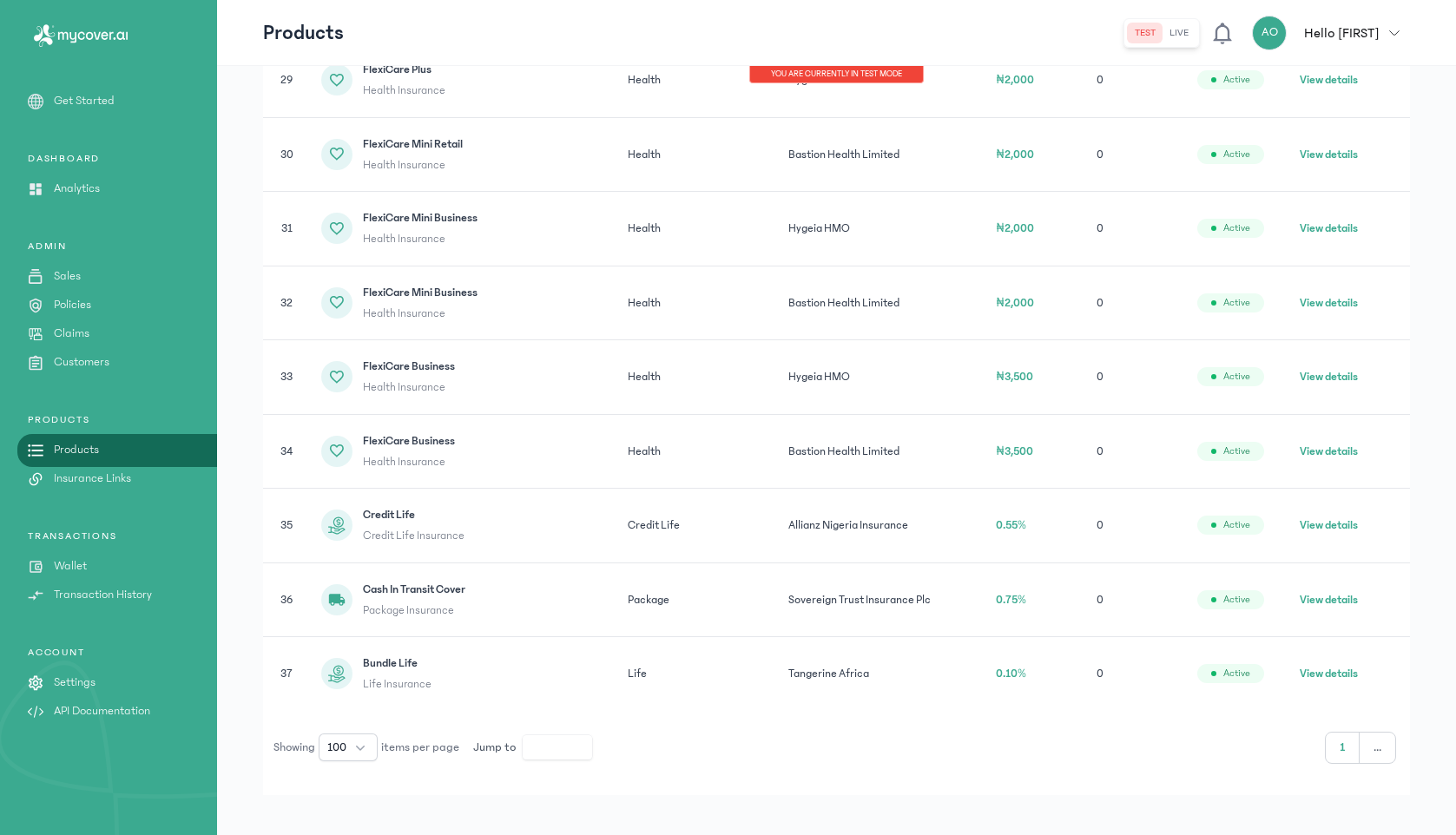 click on "0.55%" 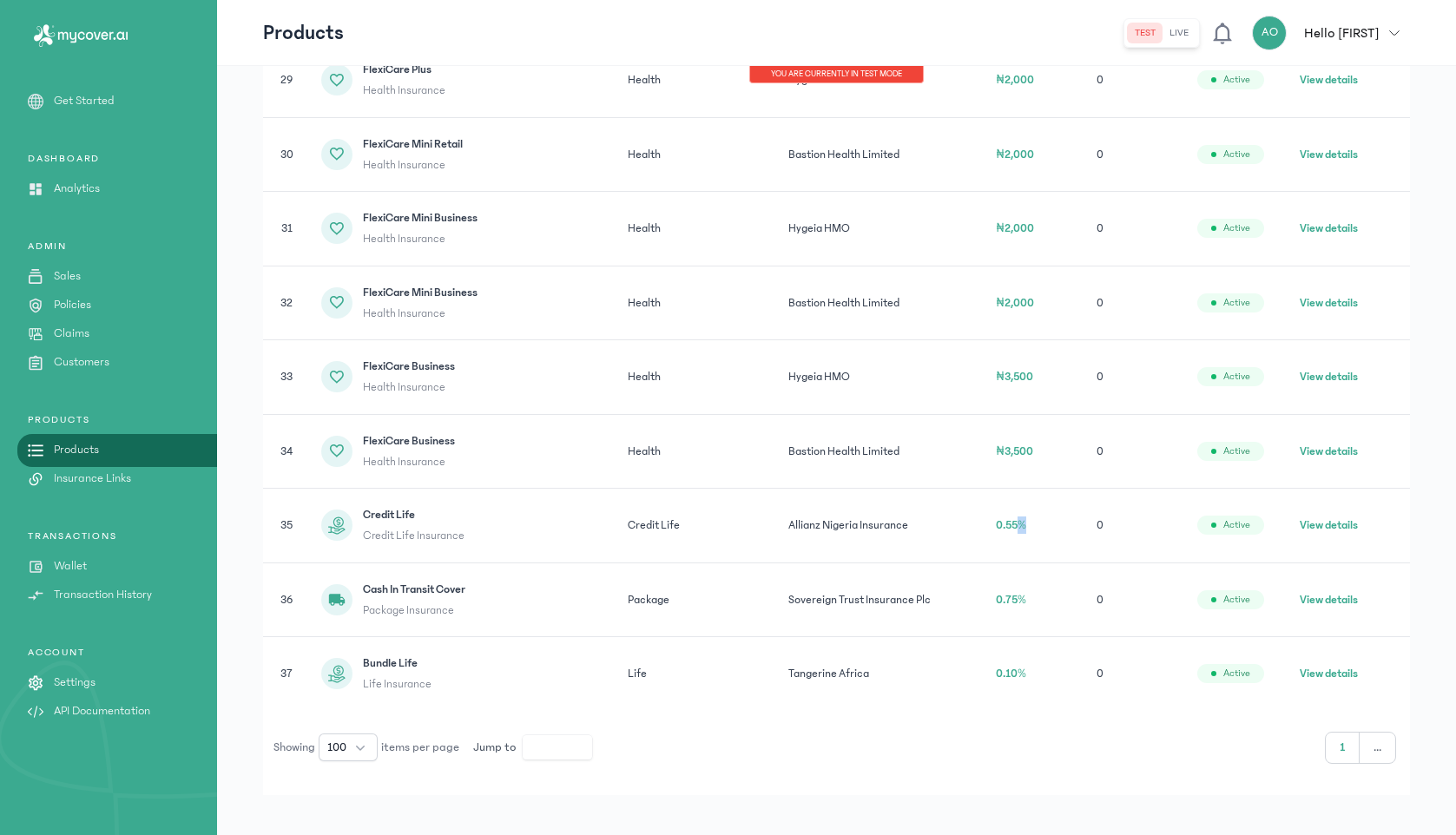 click on "0.55%" 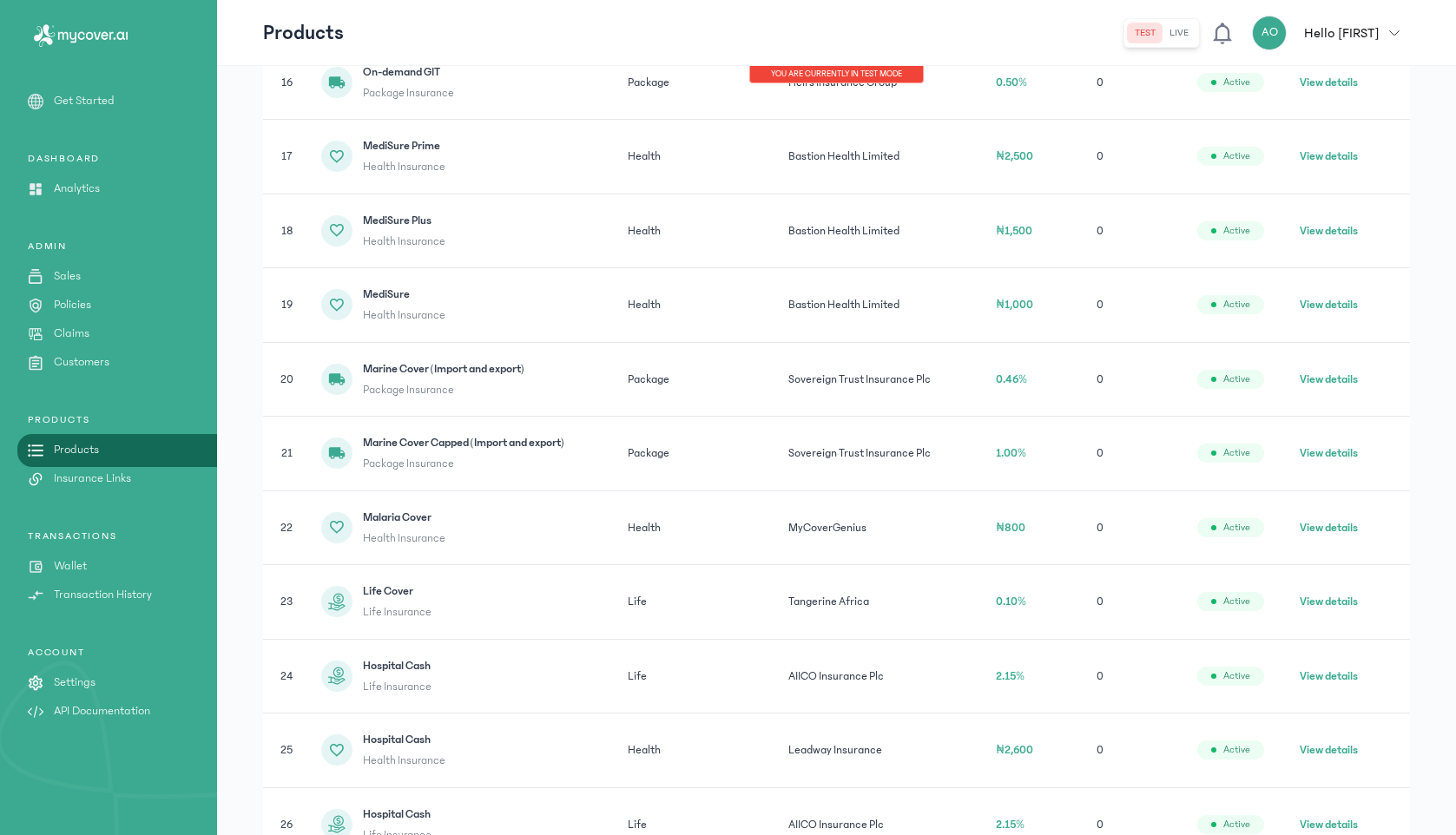 scroll, scrollTop: 1477, scrollLeft: 0, axis: vertical 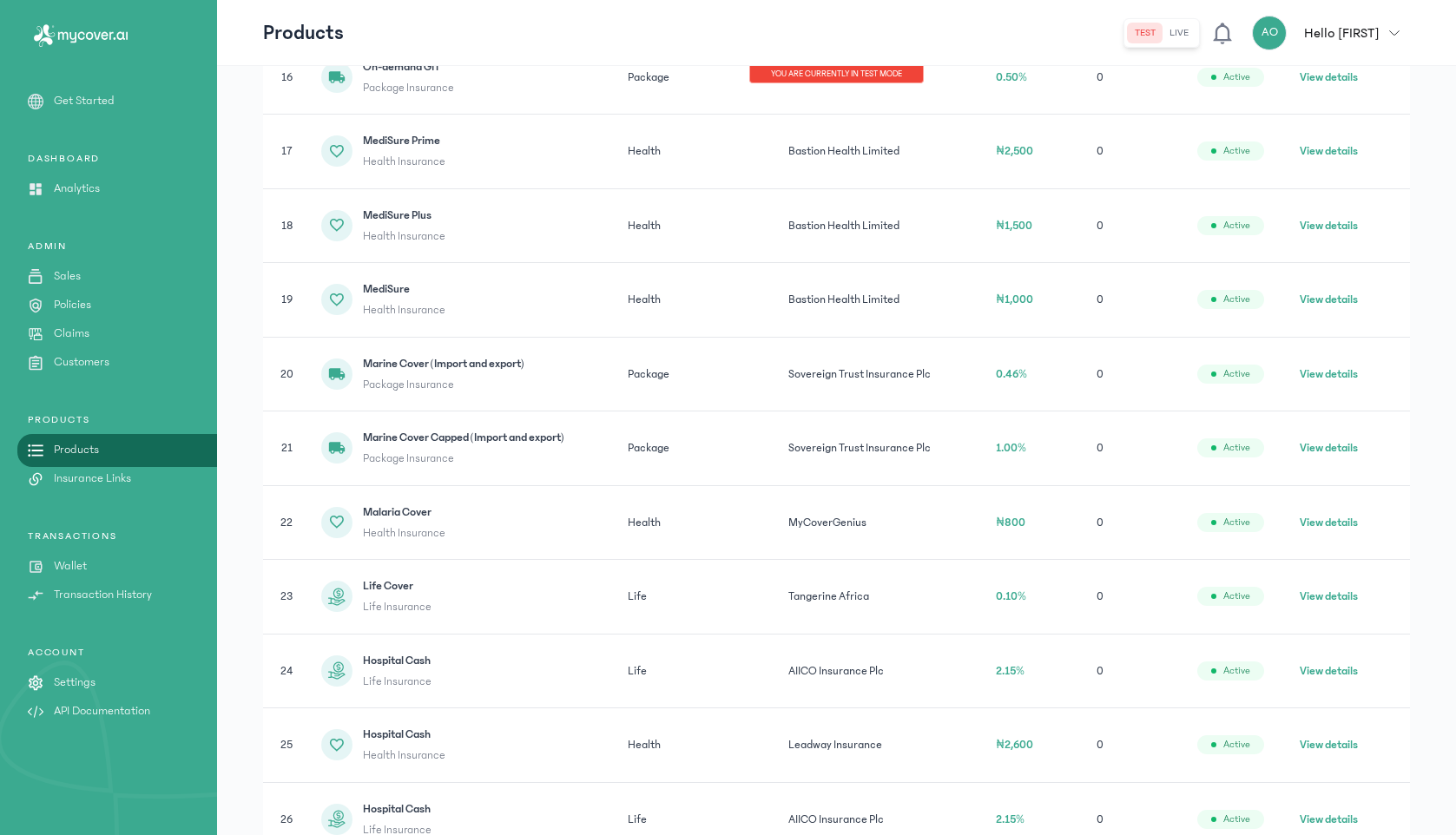 click on "View details" 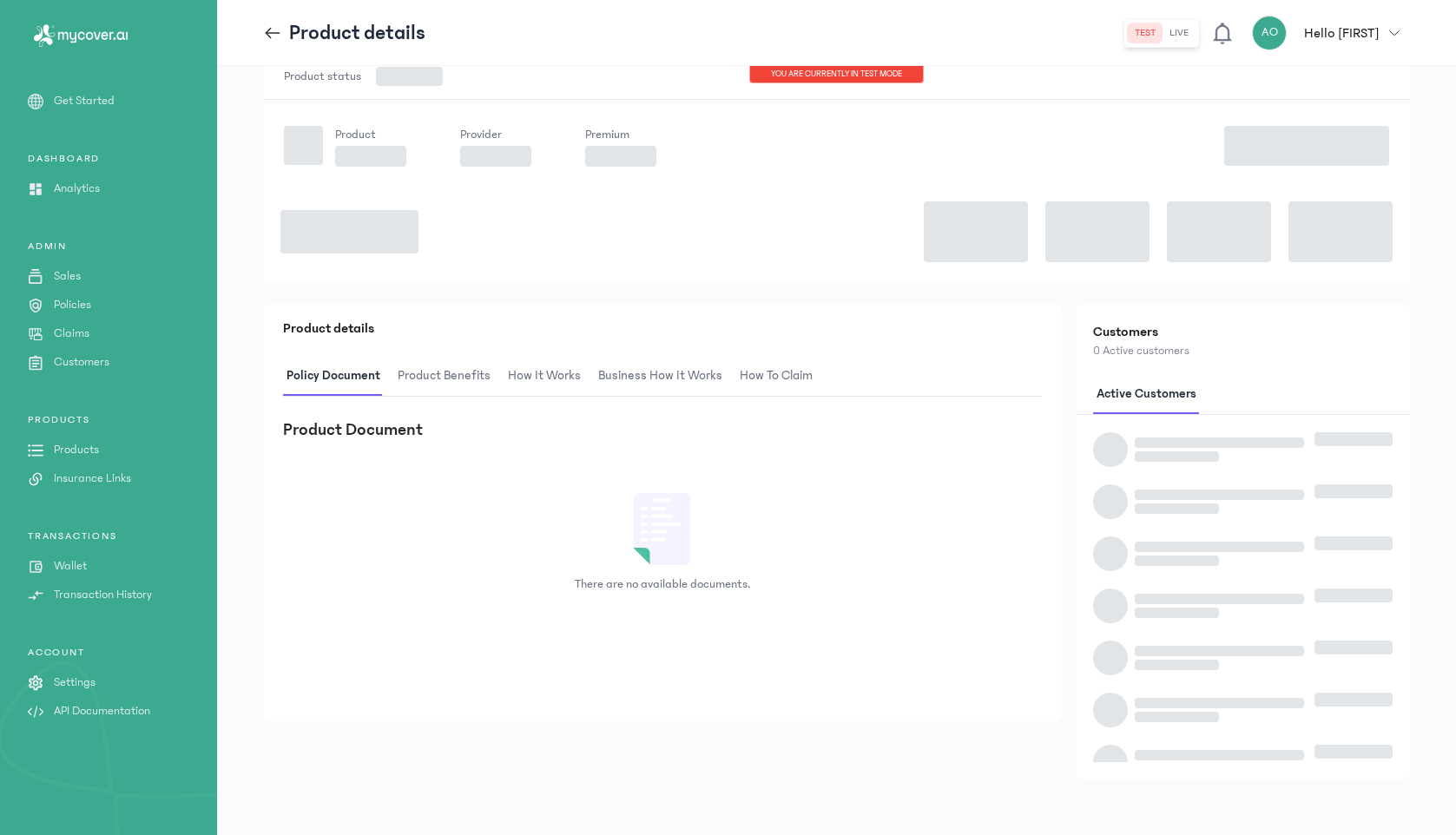 scroll, scrollTop: 0, scrollLeft: 0, axis: both 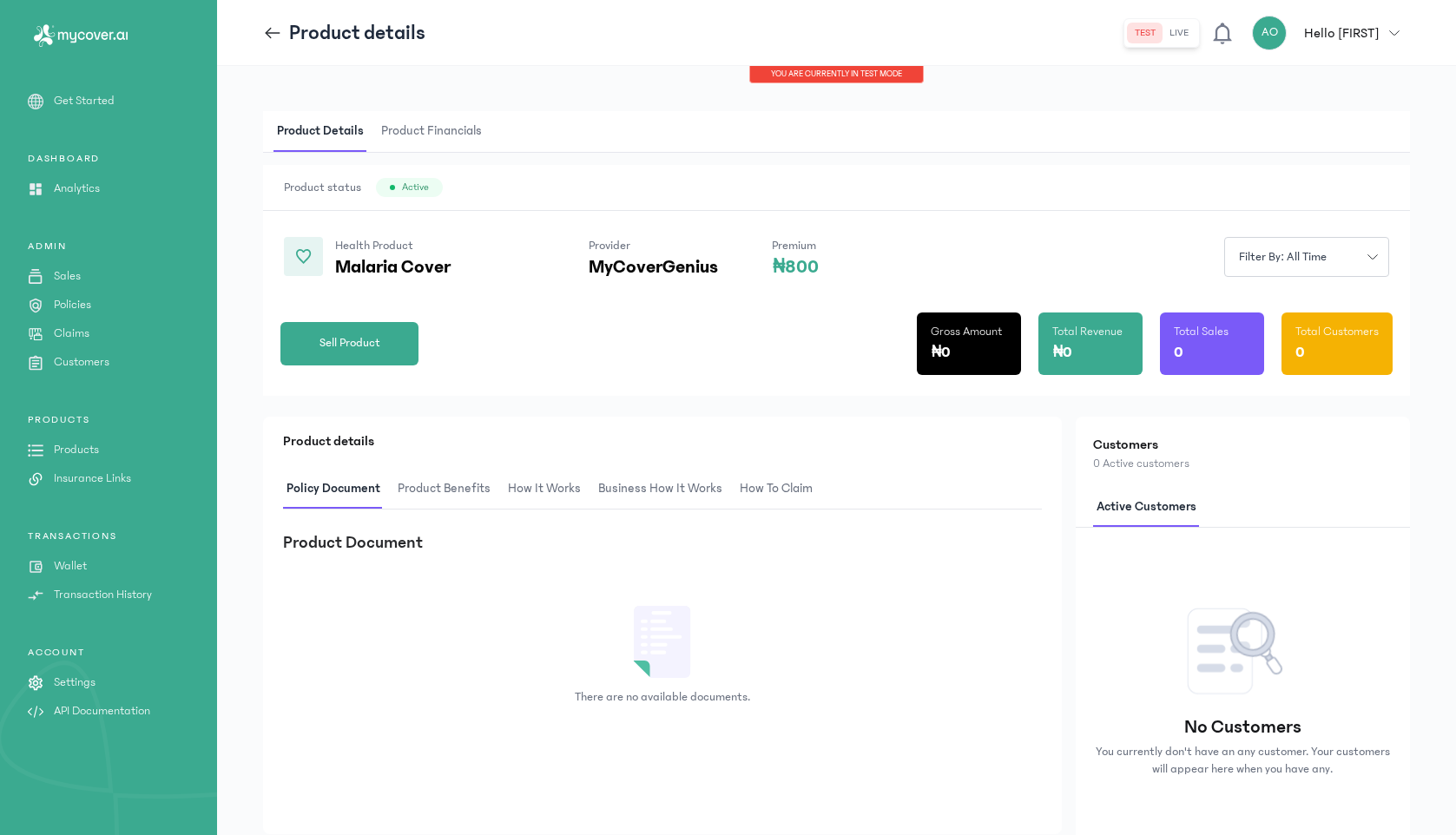 click on "Product Financials" at bounding box center (432, 131) 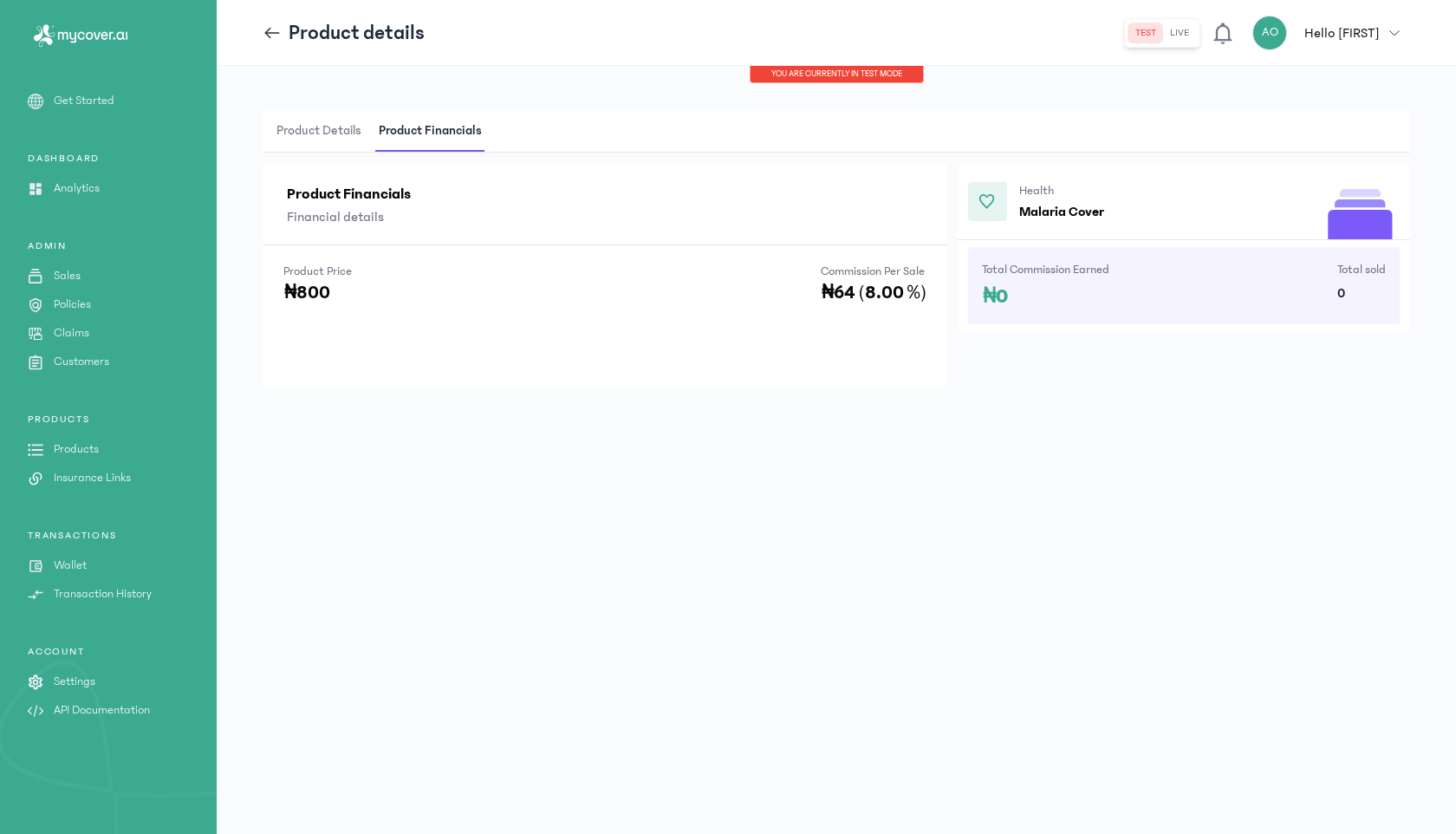 click on "Product Details" at bounding box center [319, 131] 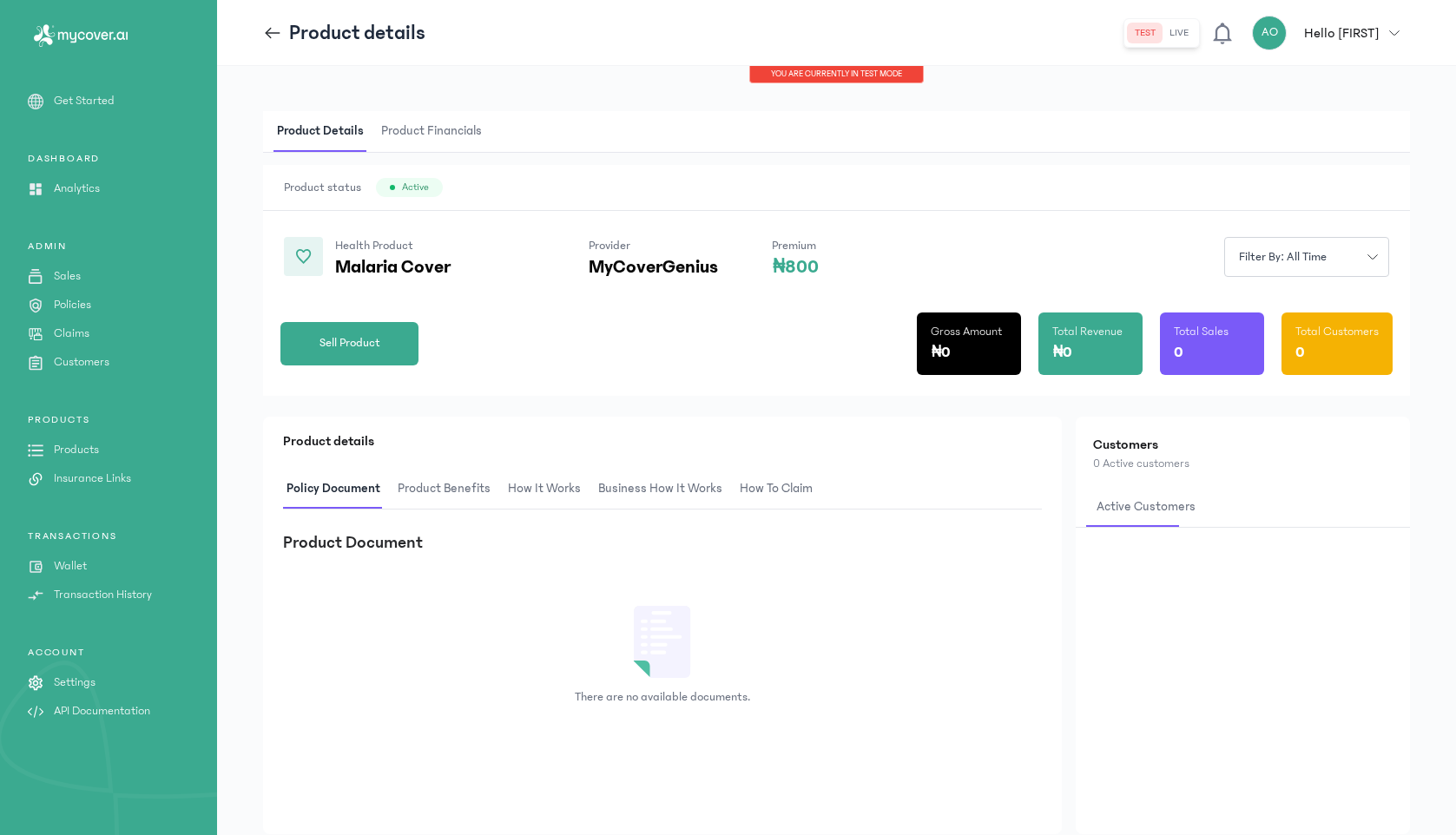 click 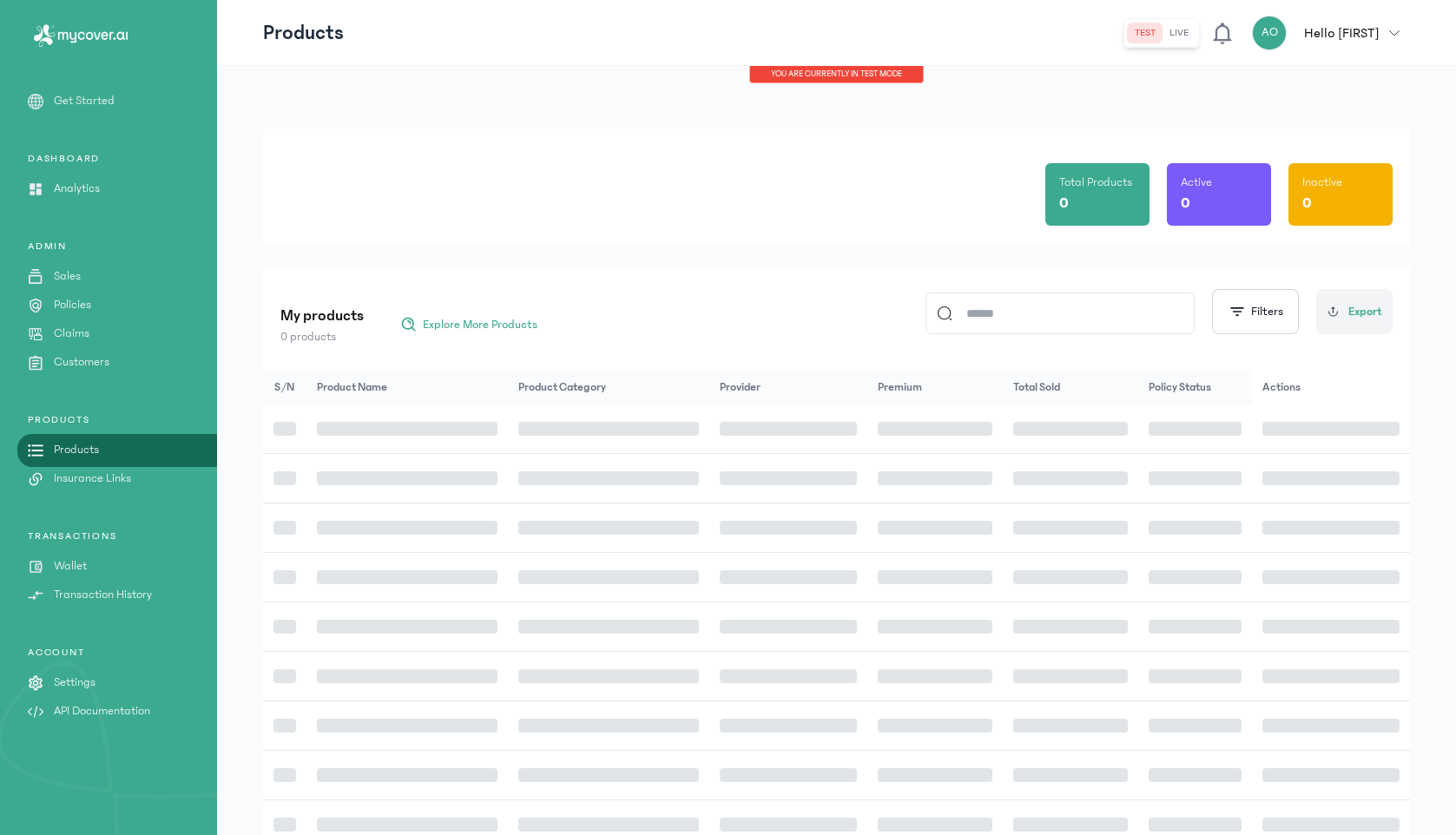 scroll, scrollTop: 130, scrollLeft: 0, axis: vertical 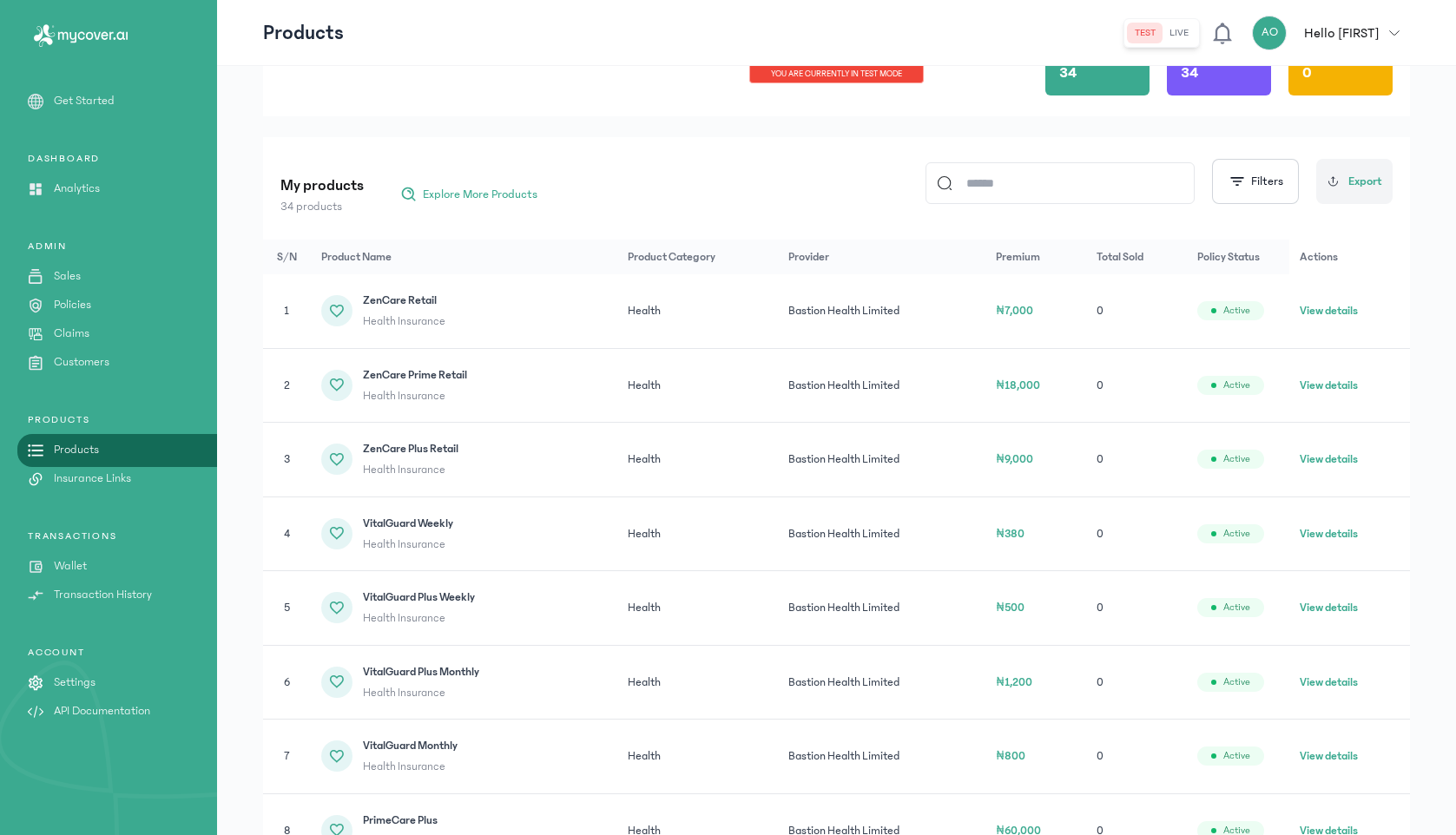 click on "Insurance Links" at bounding box center [92, 478] 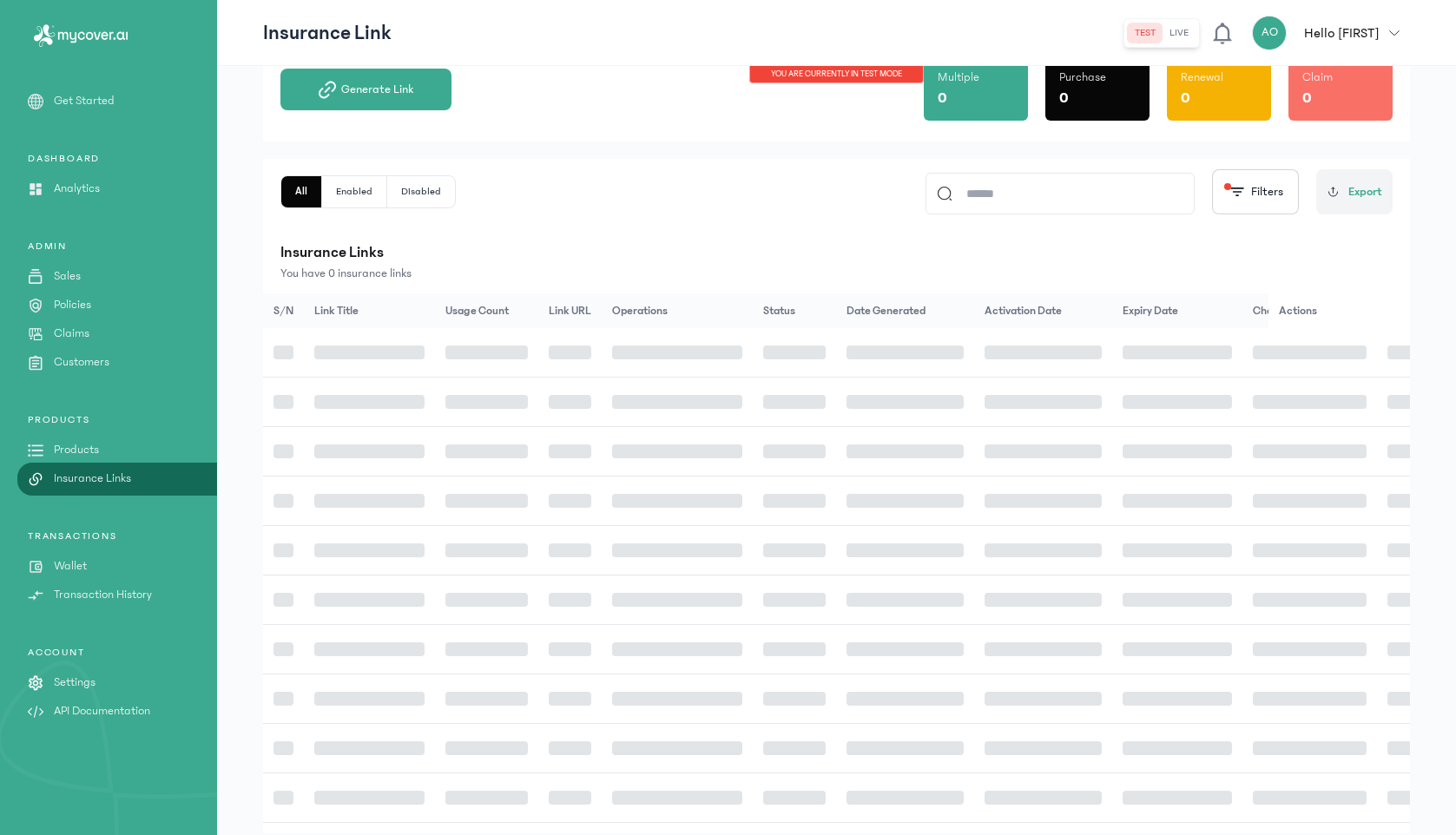 scroll, scrollTop: 0, scrollLeft: 0, axis: both 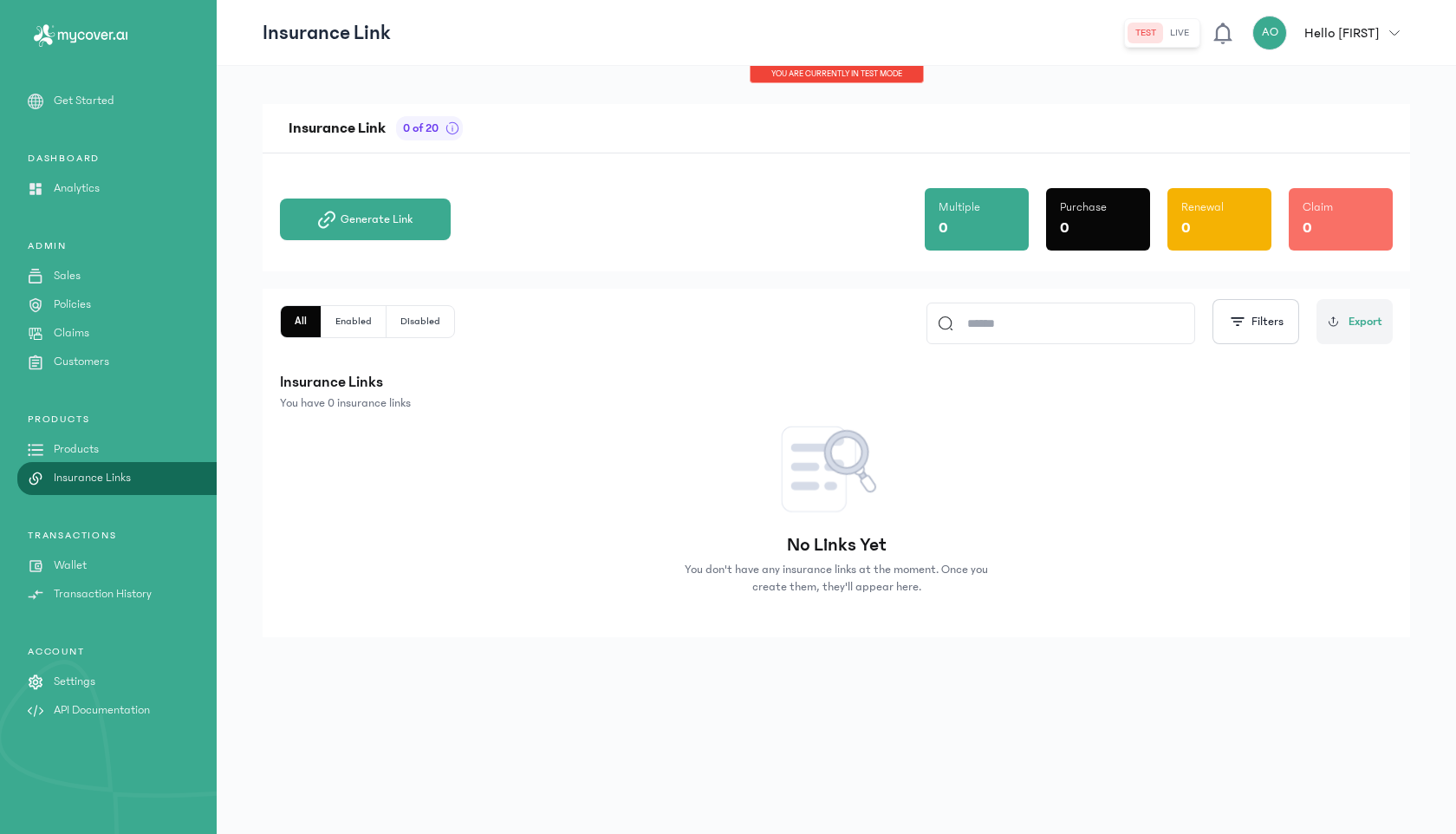 click on "Wallet" 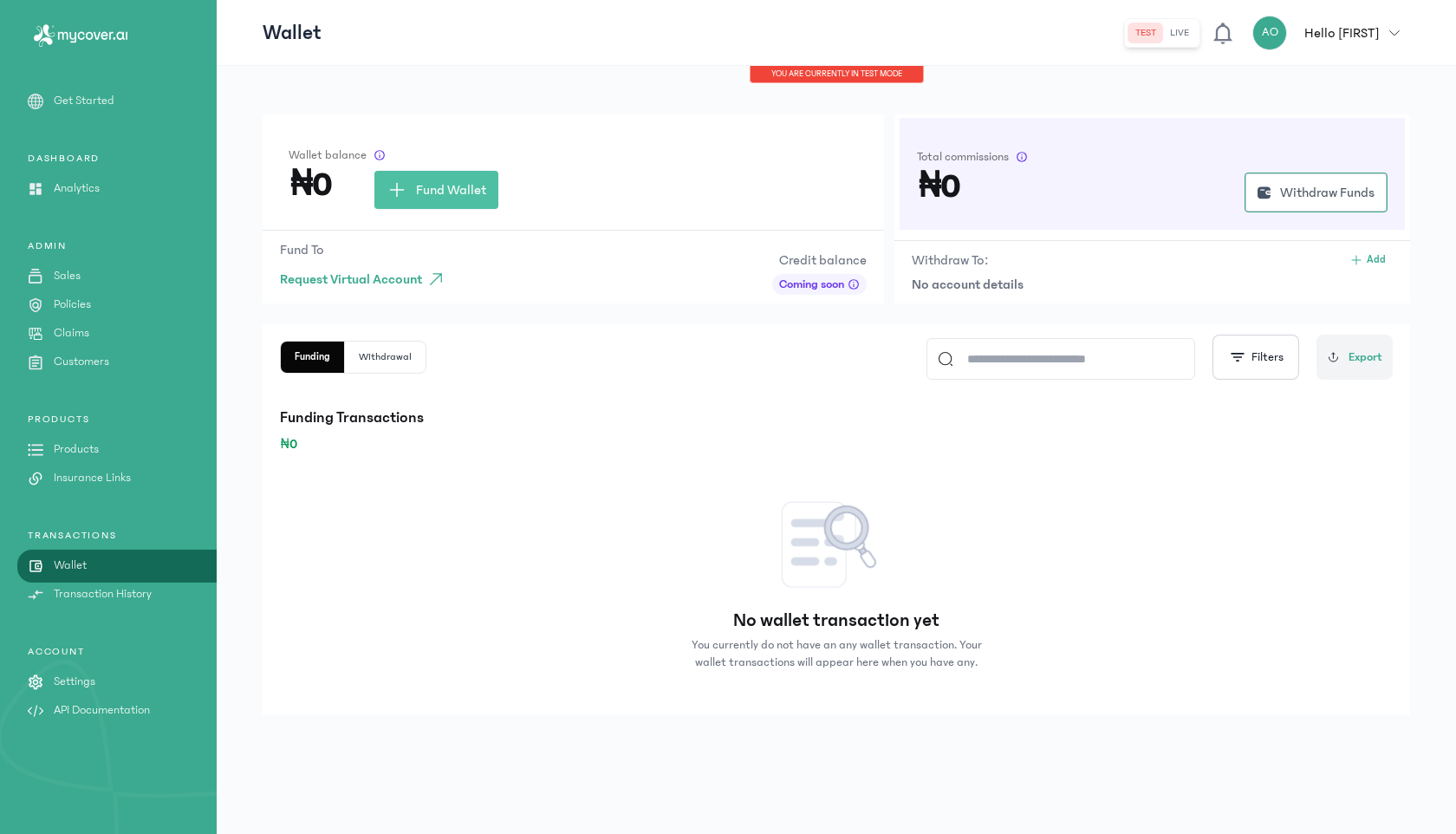 click on "Wallet balance ₦0 Fund Wallet Fund To Request Virtual Account Credit balance Coming soon Total commissions ₦0
Withdraw Funds Withdraw To: Add No account details Funding Withdrawal
Filters
Export Funding Transactions ₦0
No wallet transaction yet You currently do not have an any wallet transaction. Your wallet transactions will appear here when you have any." at bounding box center (836, 450) 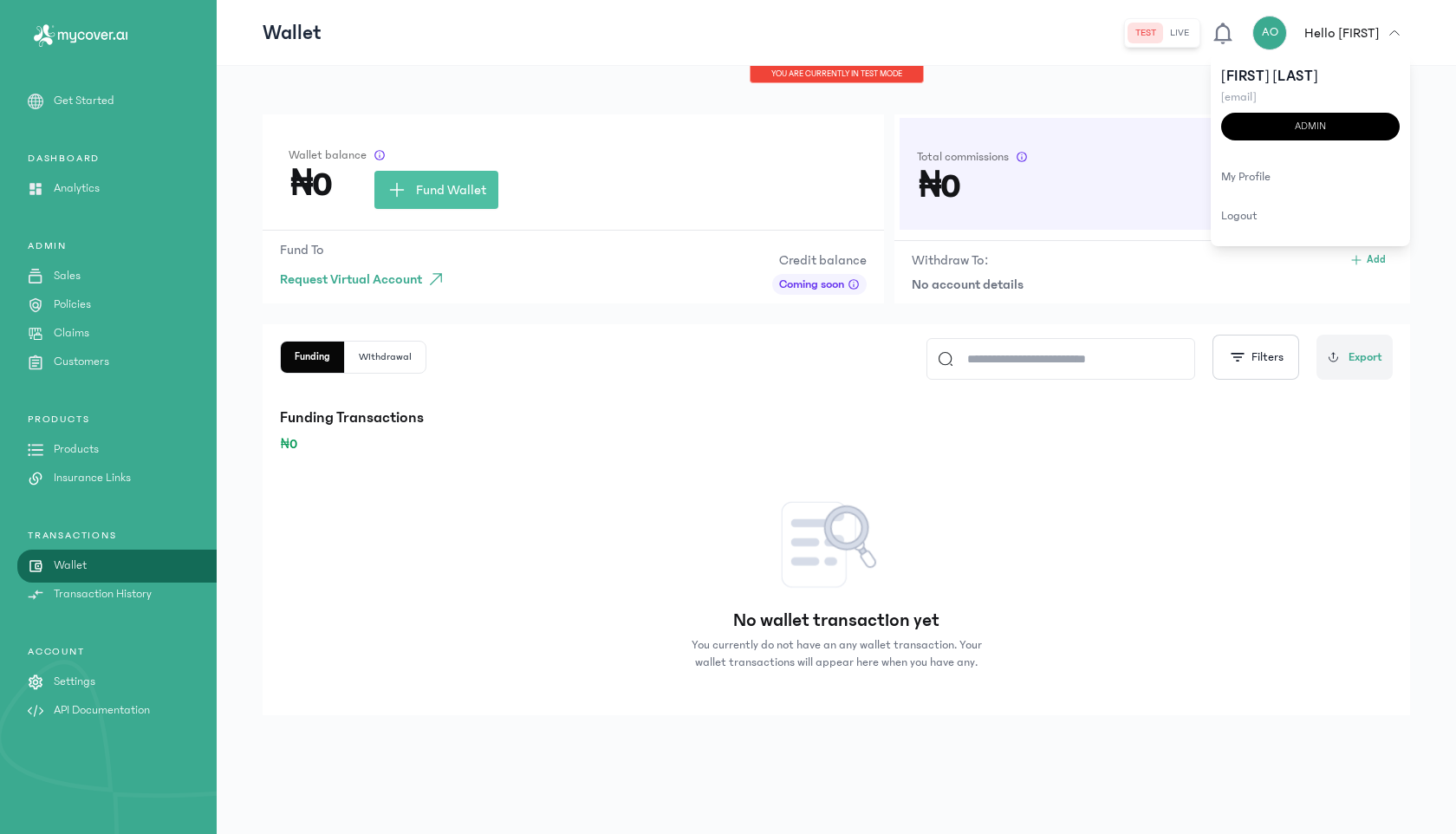 click on "Wallet test live
AO Hello [FIRST]
[FIRST] [LAST] [EMAIL] admin my profile logout You are currently in TEST MODE" at bounding box center [836, 33] 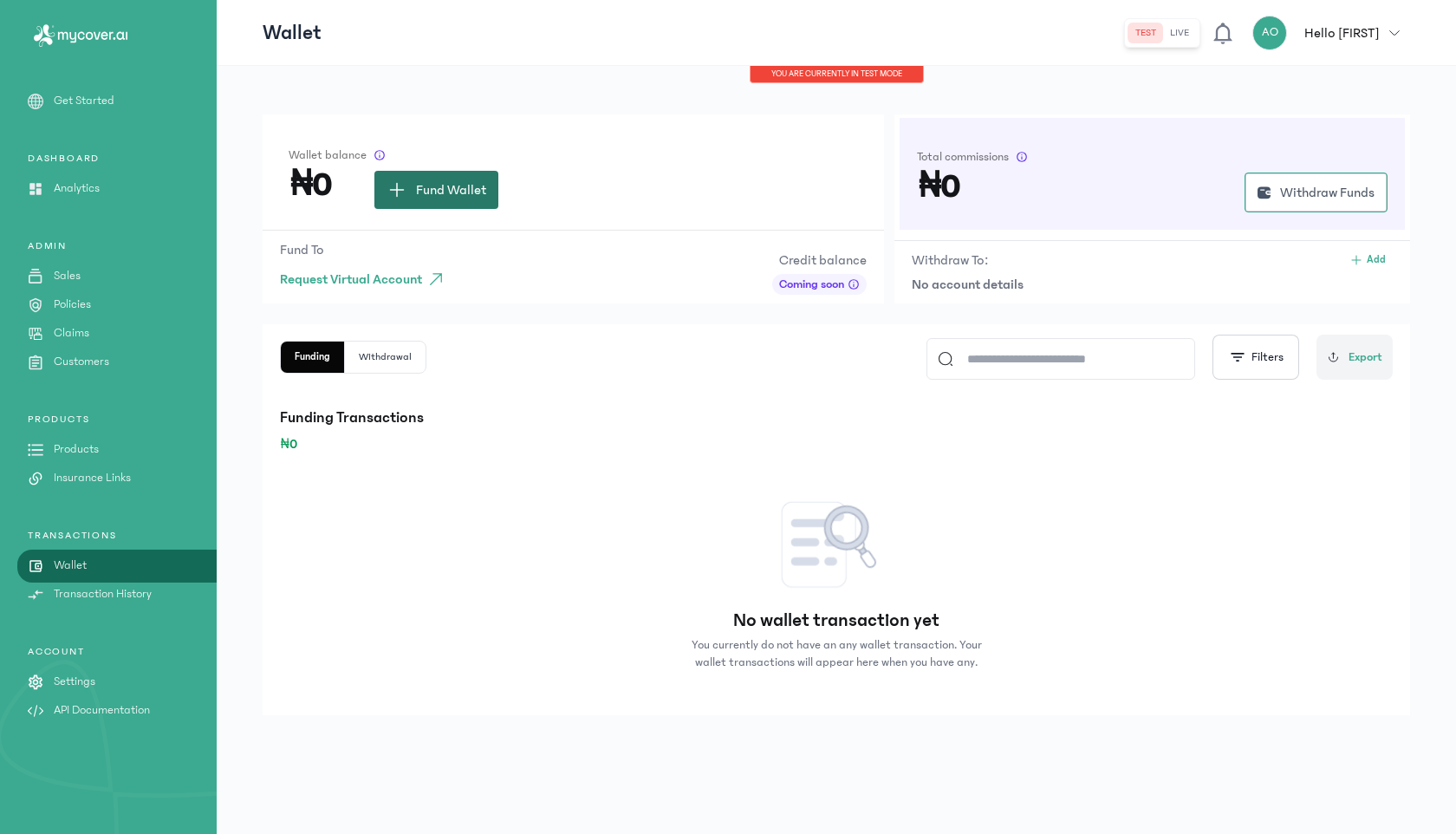 click on "Fund Wallet" at bounding box center (436, 190) 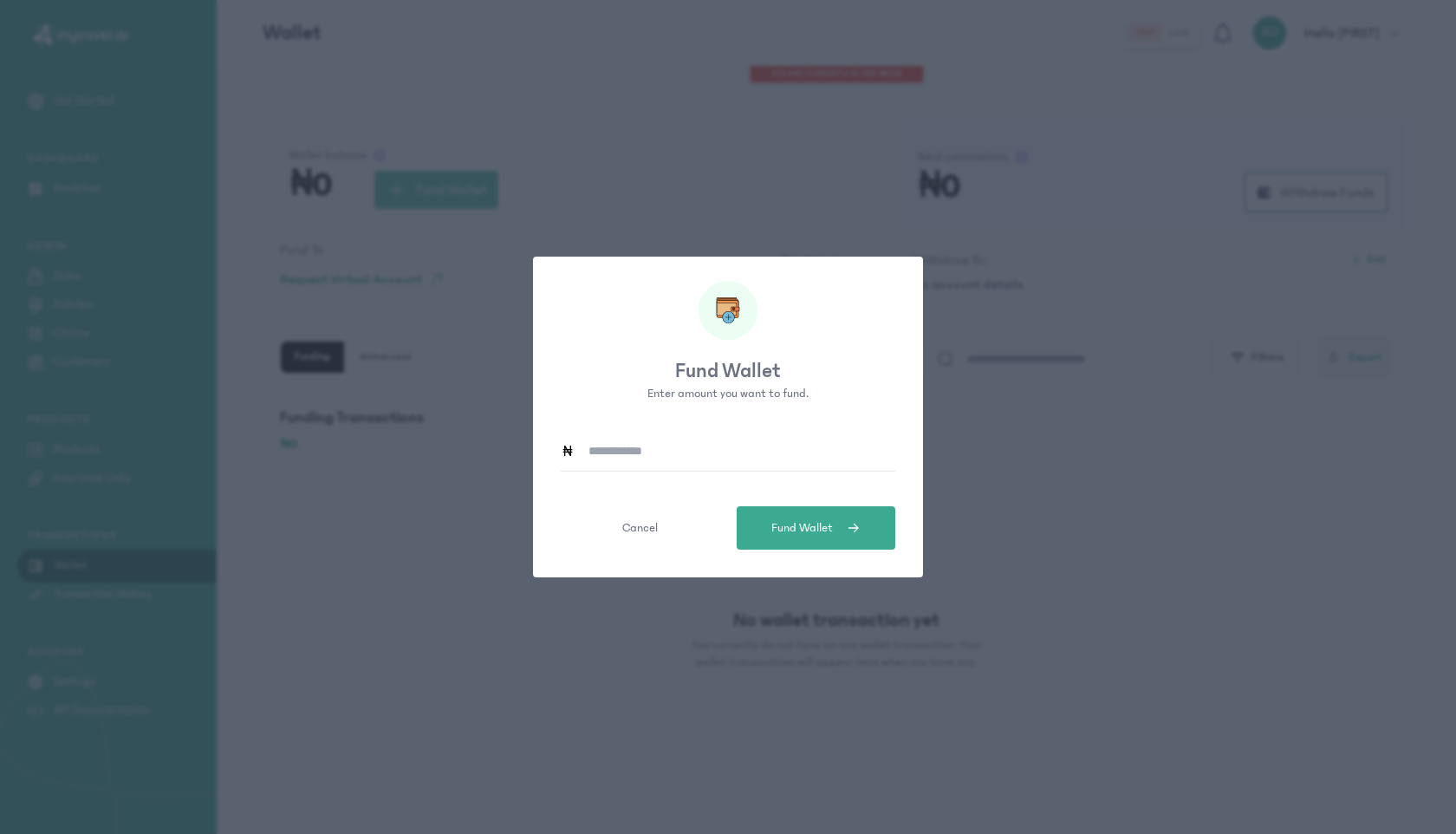click 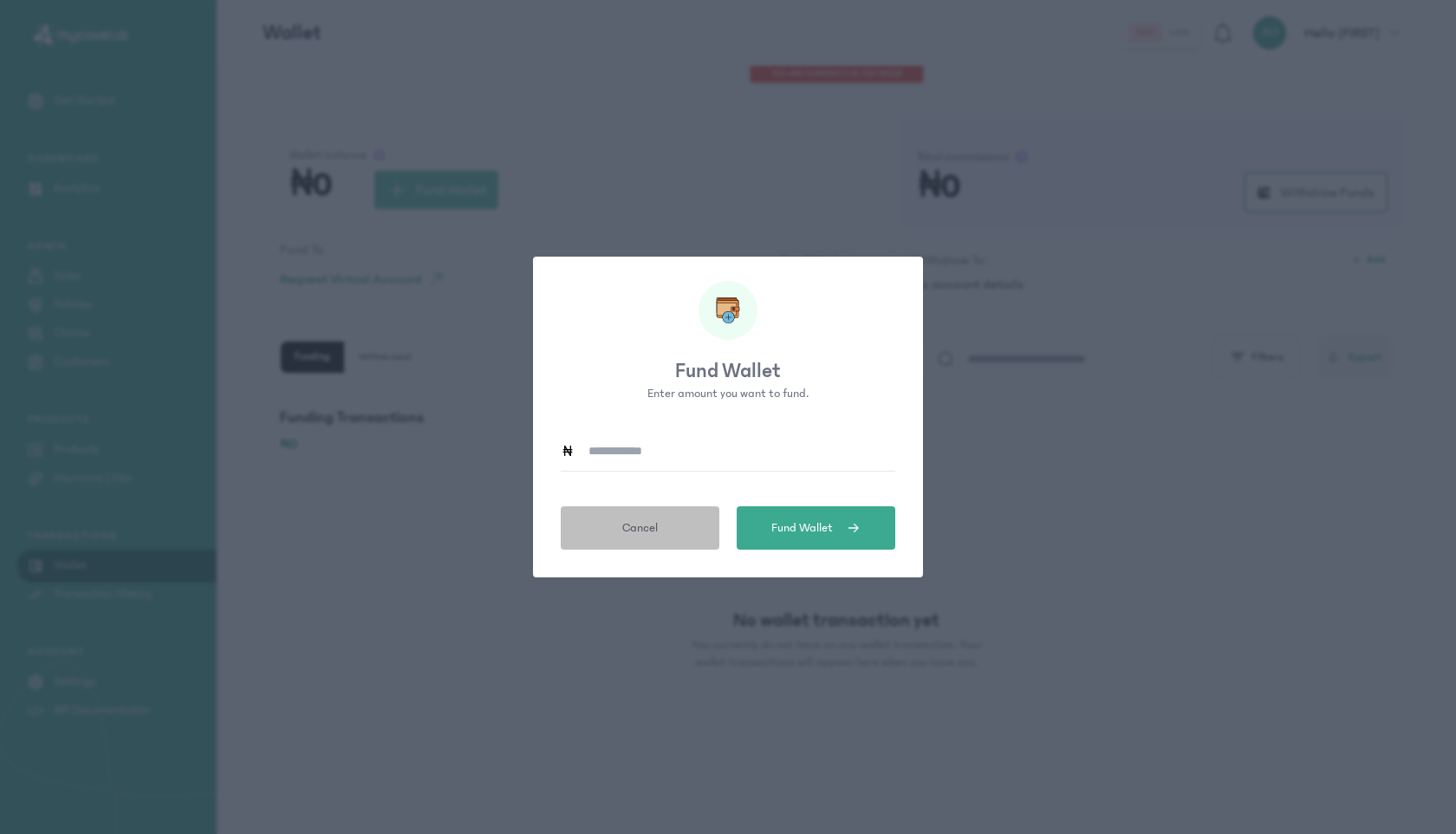 click on "Cancel" at bounding box center (640, 528) 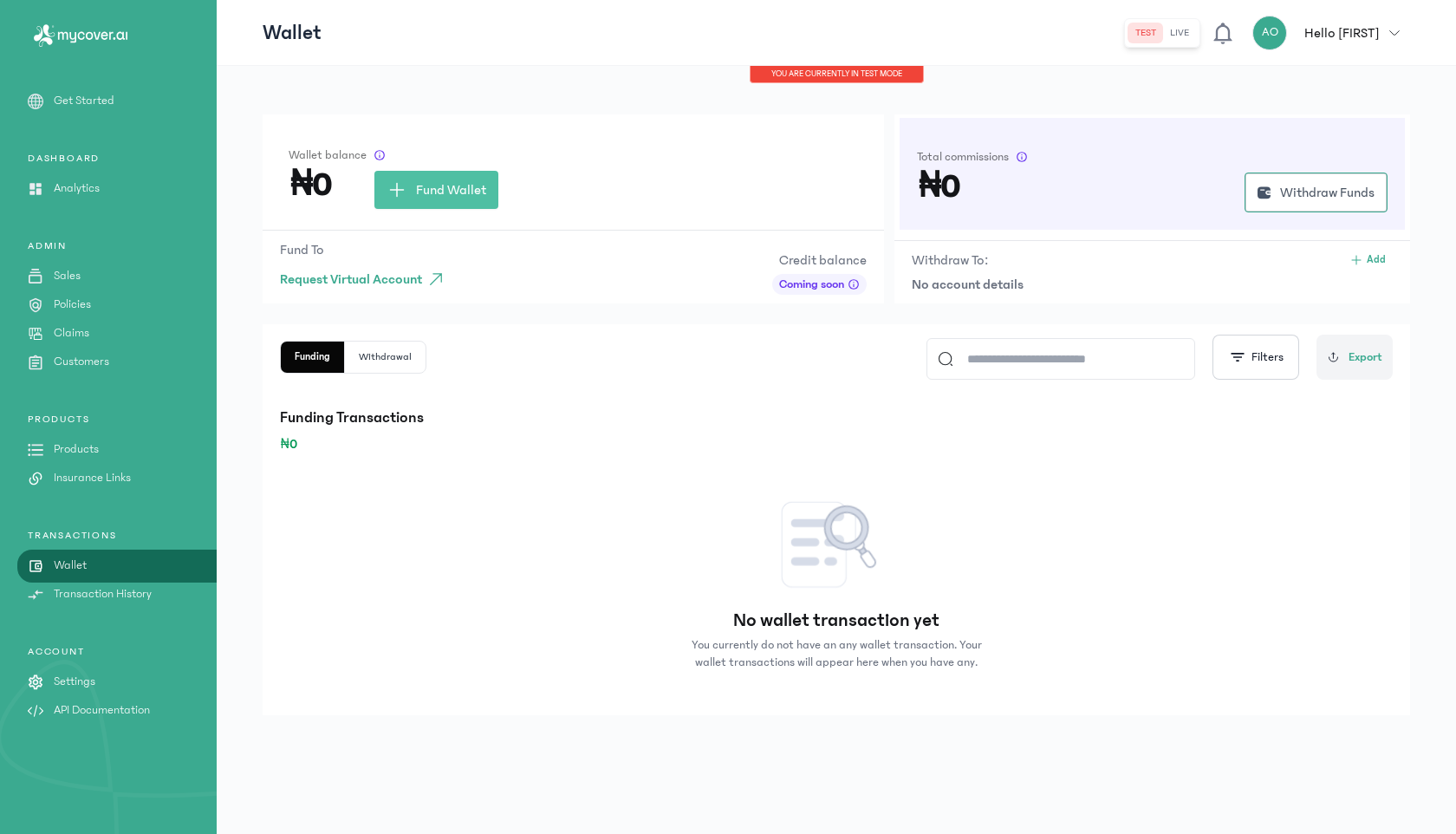 click on "Transaction History" at bounding box center [102, 594] 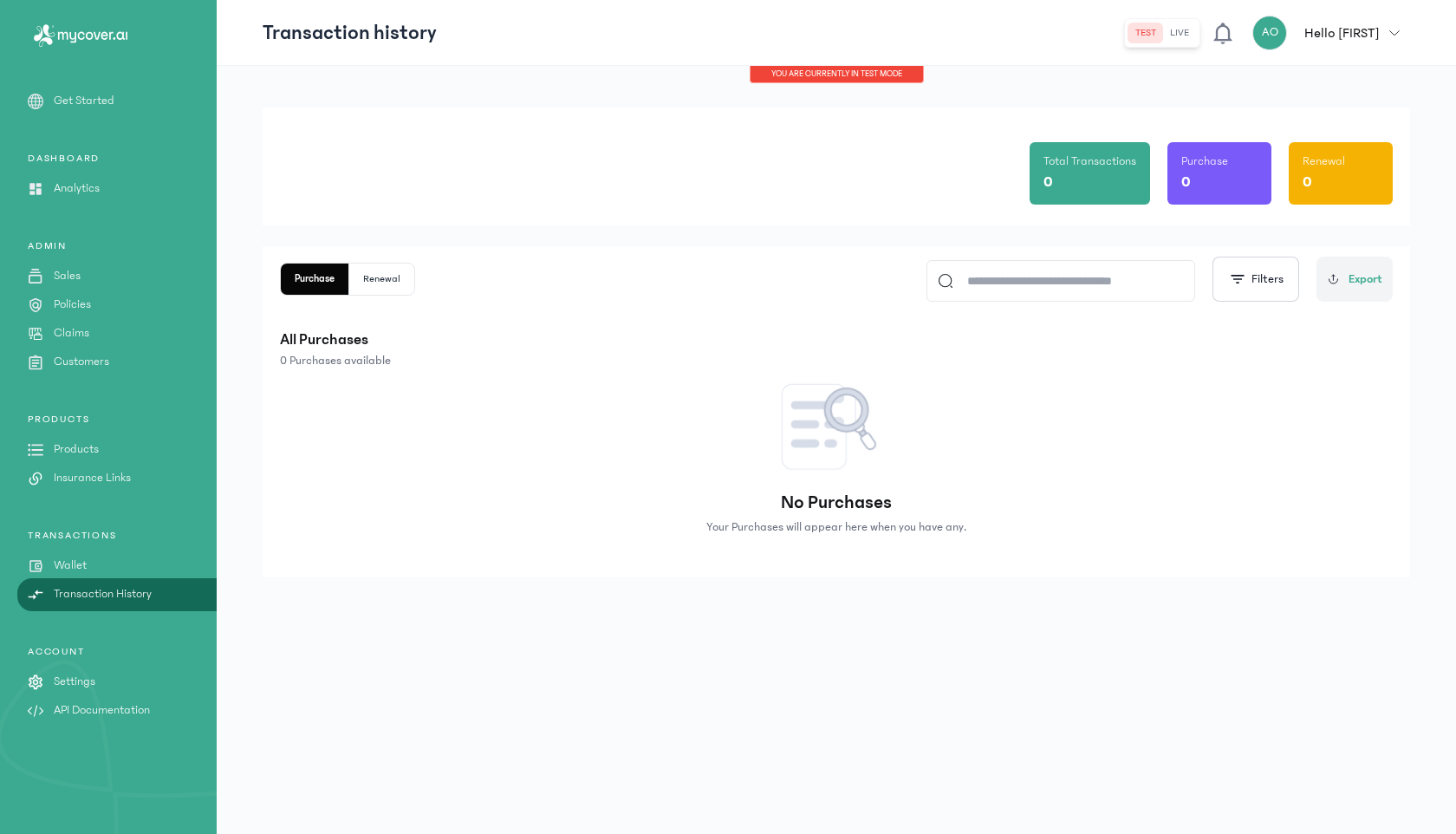 click on "Settings" at bounding box center [75, 681] 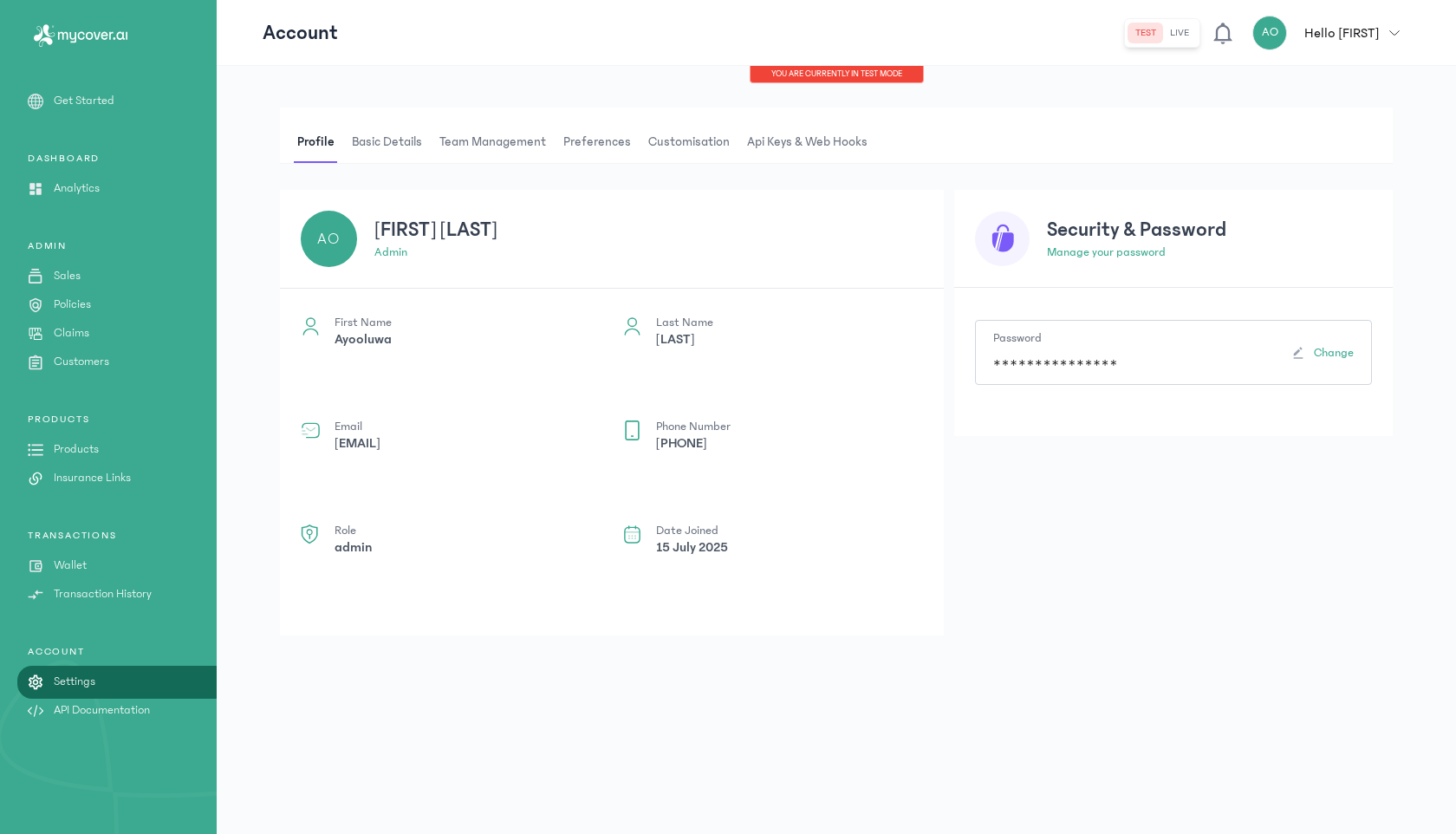 click on "Basic details" at bounding box center (387, 142) 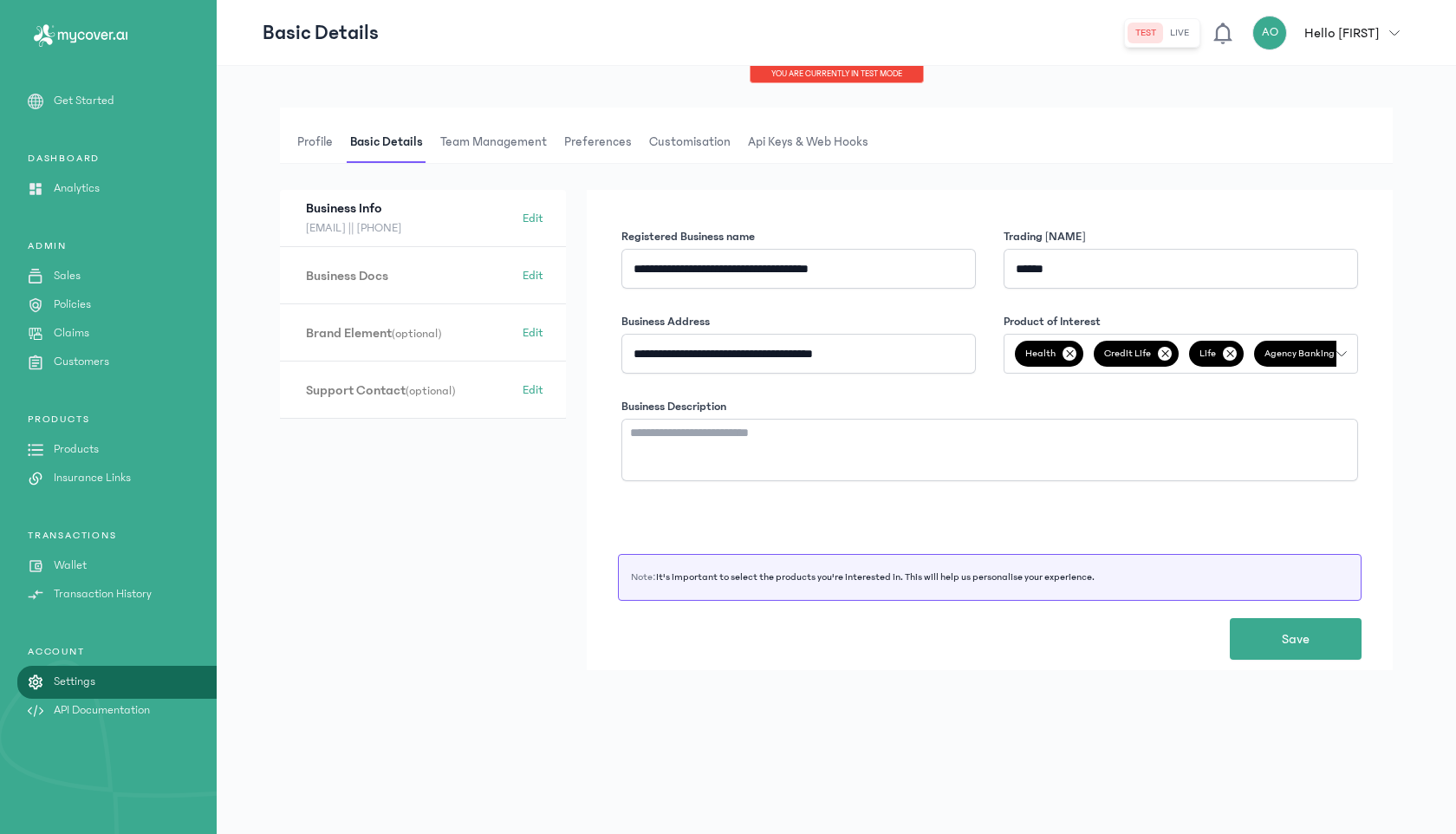 click on "Team Management" at bounding box center (493, 142) 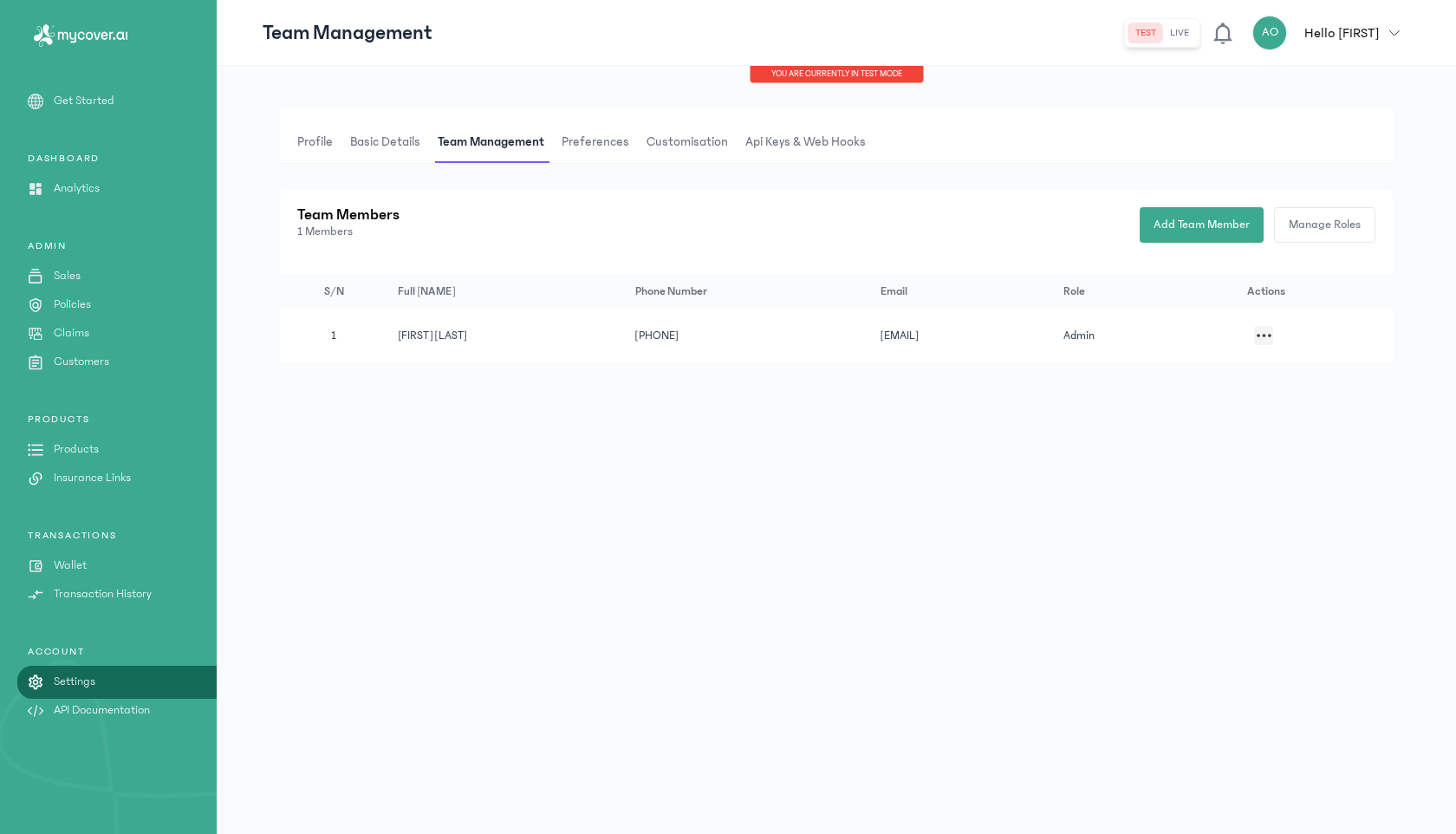 click on "Preferences" at bounding box center (595, 142) 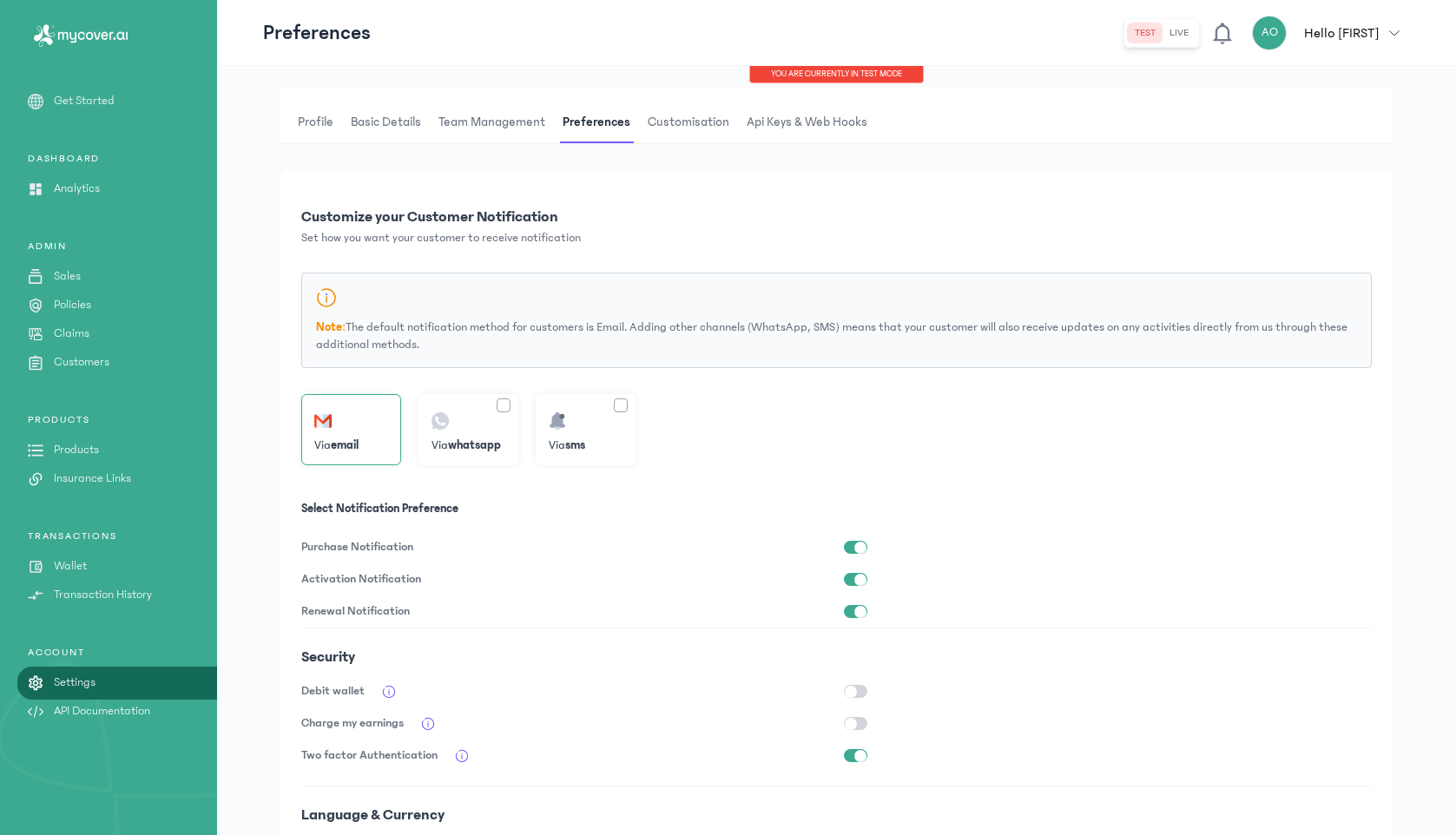 scroll, scrollTop: 0, scrollLeft: 0, axis: both 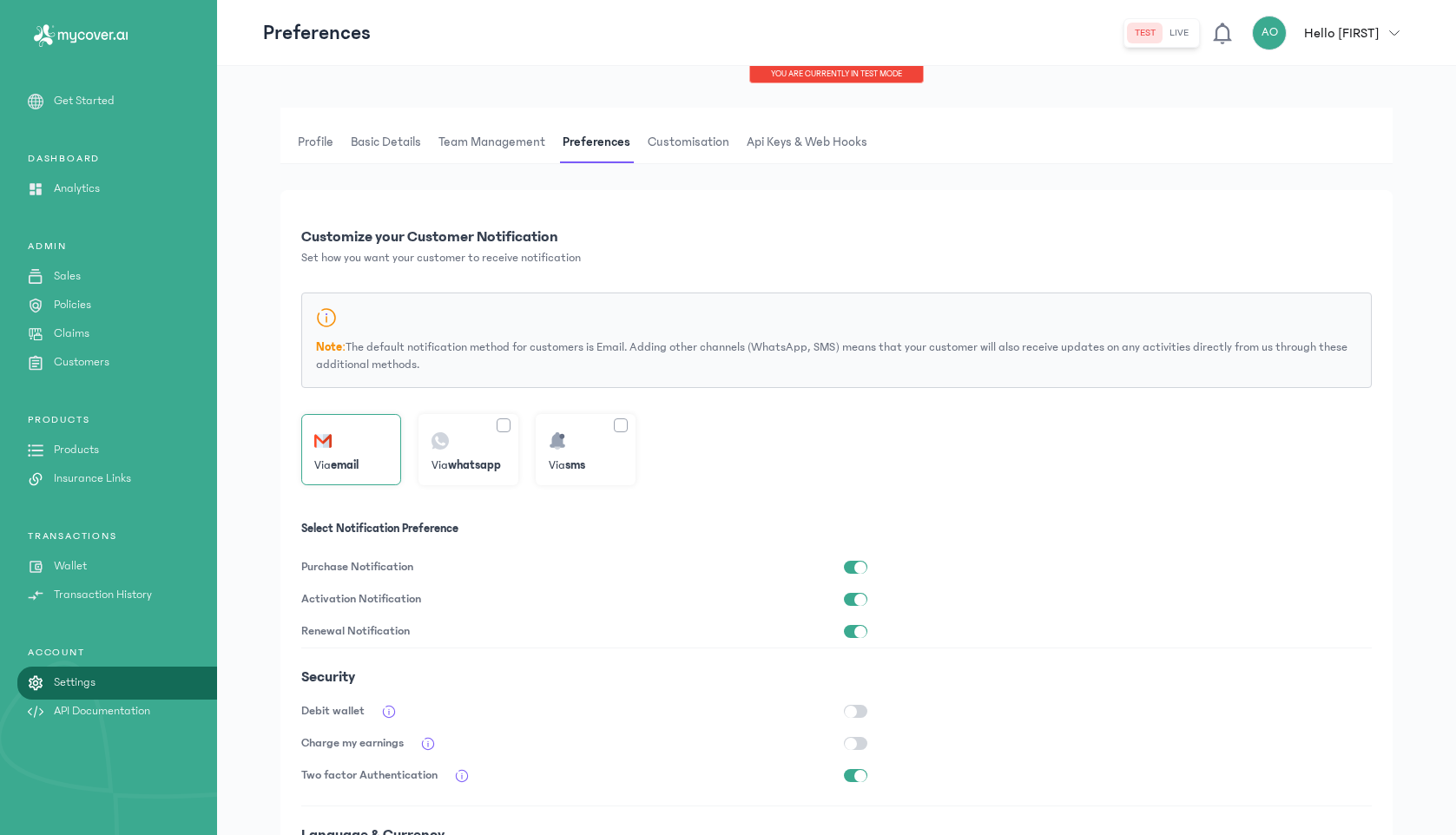 click on "Customisation" at bounding box center [688, 142] 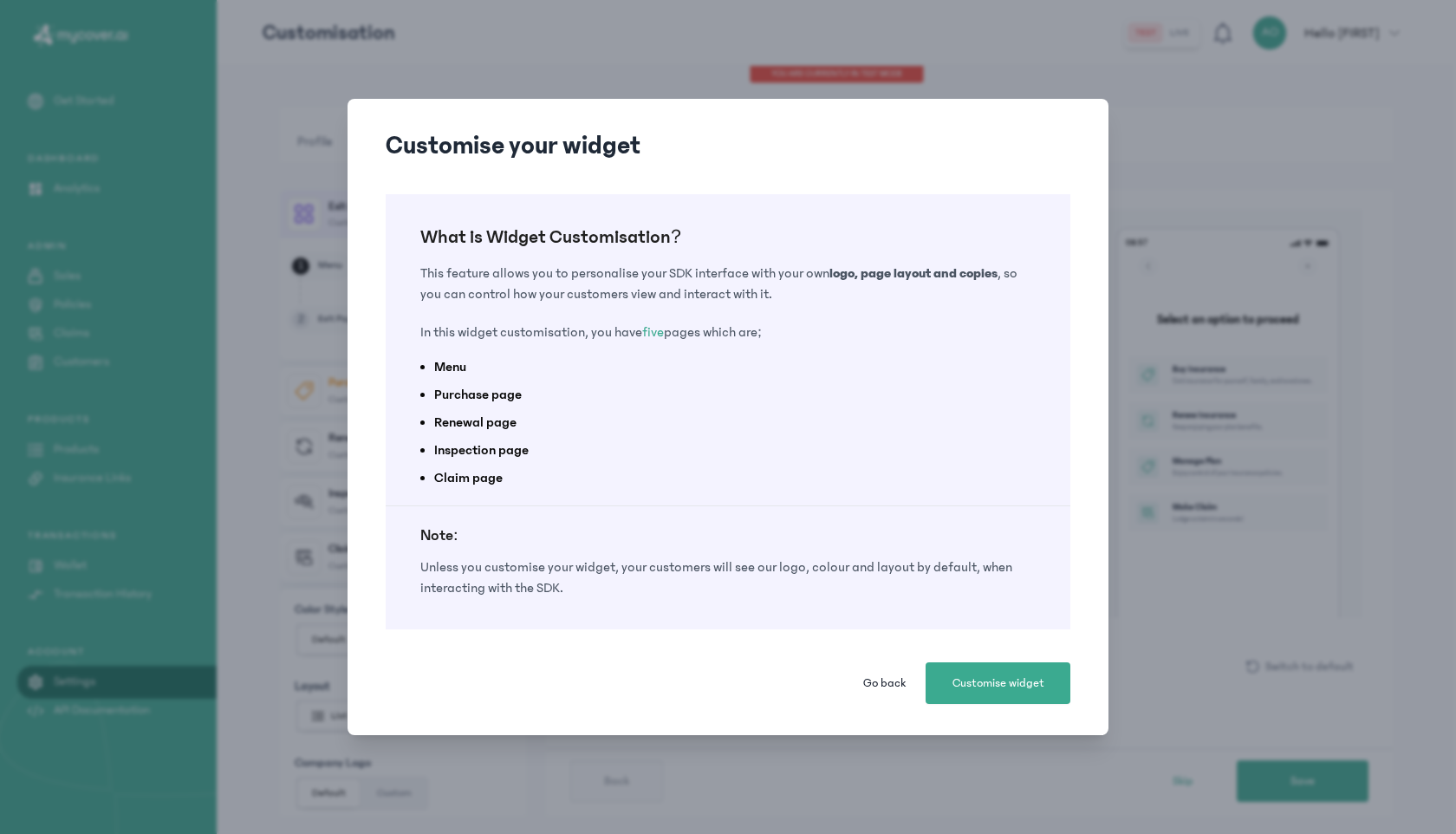 click on "Customise your widget   What is Widget Customisation?   This feature allows you to personalise your SDK interface with your own  logo, page layout and copies , so you can control how your customers view and interact with it.   In this widget customisation, you have  five  pages which are;  Menu Purchase page Renewal page Inspection page Claim page Note:  Unless you customise your widget, your customers will see our logo, colour and layout by default, when interacting with the SDK.  Go back Customise widget" at bounding box center [728, 417] 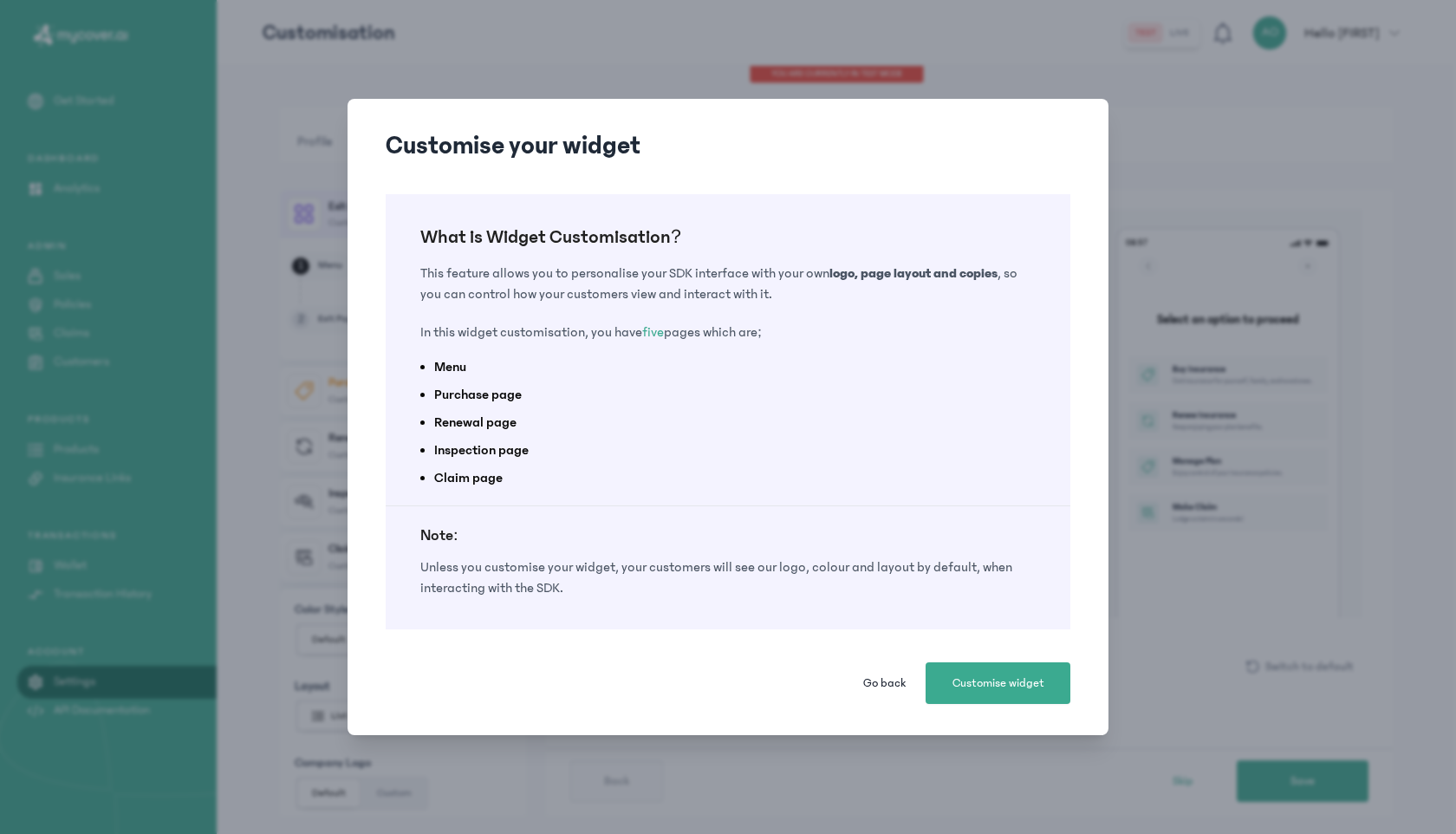 click on "Go back" at bounding box center [884, 683] 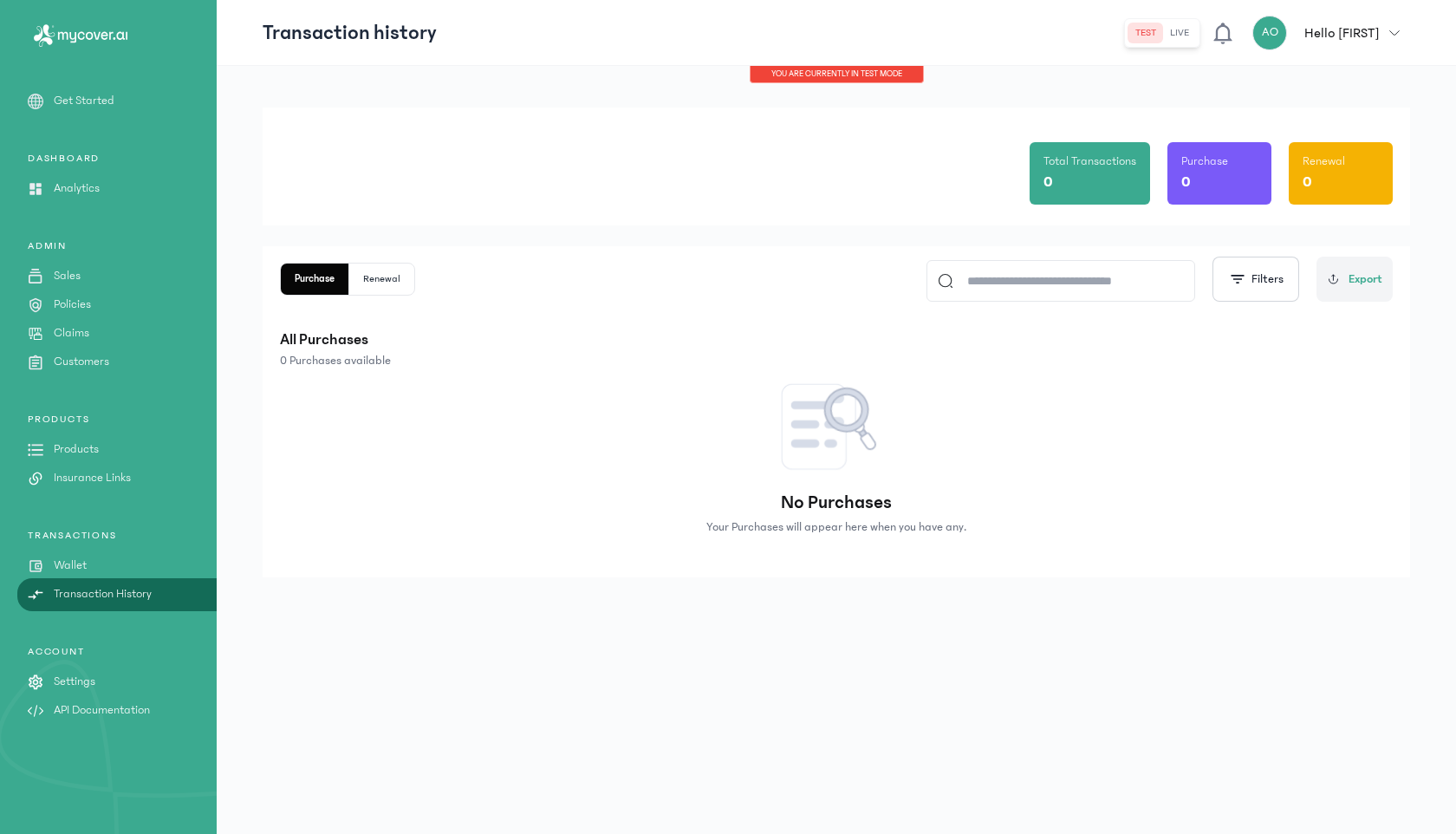 click on "Settings" at bounding box center (75, 681) 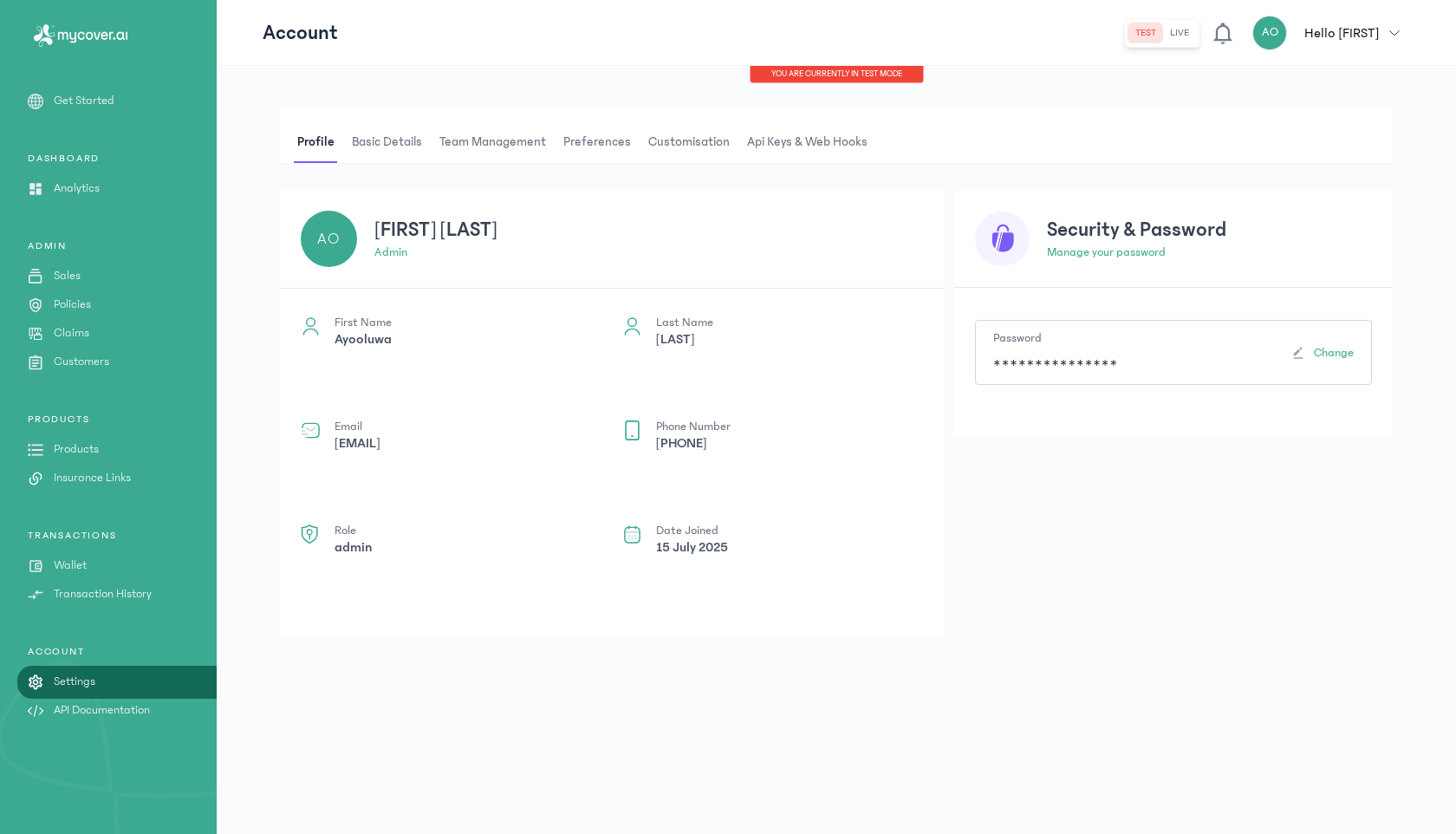 click on "Customisation" at bounding box center (689, 142) 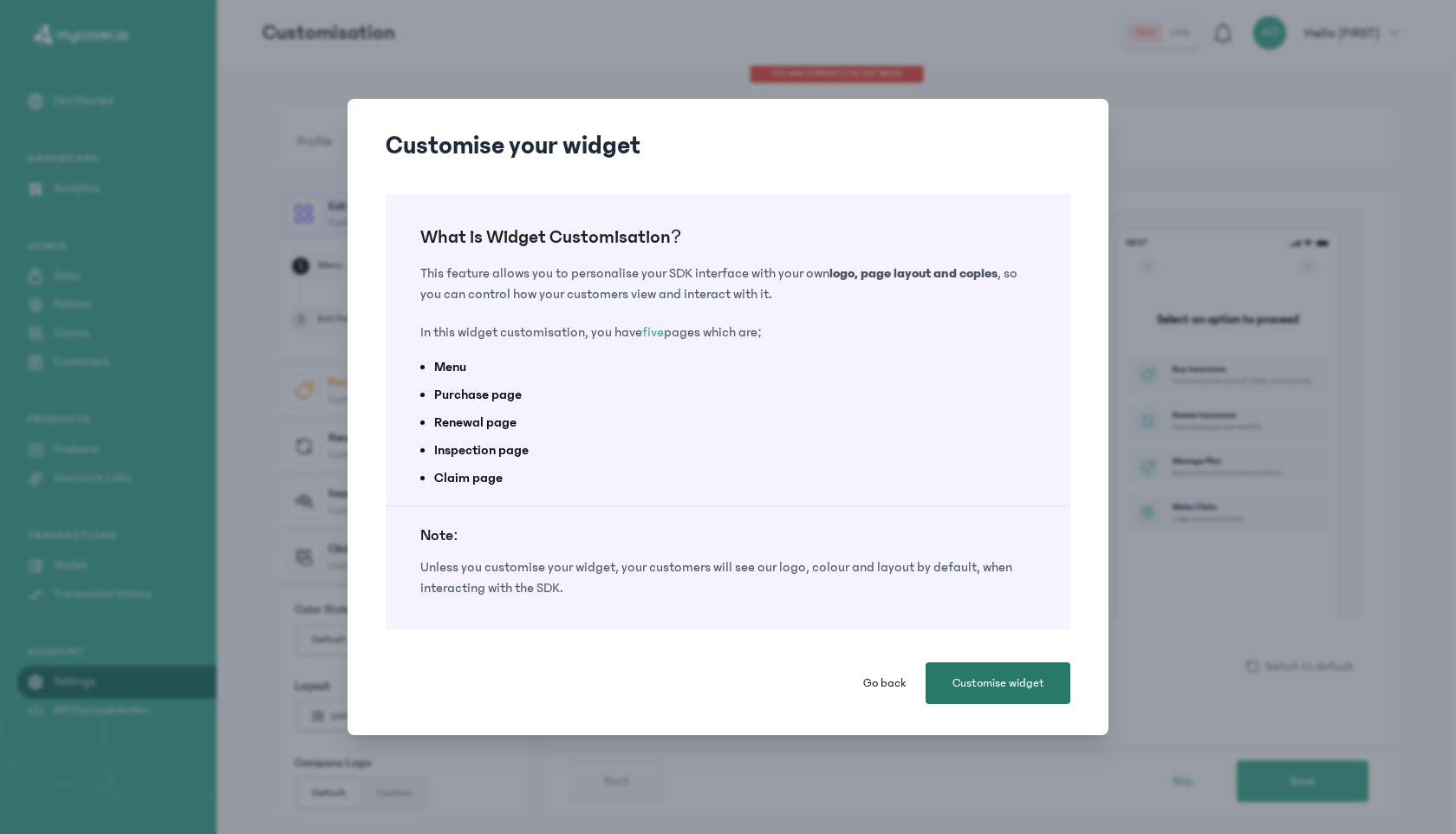 click on "Customise widget" 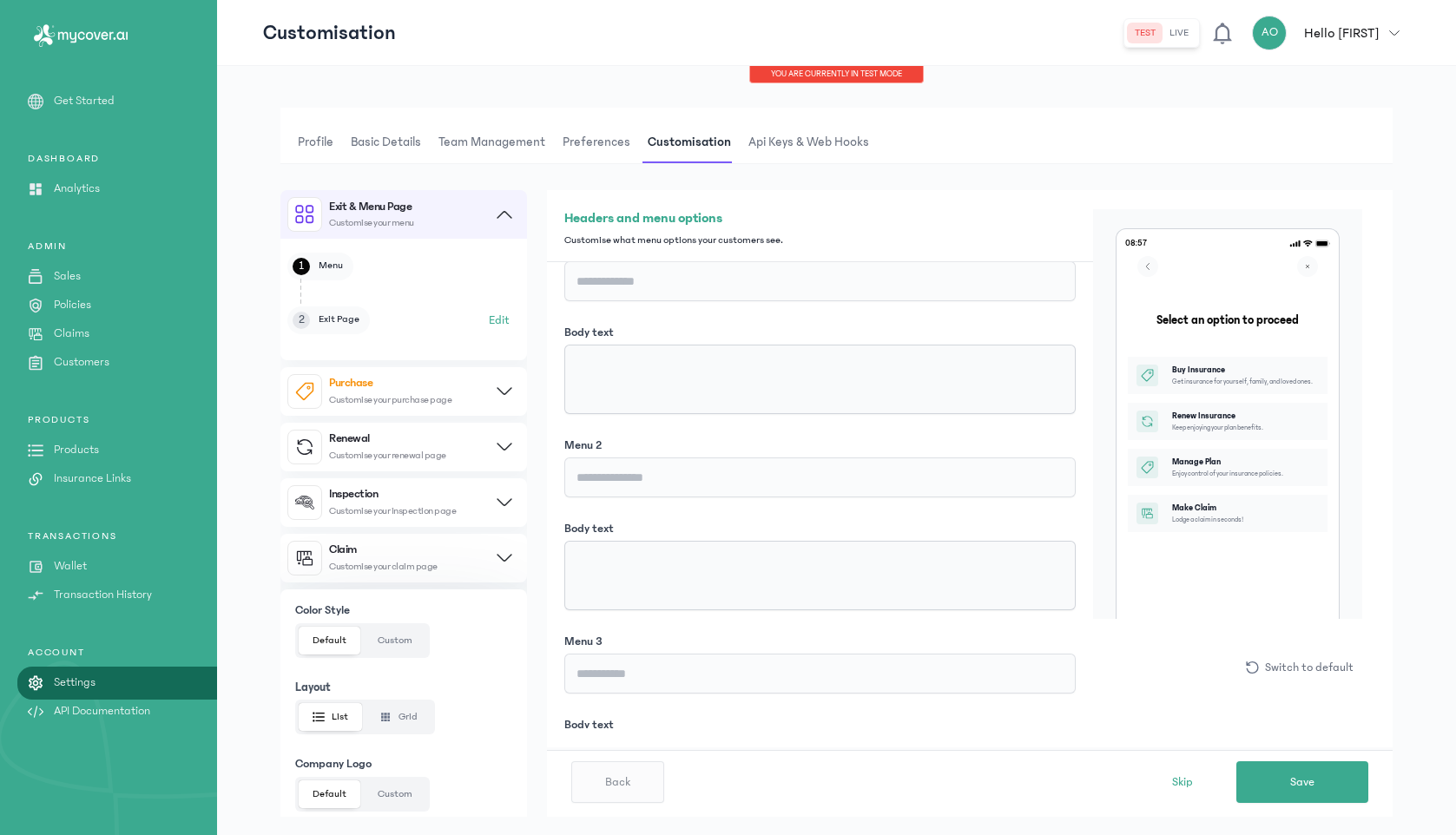 scroll, scrollTop: 0, scrollLeft: 0, axis: both 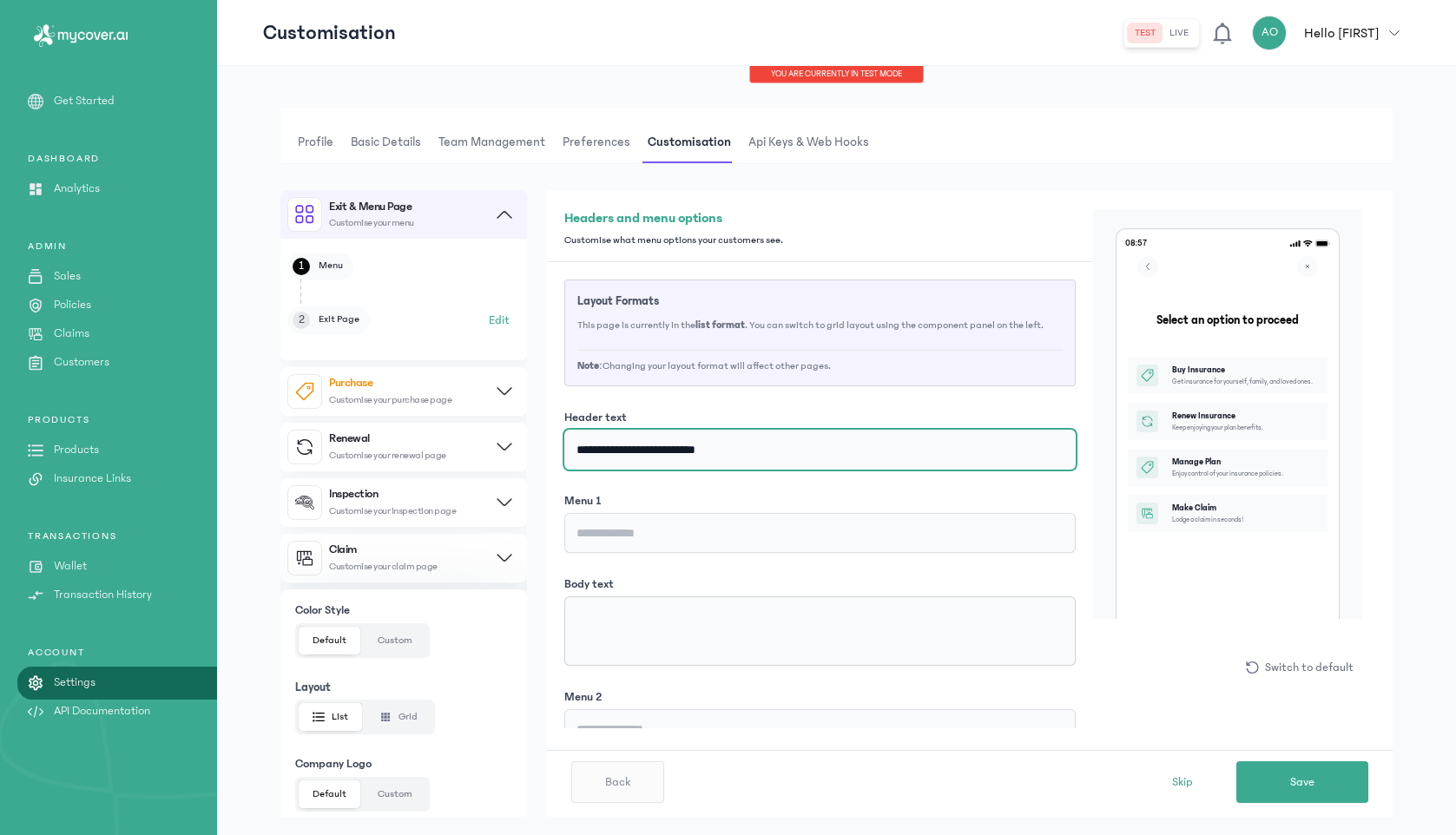 click on "**********" at bounding box center (820, 450) 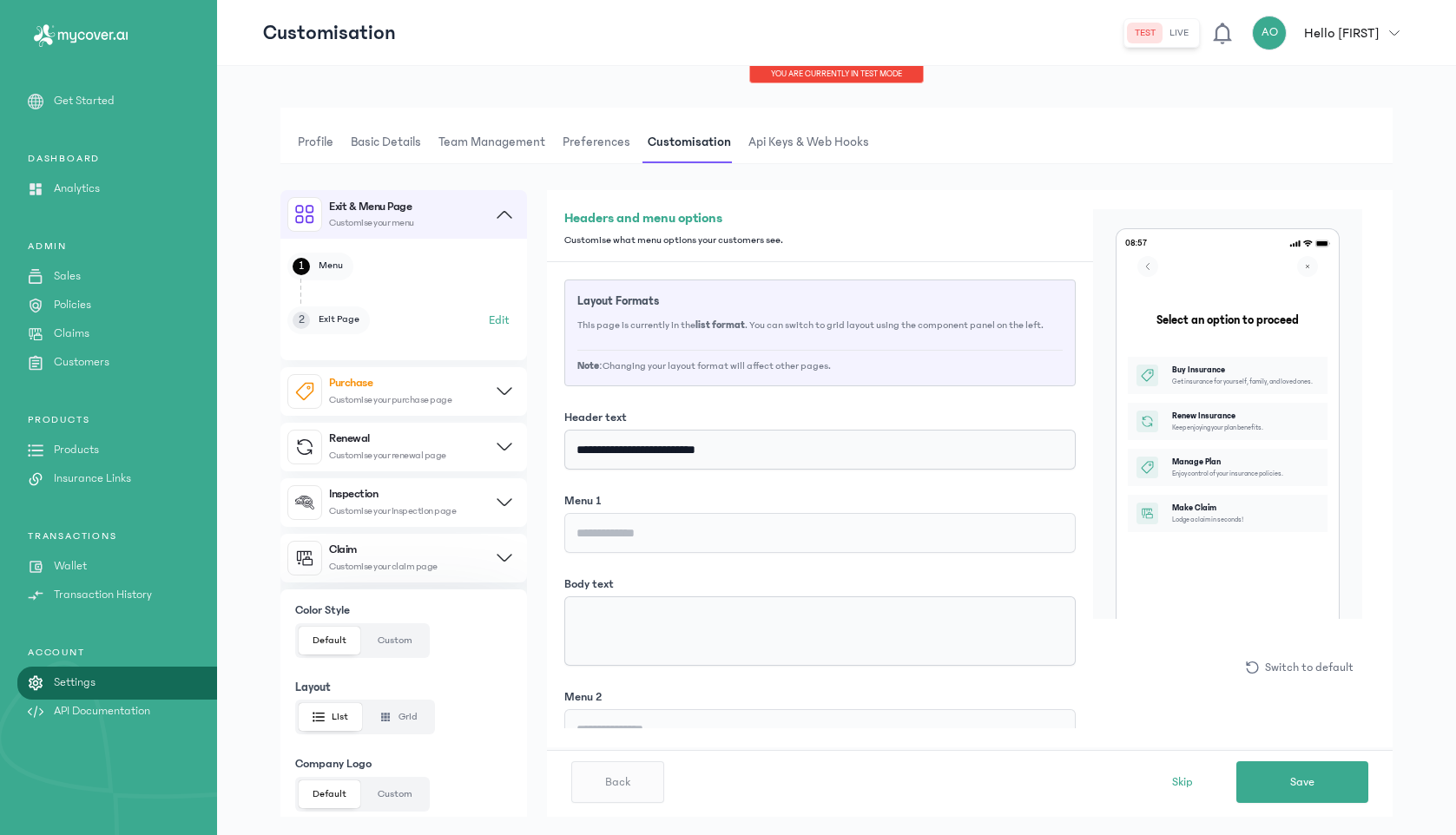click on "Header text" at bounding box center [820, 418] 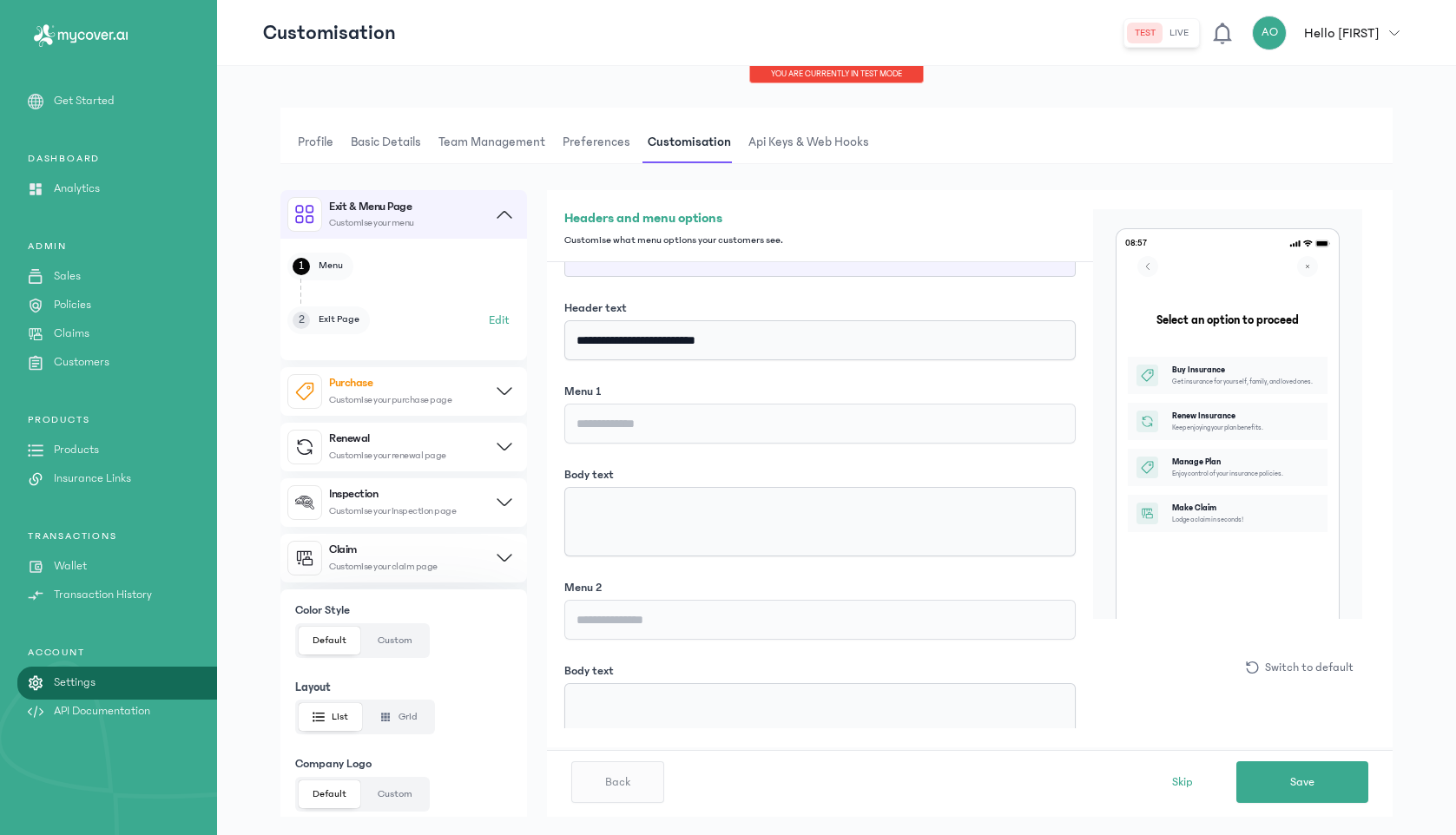 scroll, scrollTop: 0, scrollLeft: 0, axis: both 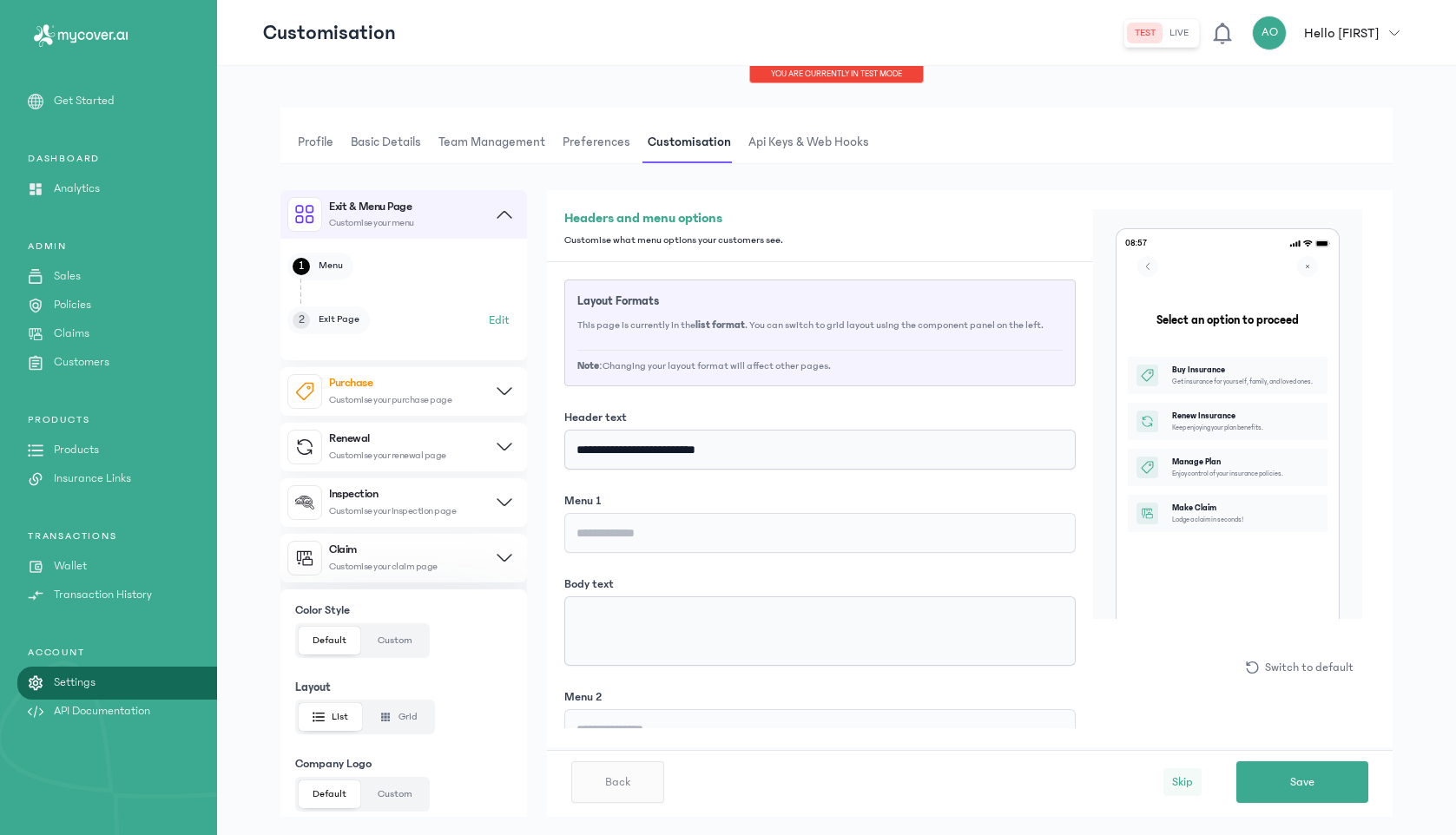 click on "Skip" 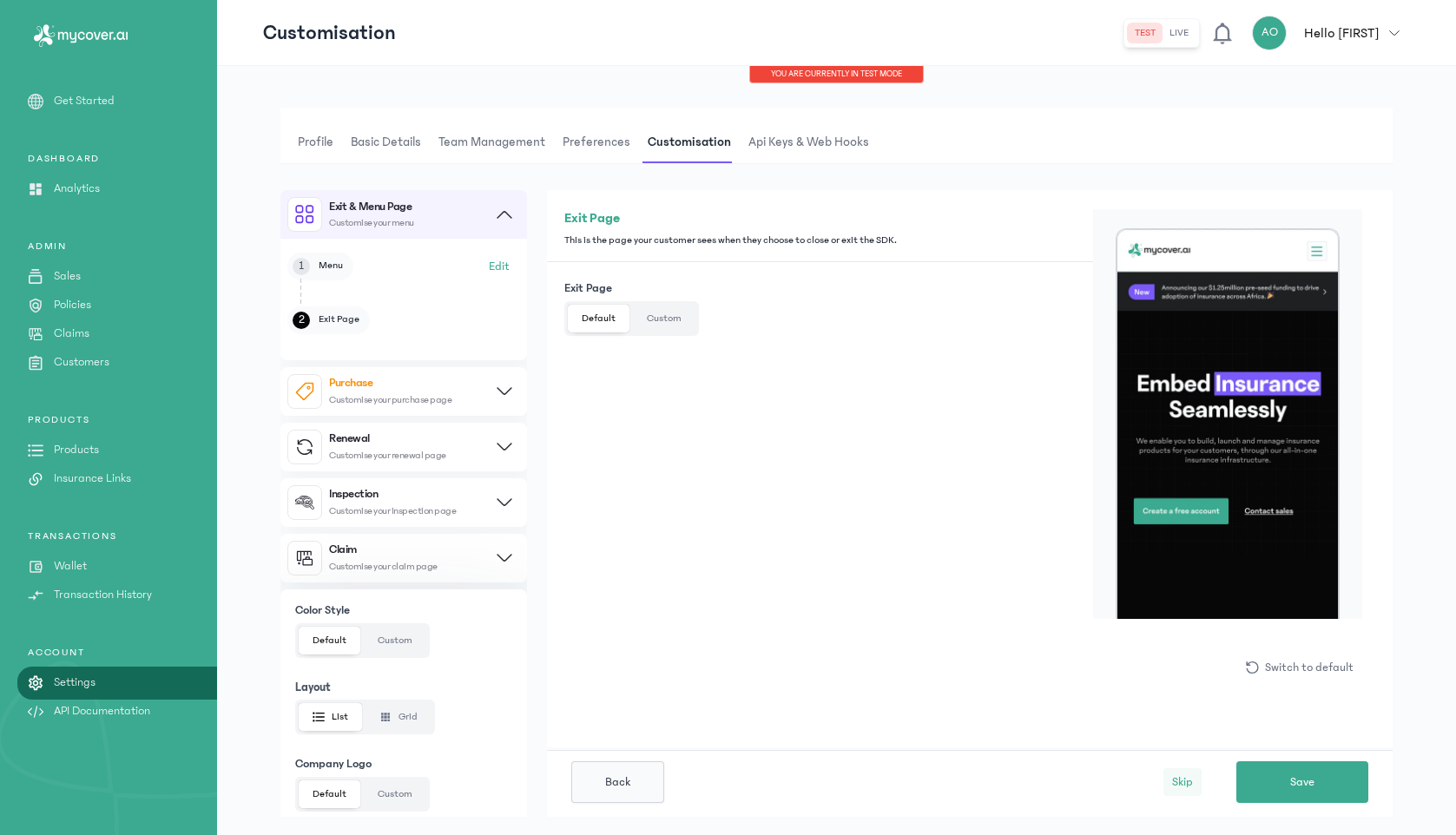 click on "Skip" 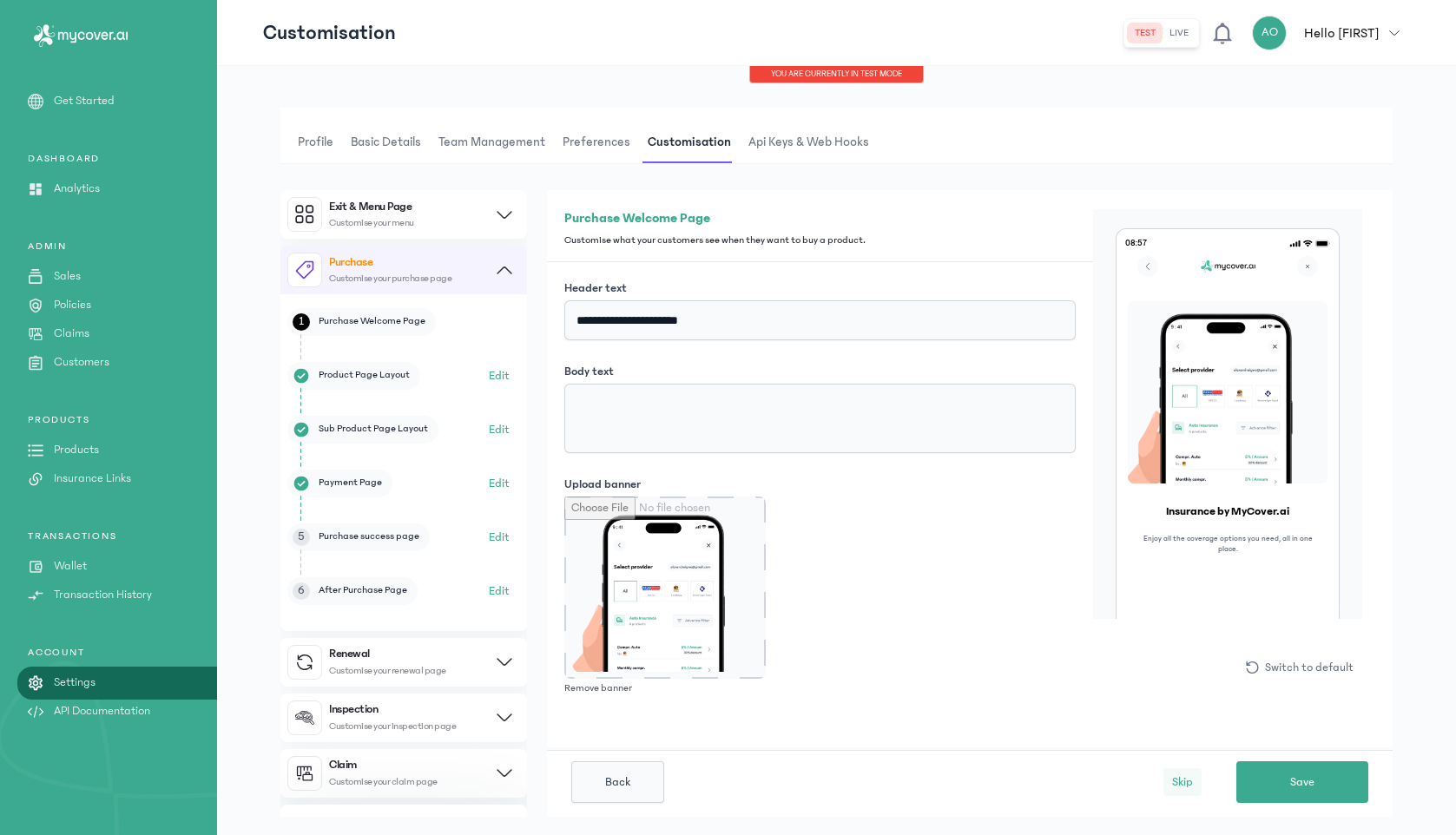 click on "Skip" 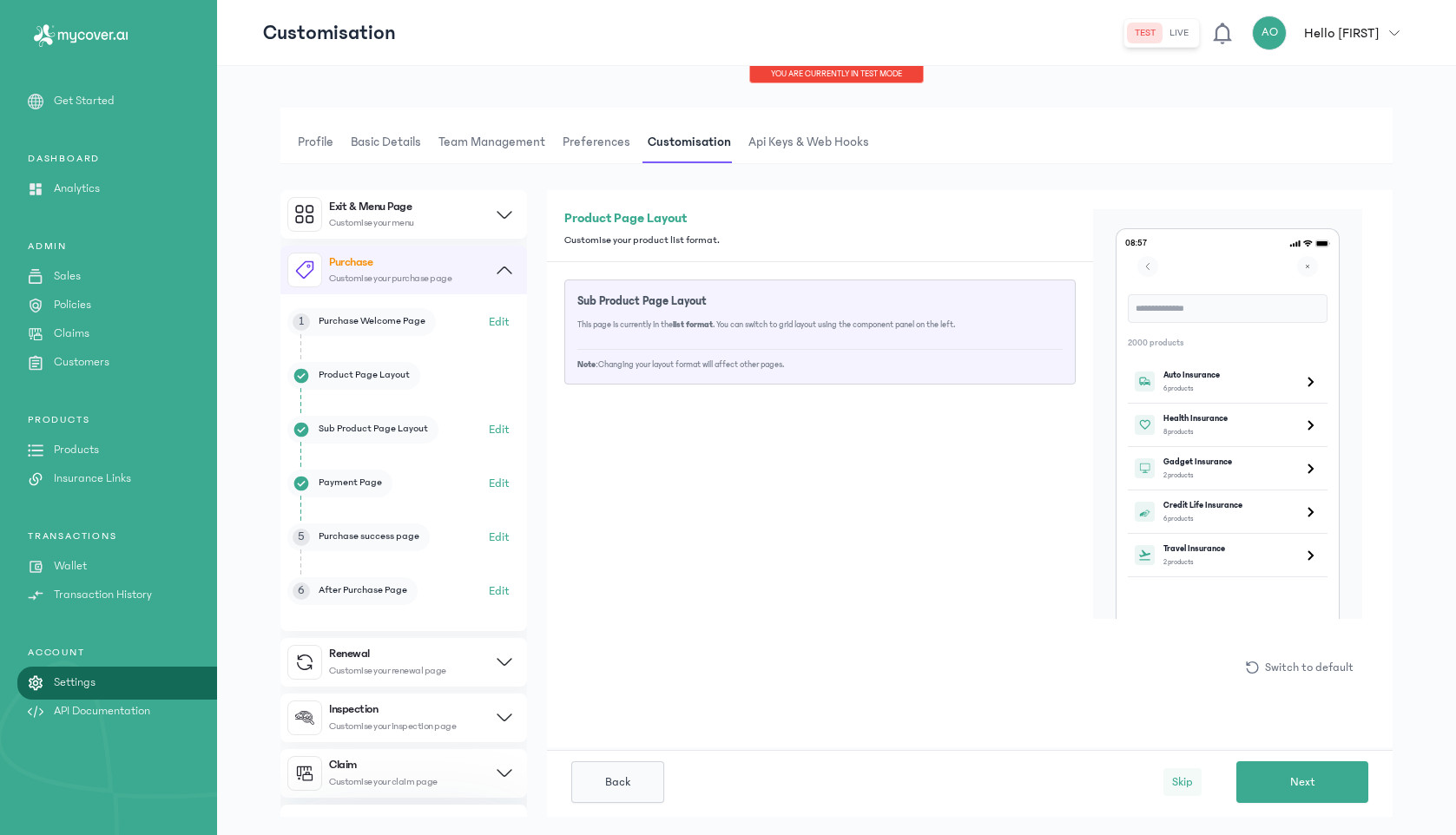 click on "Skip" 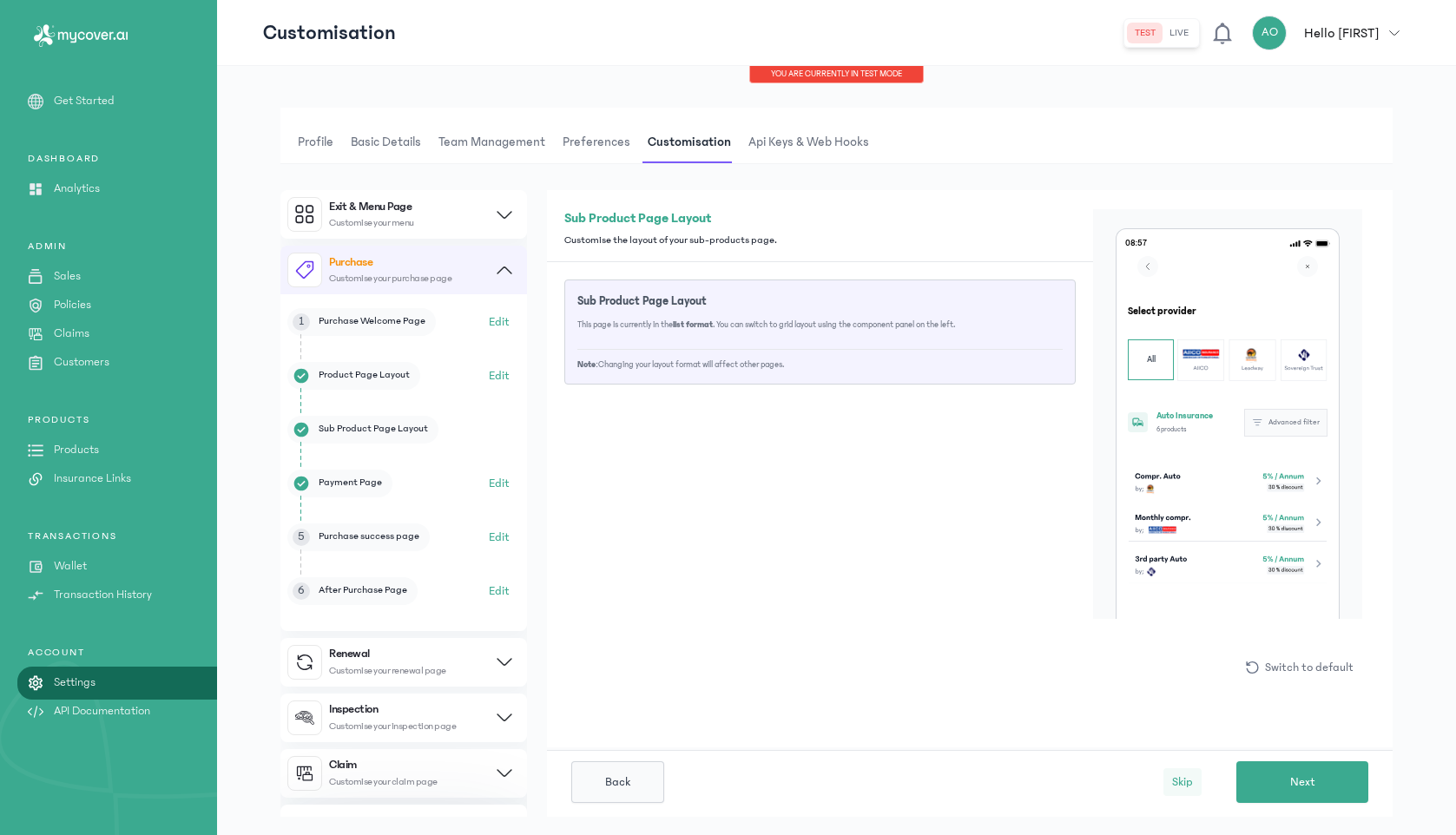 click on "Skip" 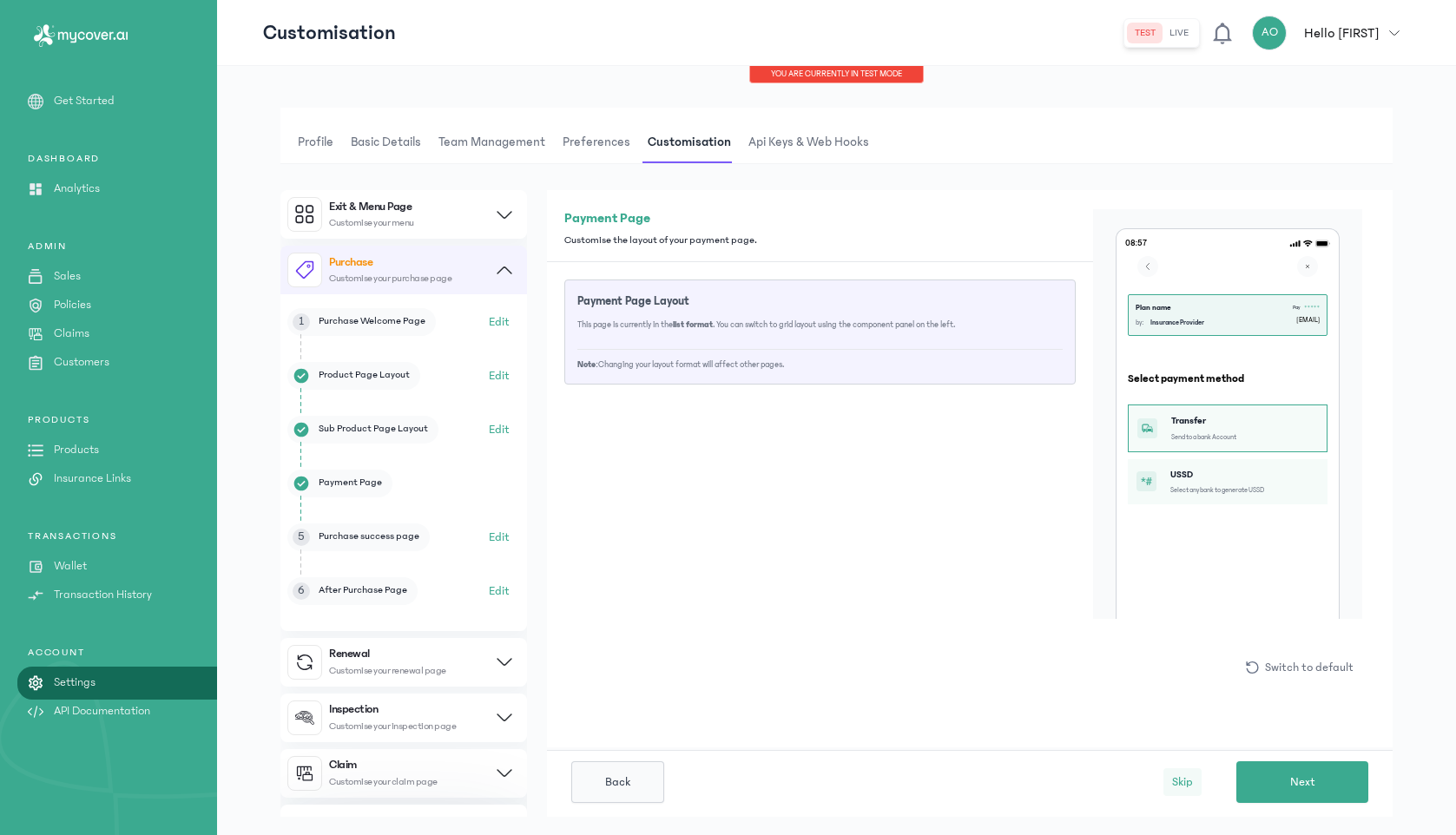 click on "Skip" 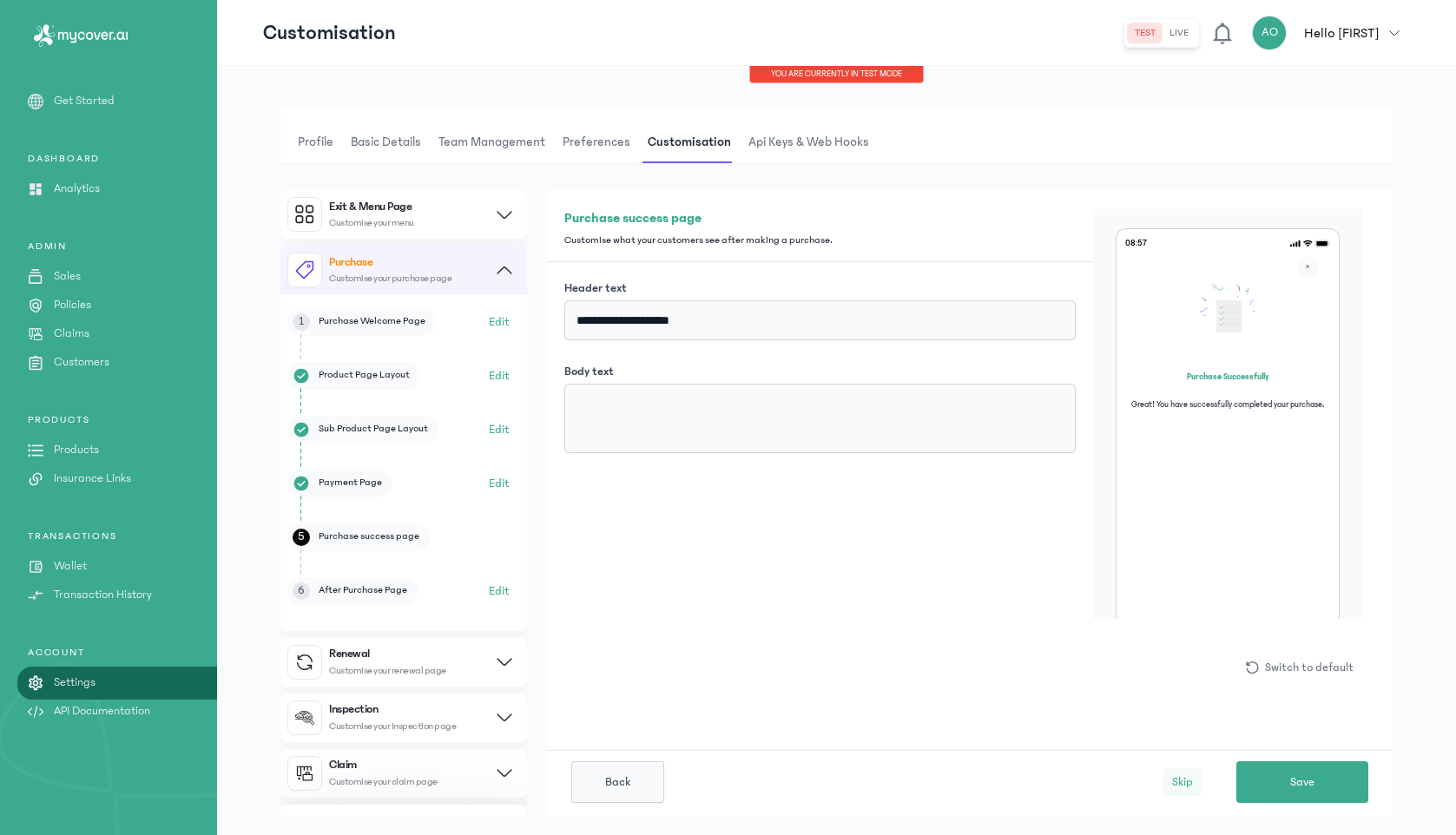 click on "Skip" 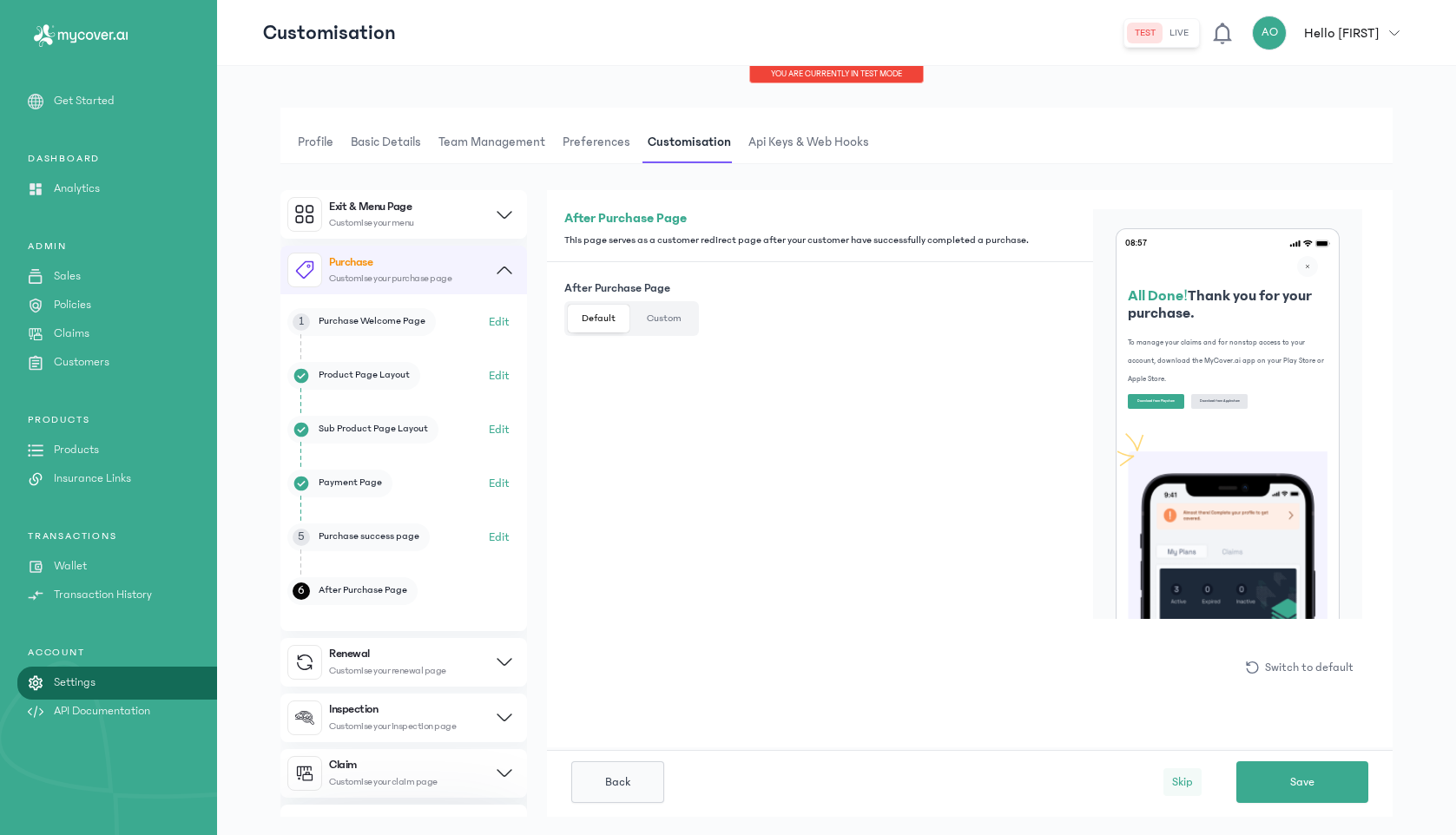 click on "Skip" 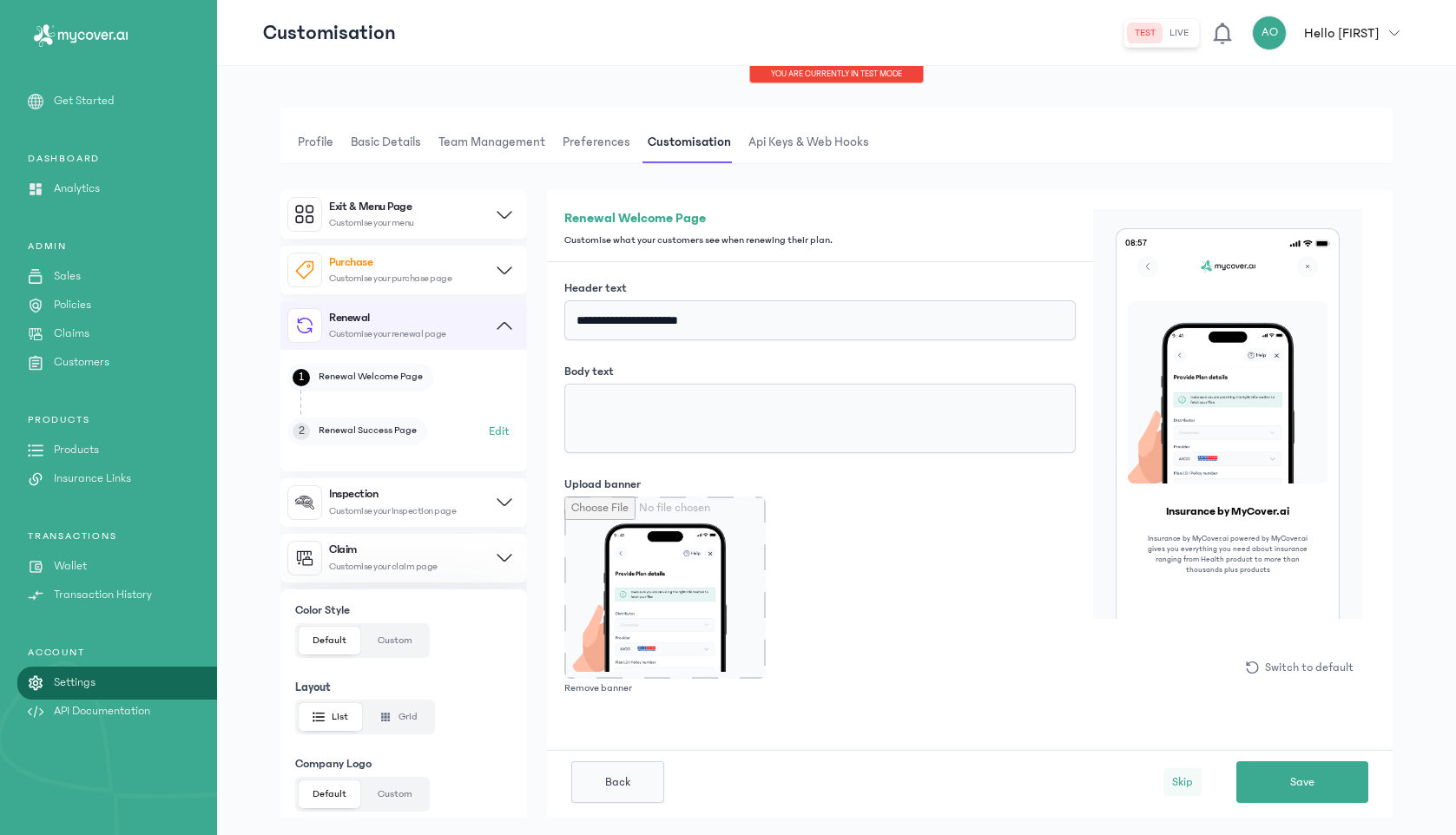 click on "Skip" 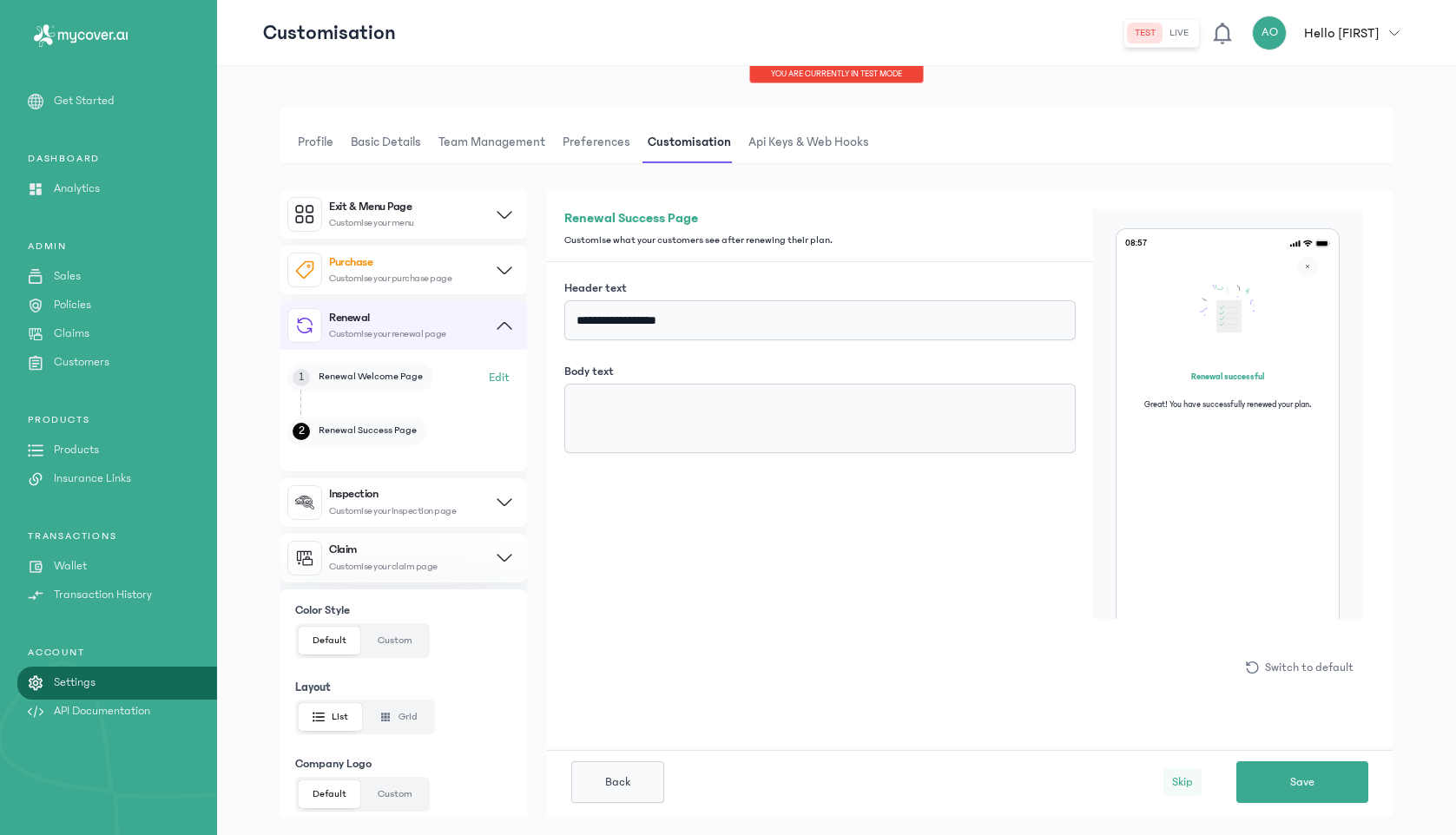 click on "Skip" 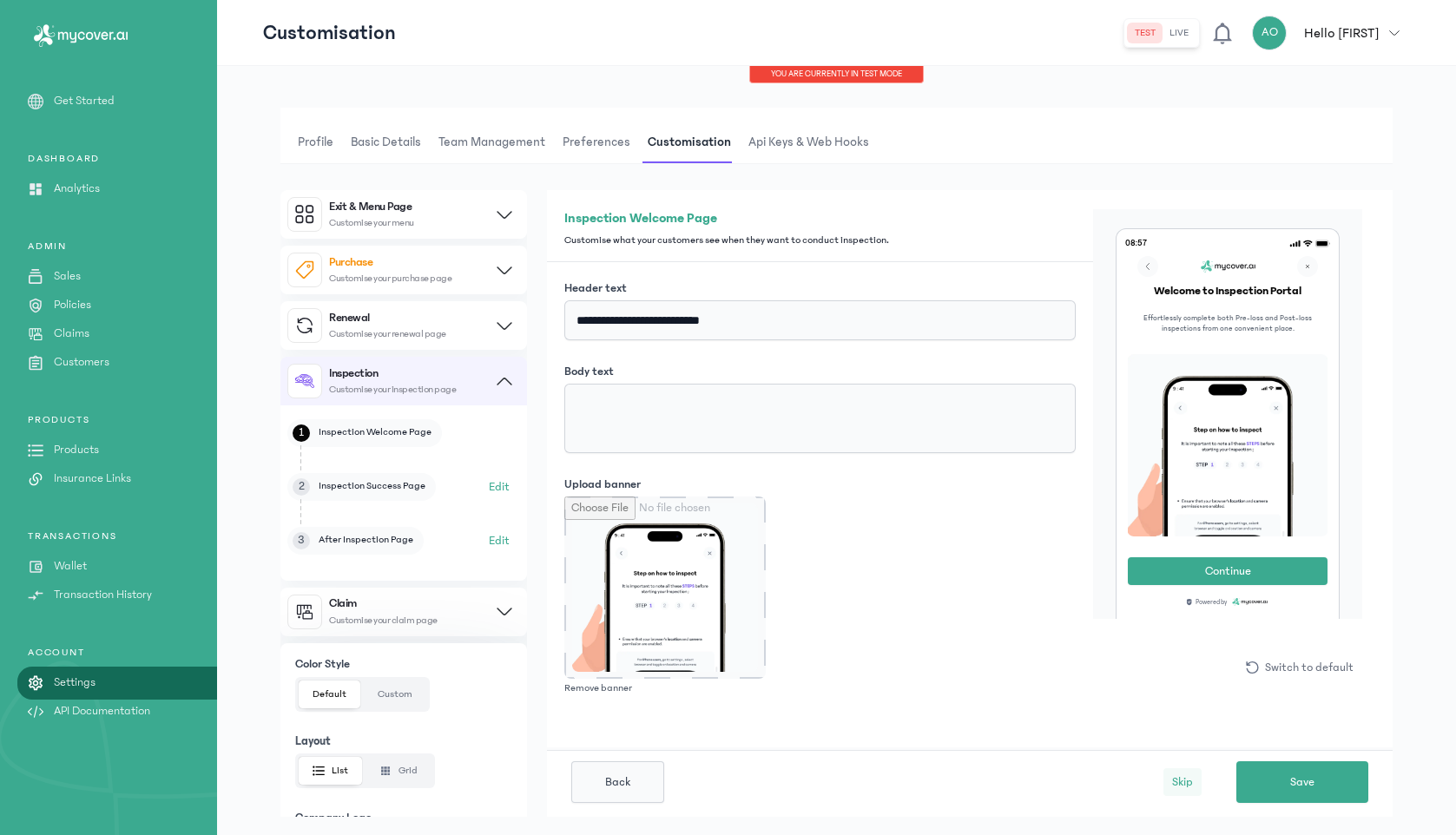 click on "Skip" 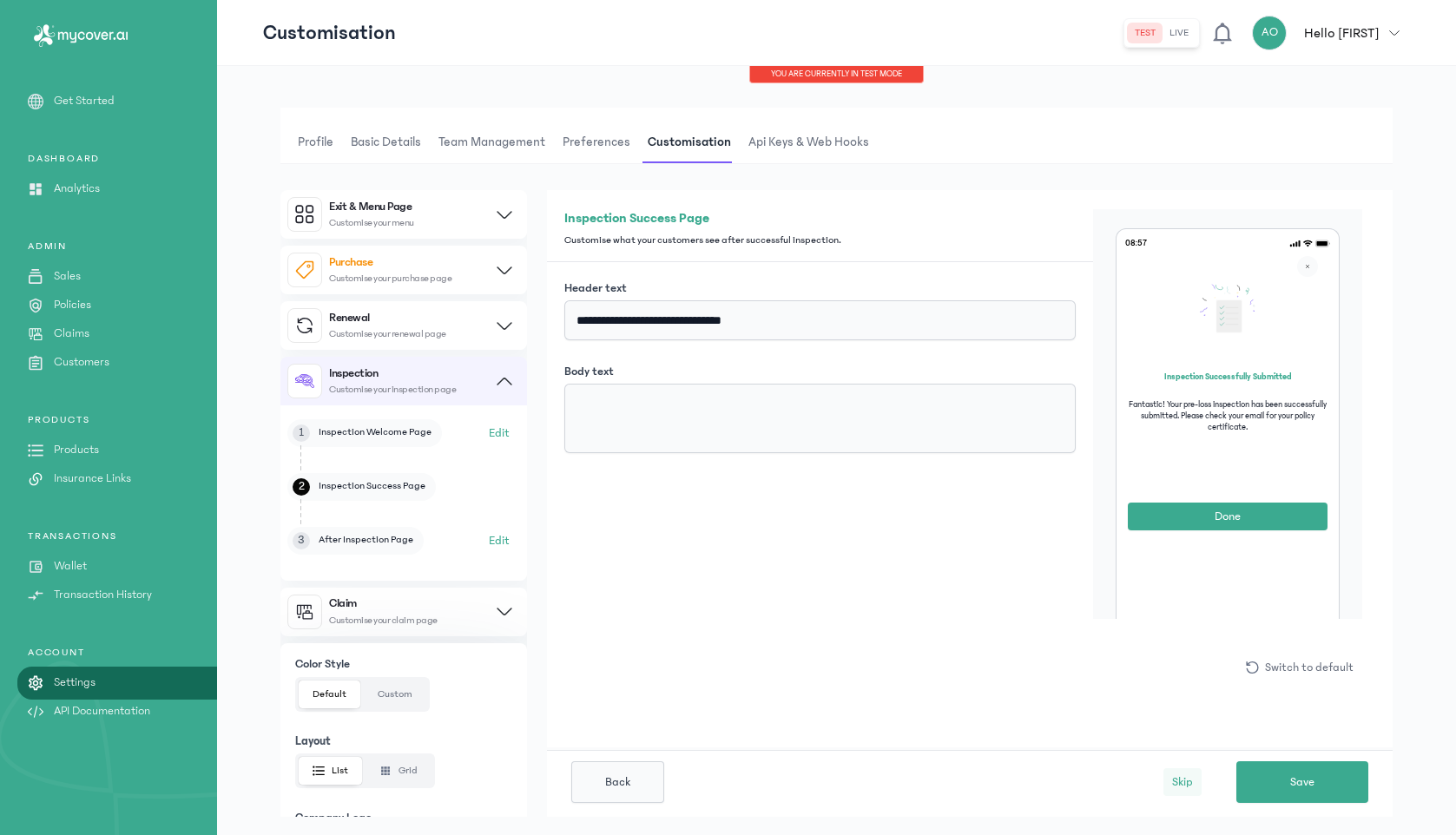 click on "Skip" 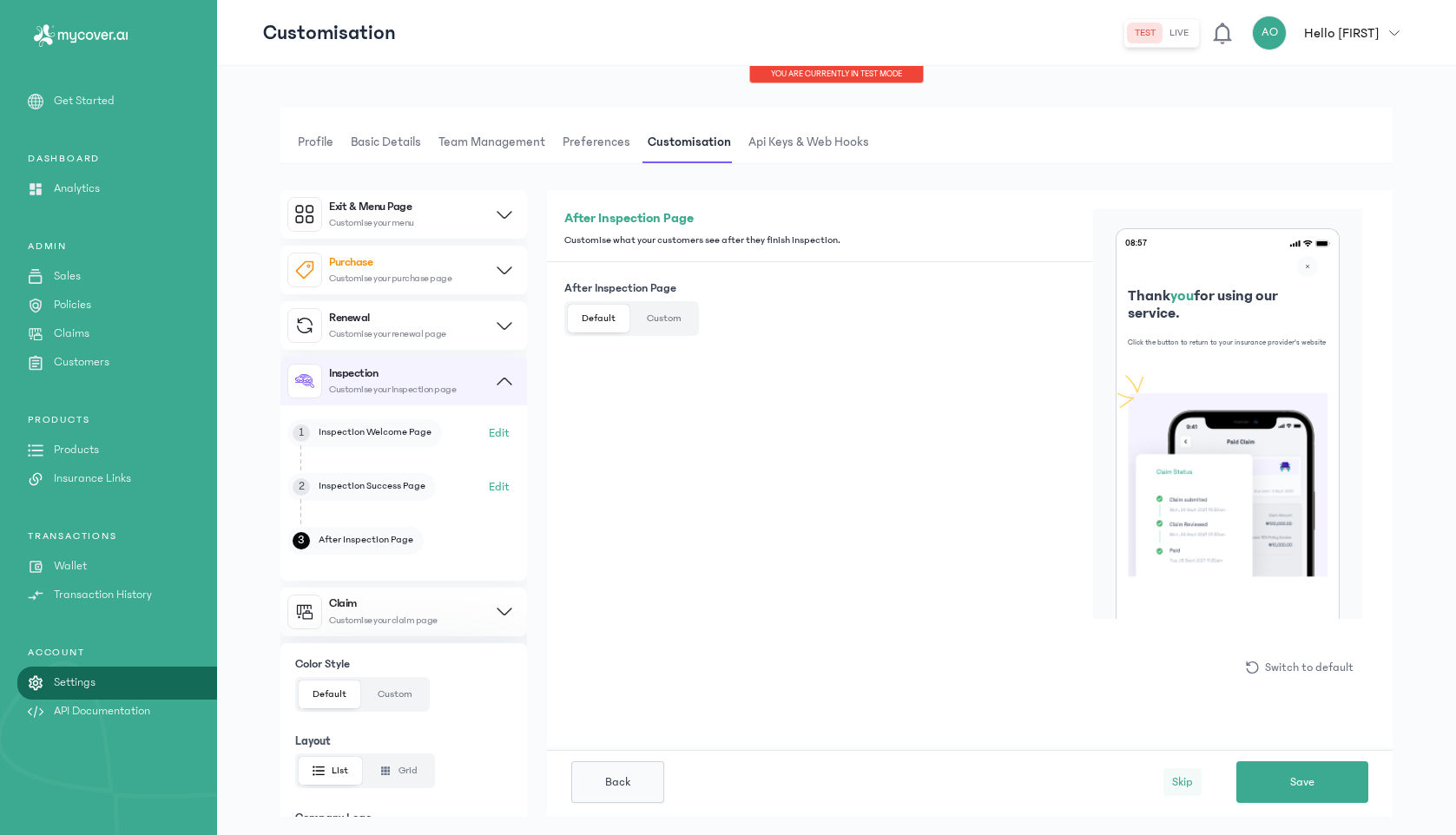 click on "Skip" 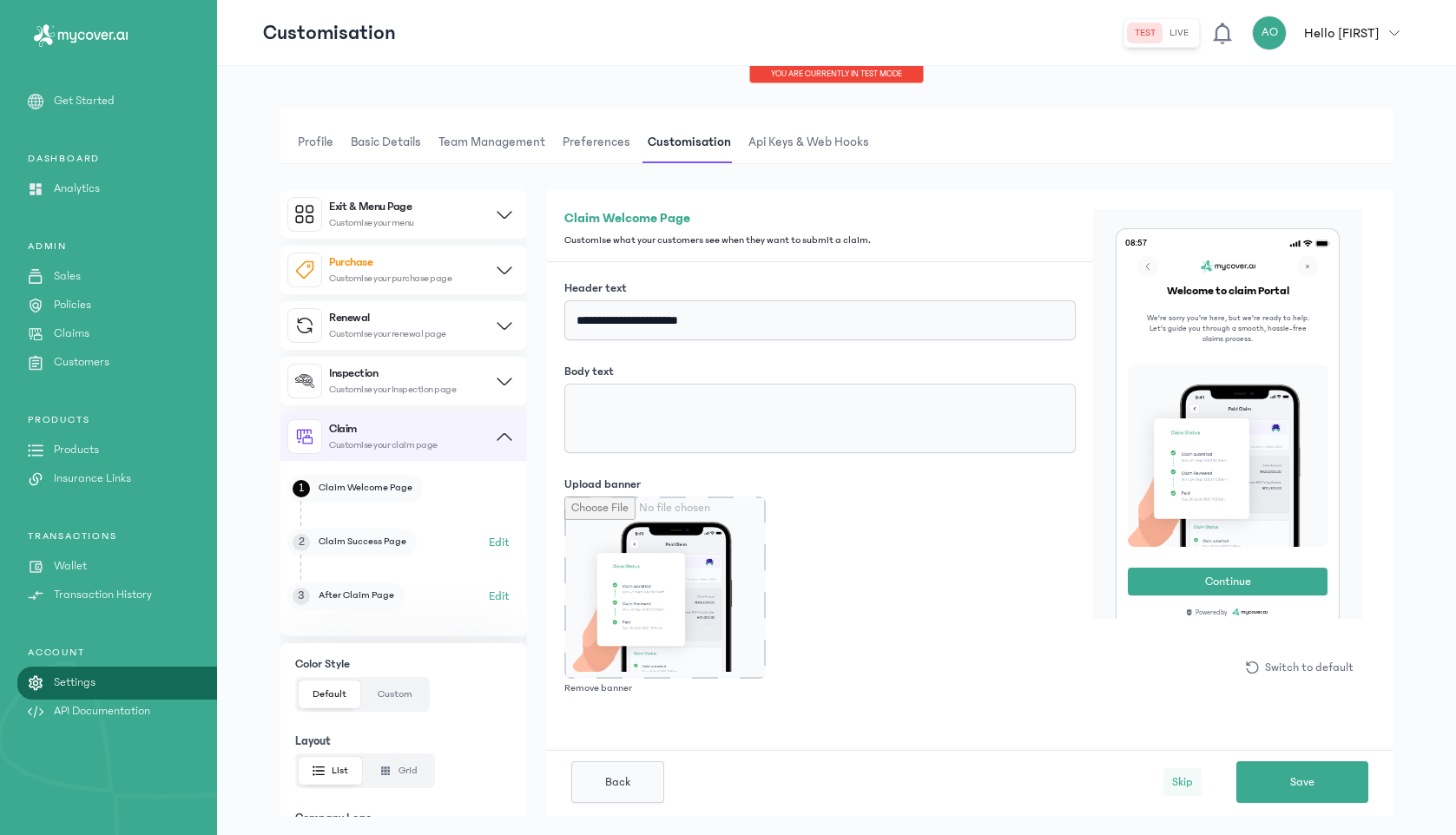 click on "Skip" 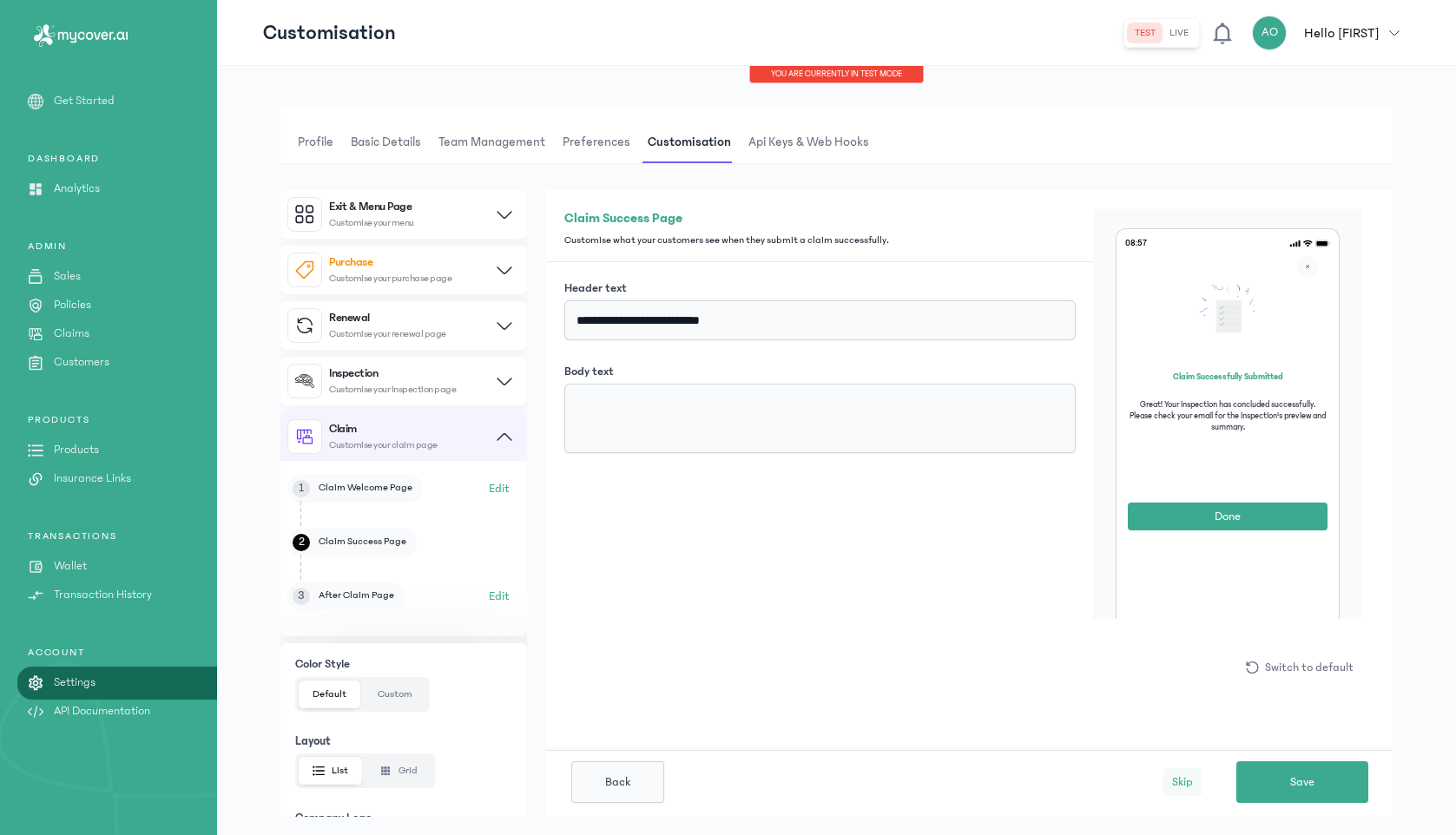 click on "Skip" 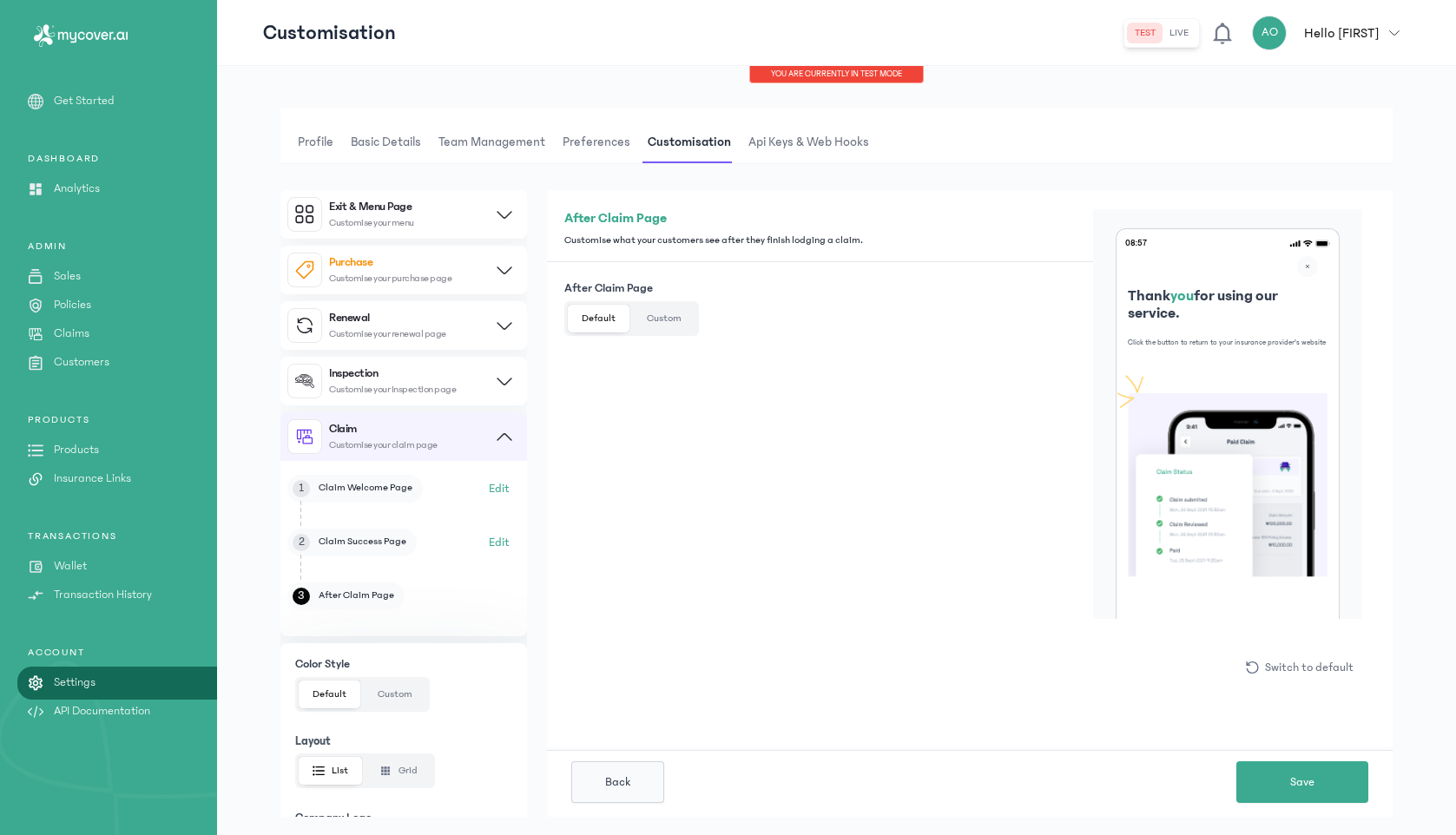 click on "Back Save" 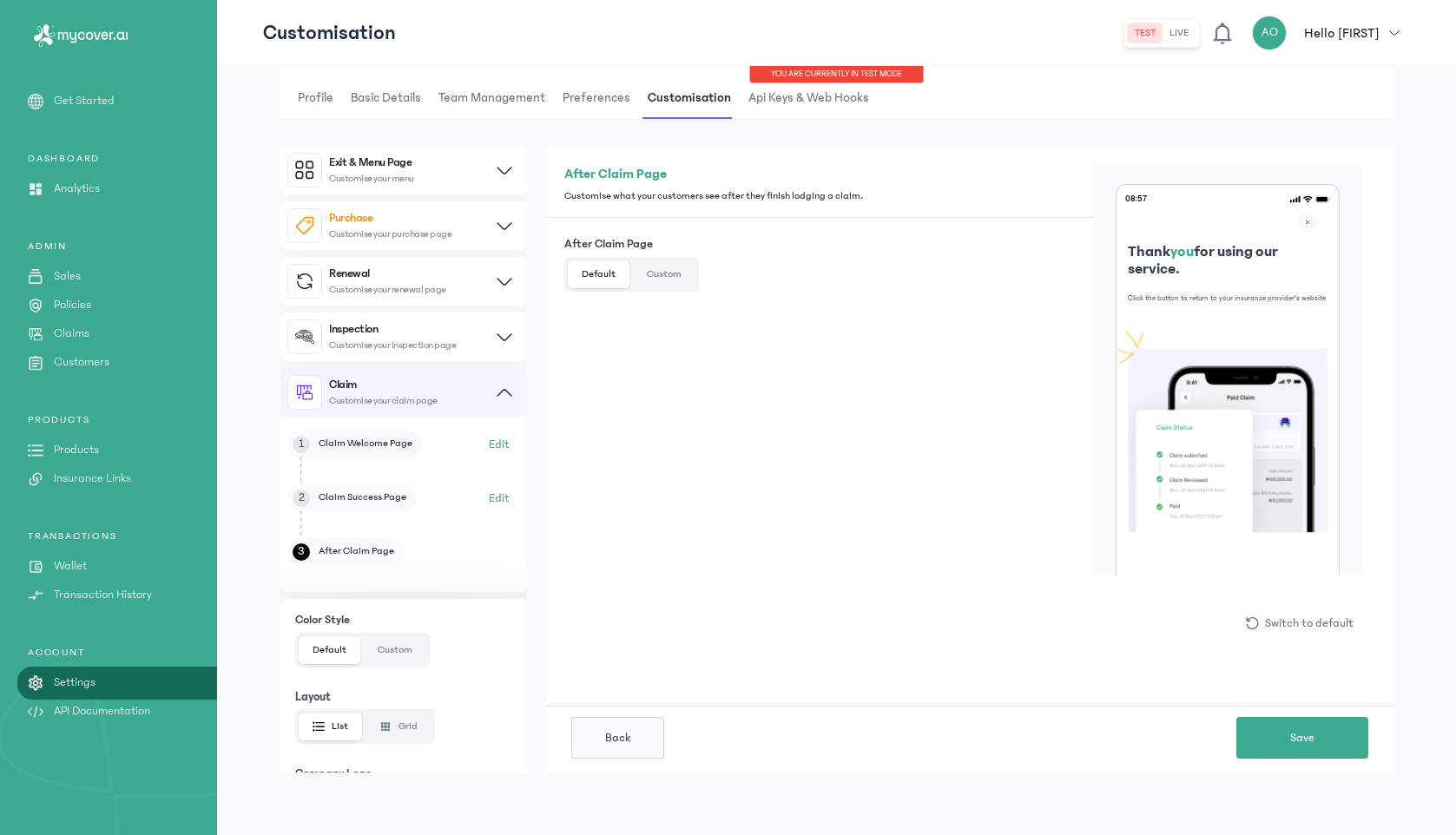 scroll, scrollTop: 0, scrollLeft: 0, axis: both 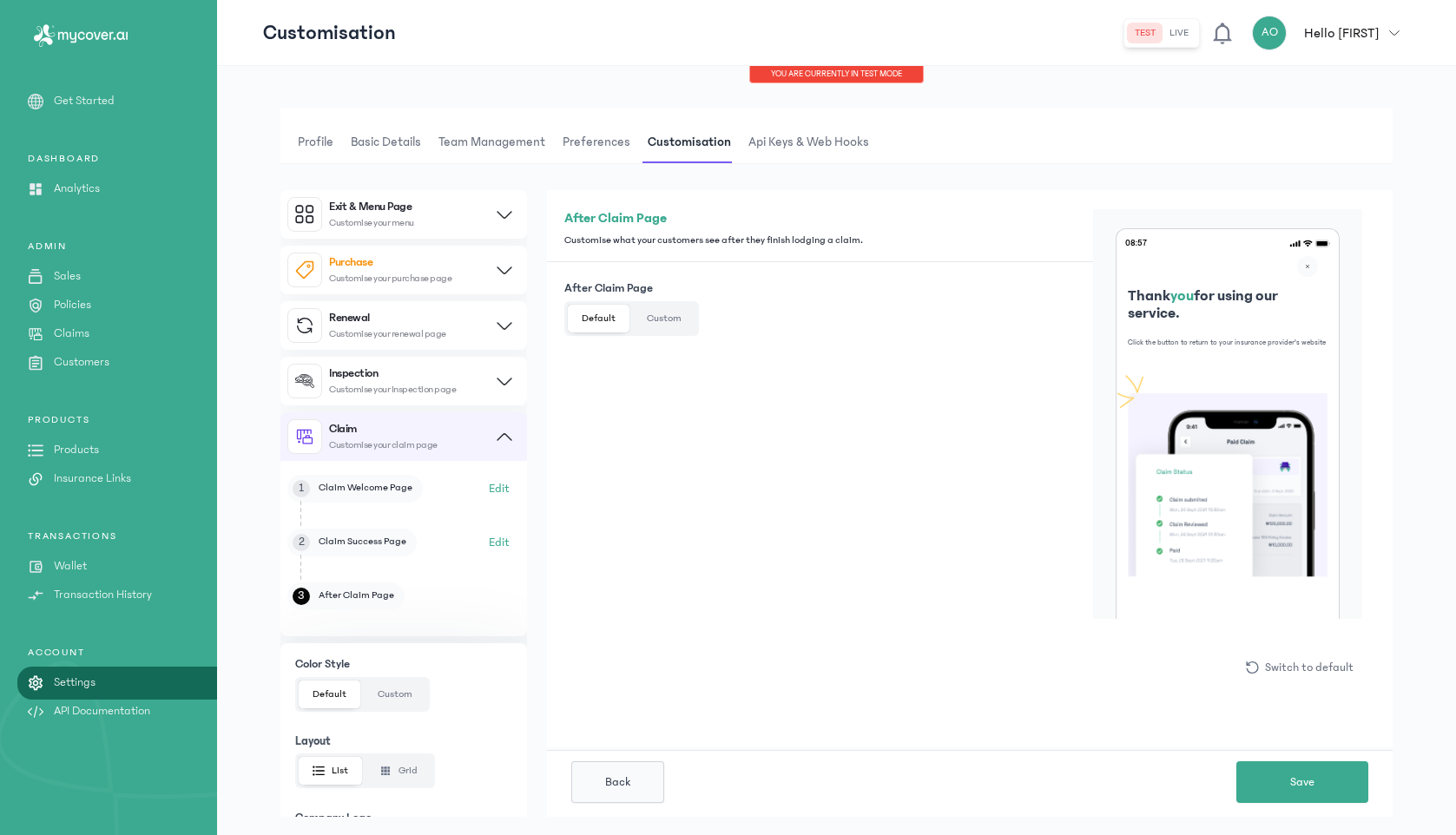 click on "Api Keys & Web hooks" at bounding box center [808, 142] 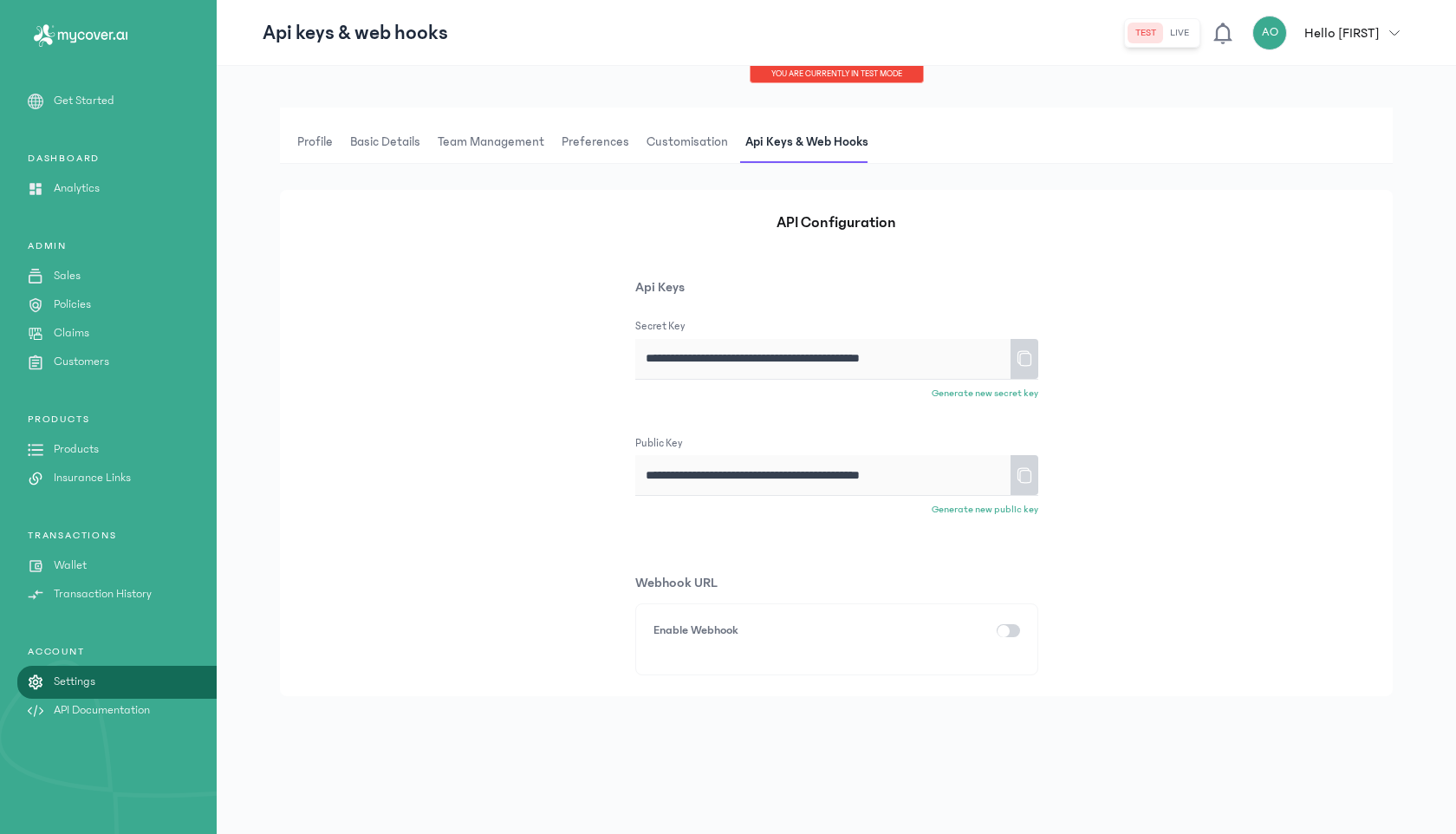 click at bounding box center (1004, 631) 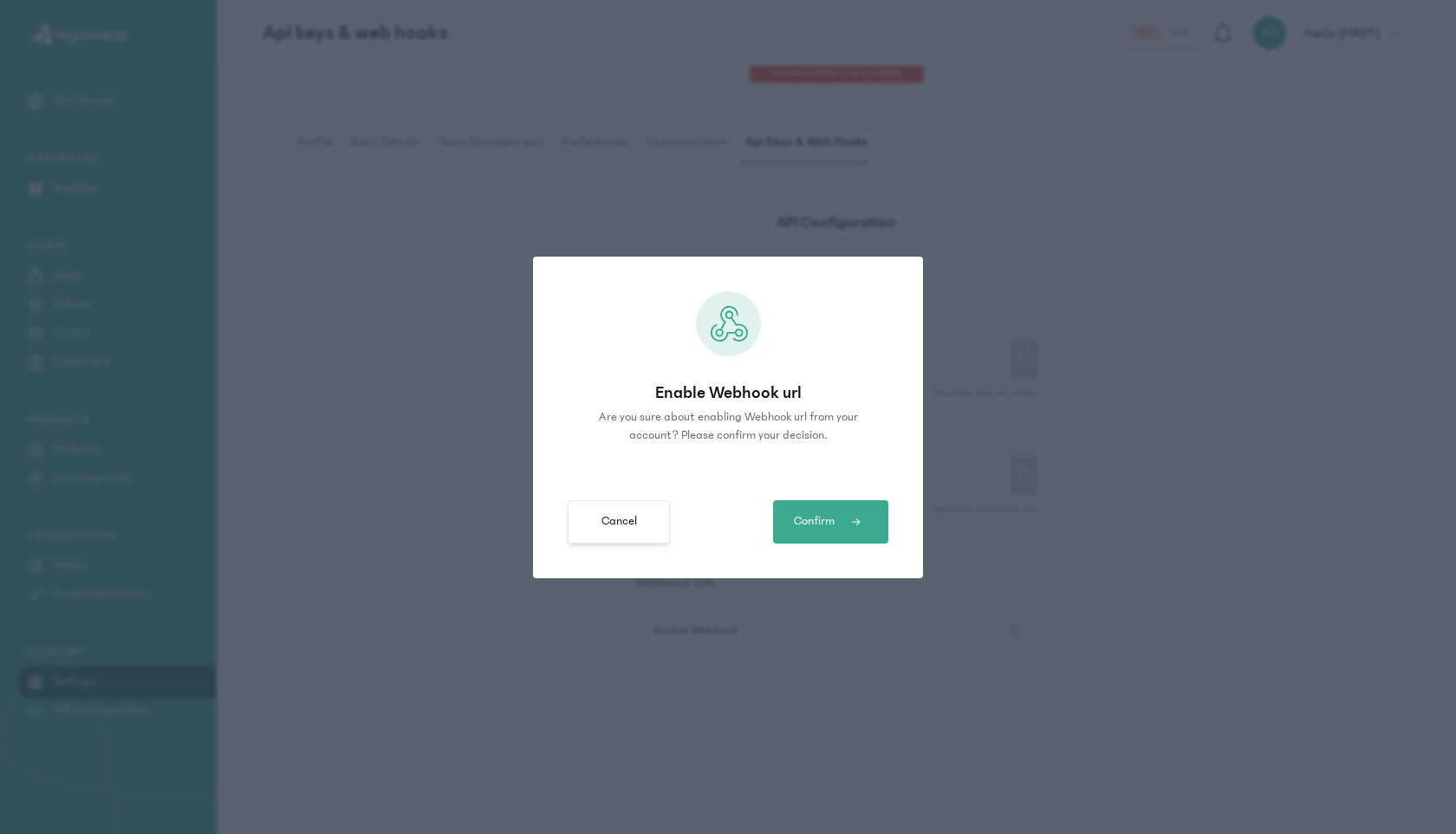 click on "Cancel" at bounding box center (619, 521) 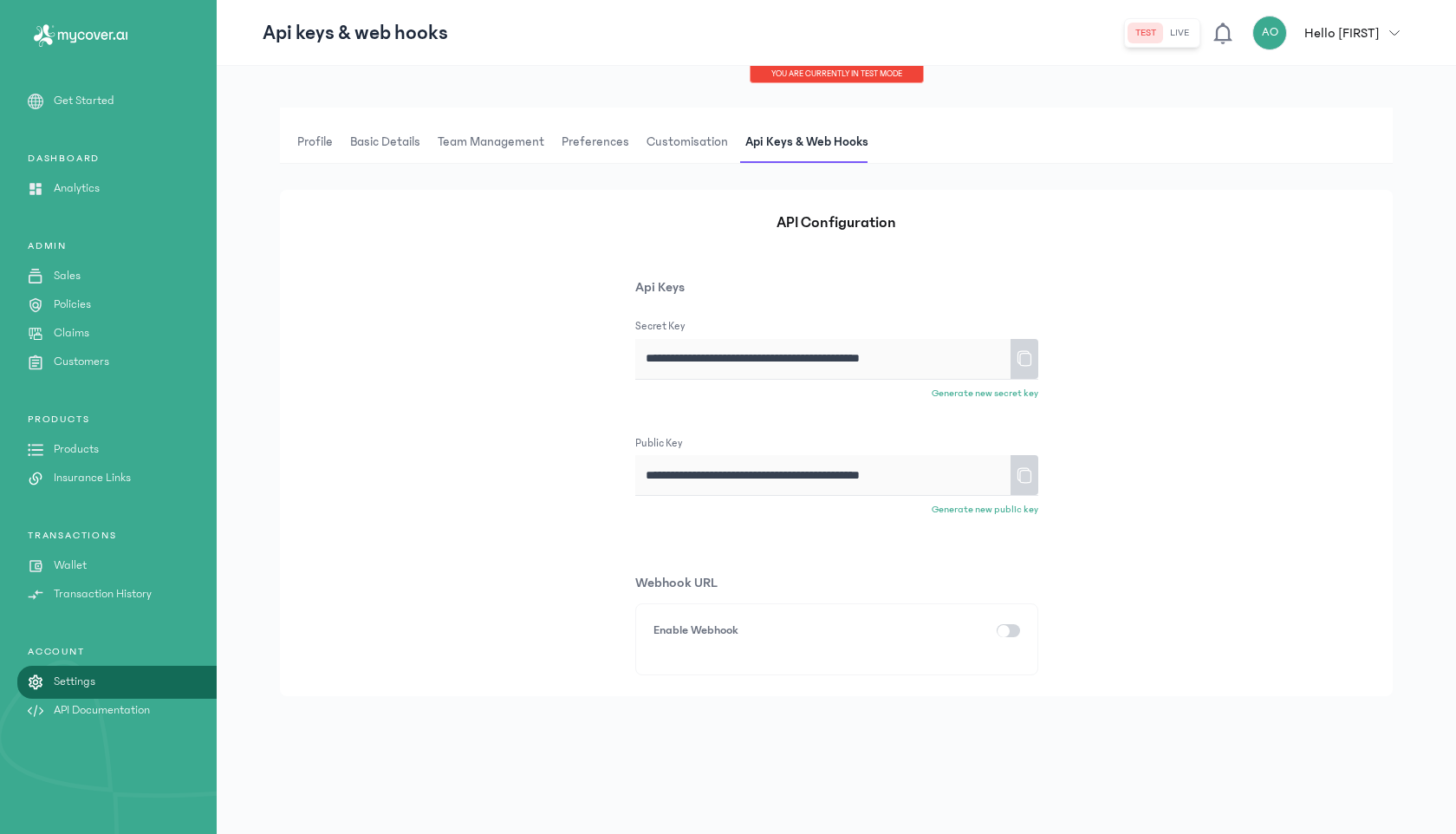 click on "Get Started" at bounding box center [84, 101] 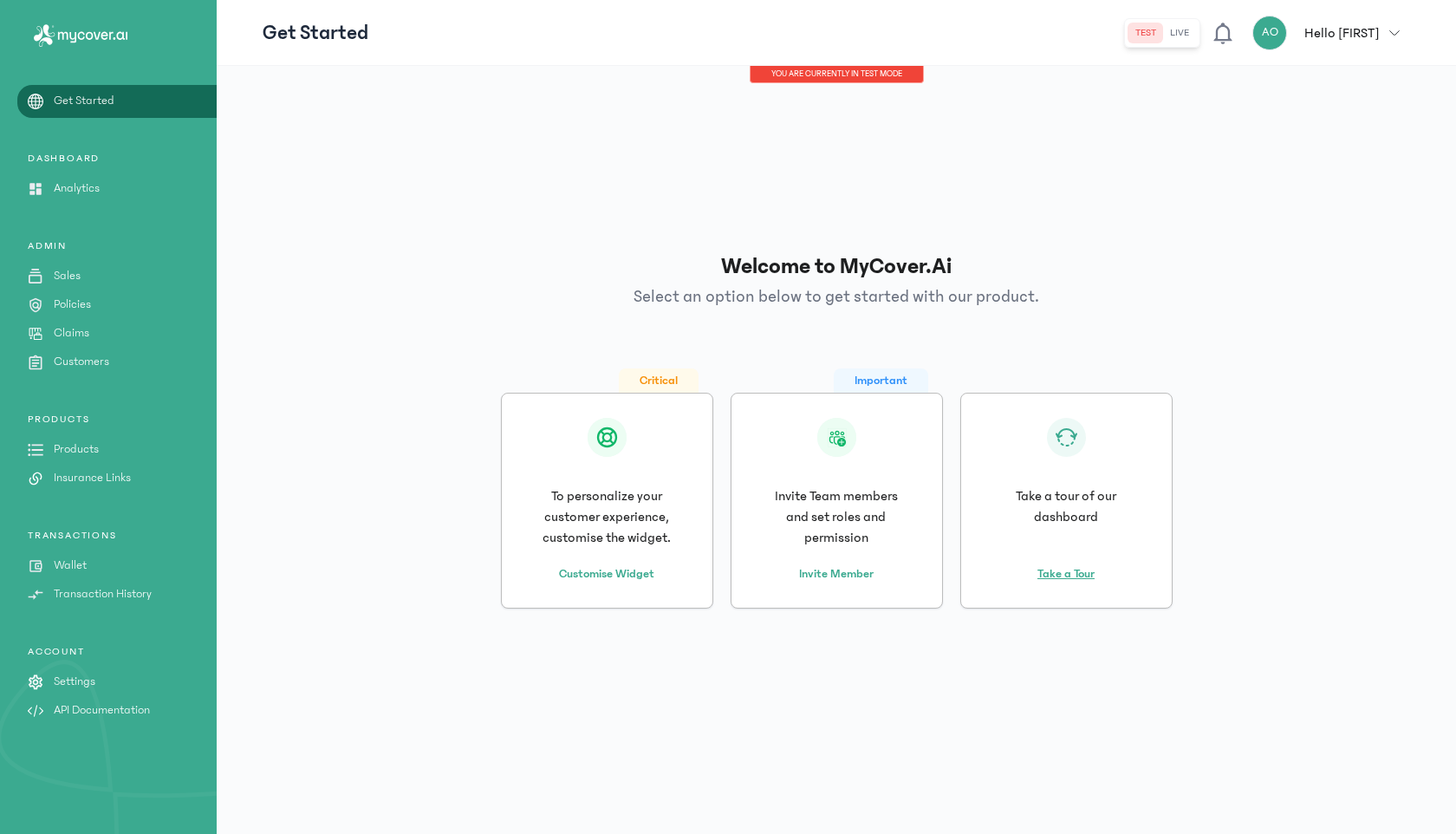 click on "Take a Tour" at bounding box center [1066, 564] 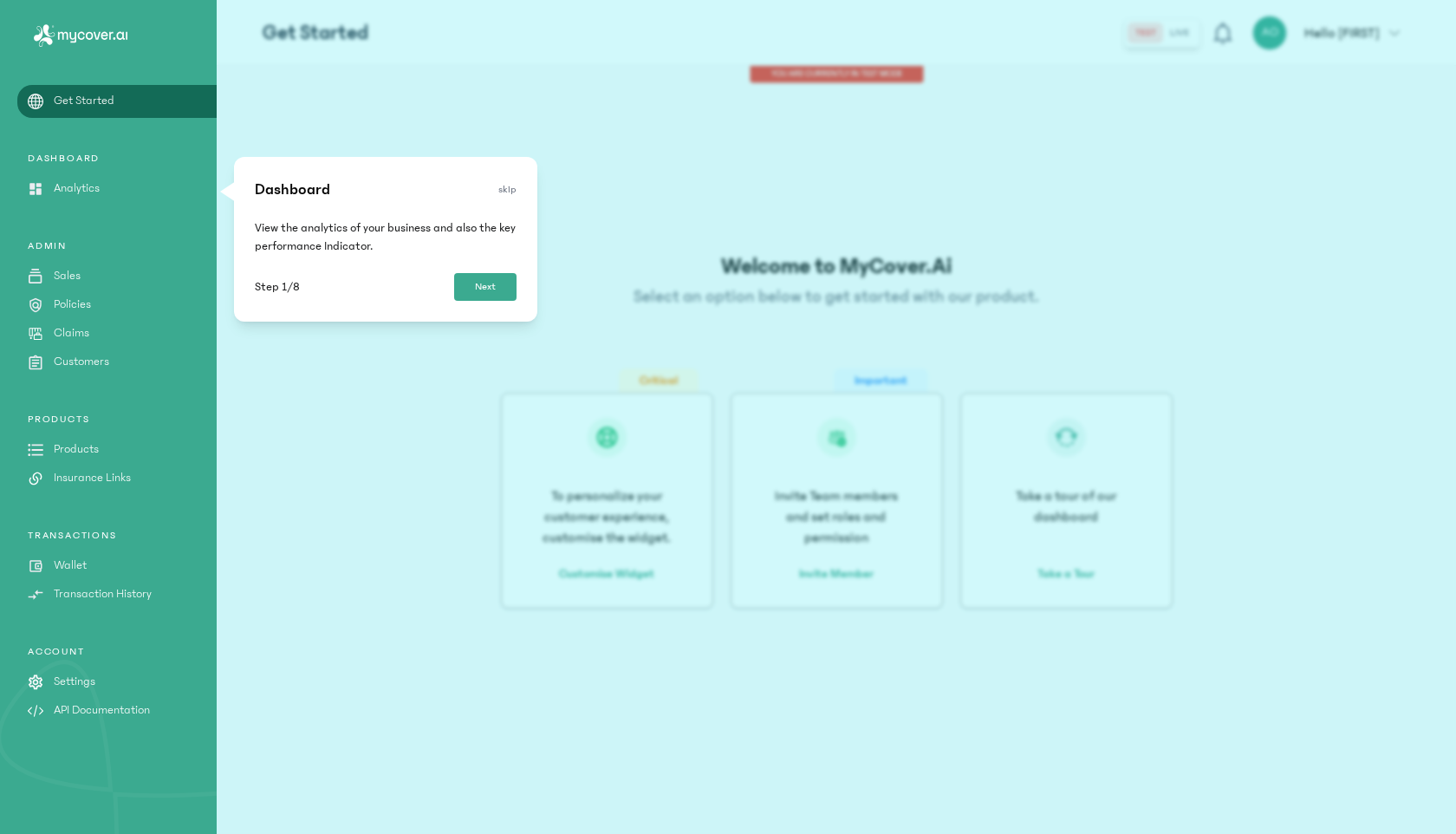 click on "Next" at bounding box center [485, 287] 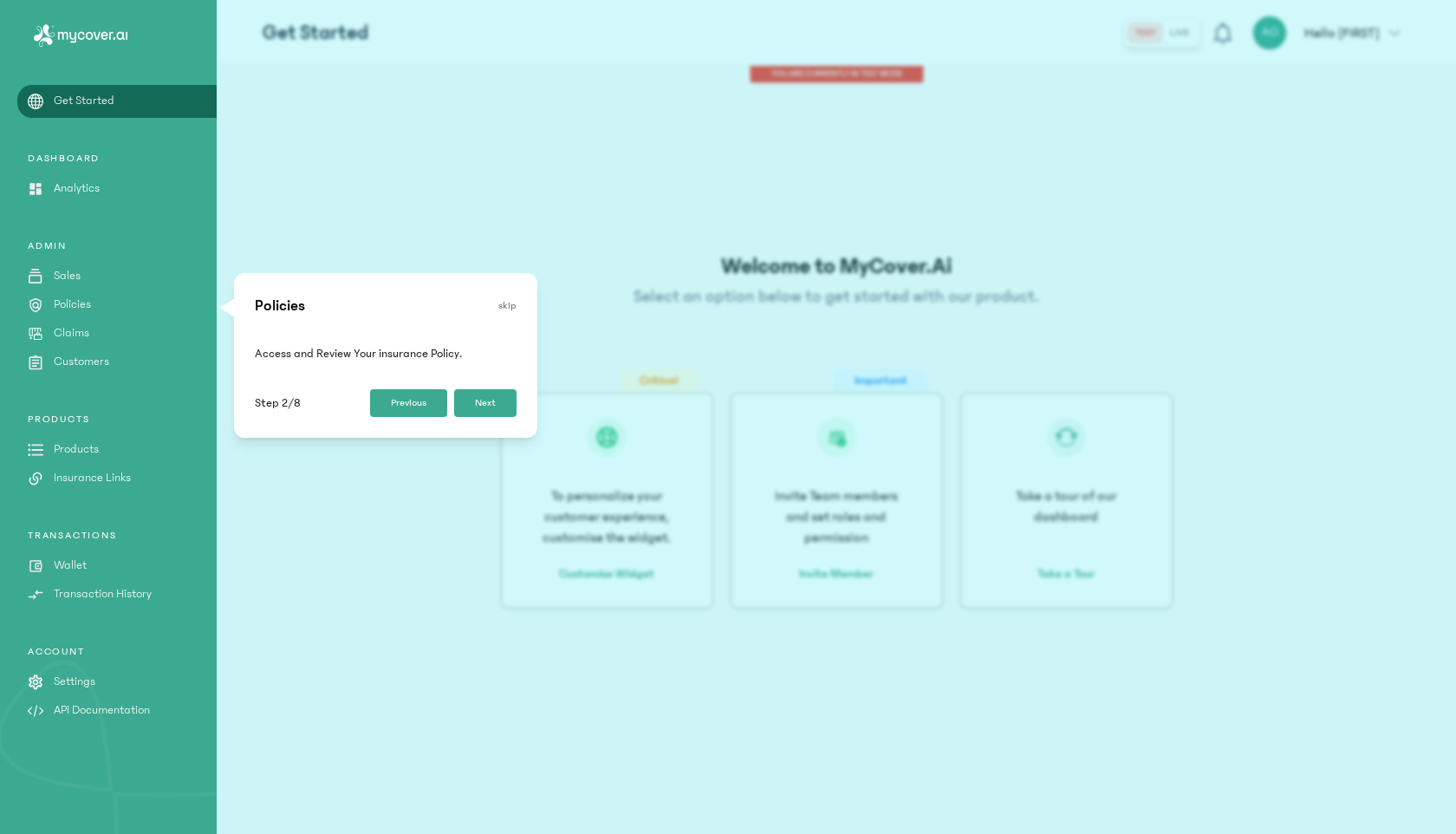 click on "Next" at bounding box center [485, 403] 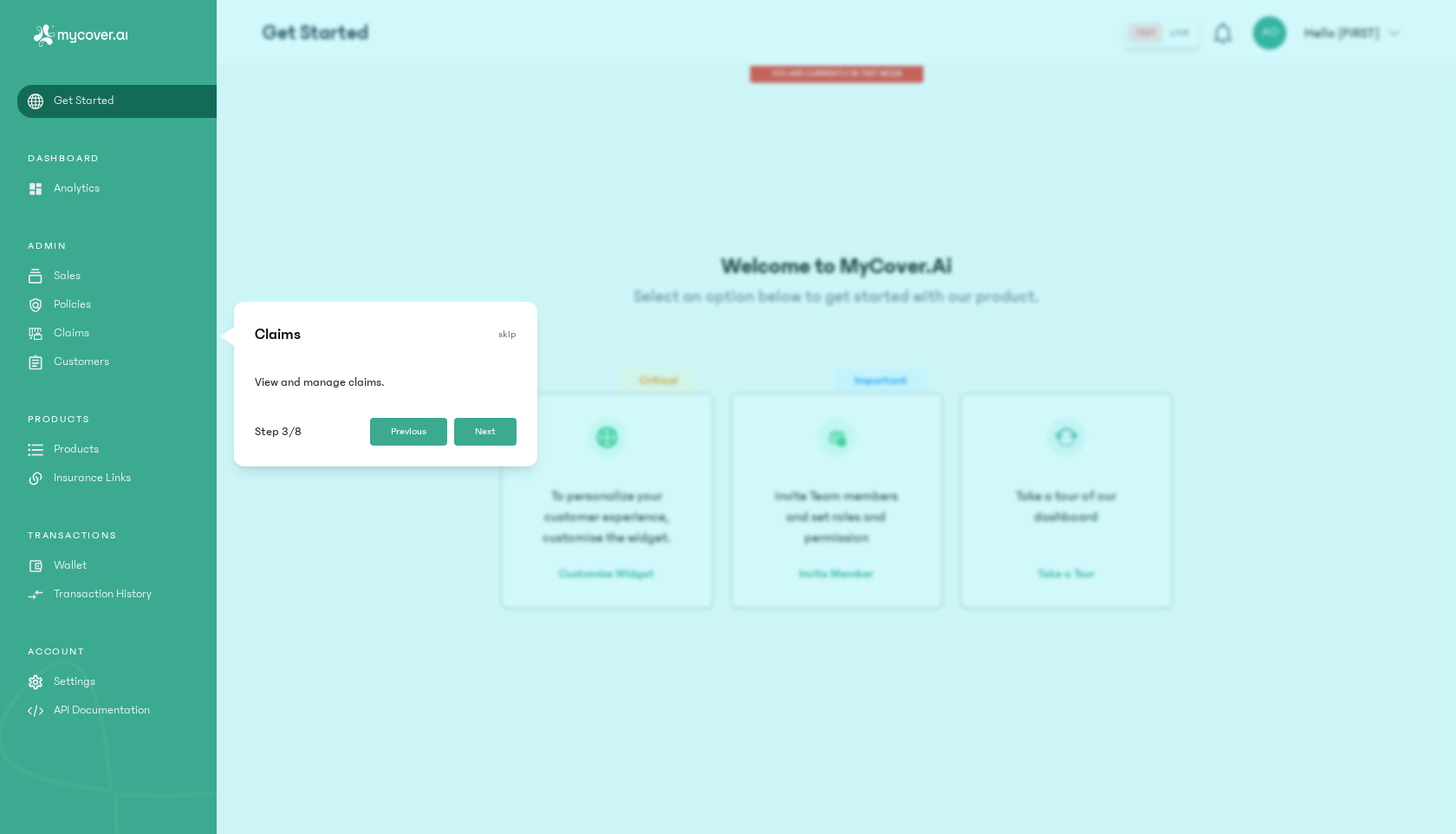 click on "Next" at bounding box center [485, 432] 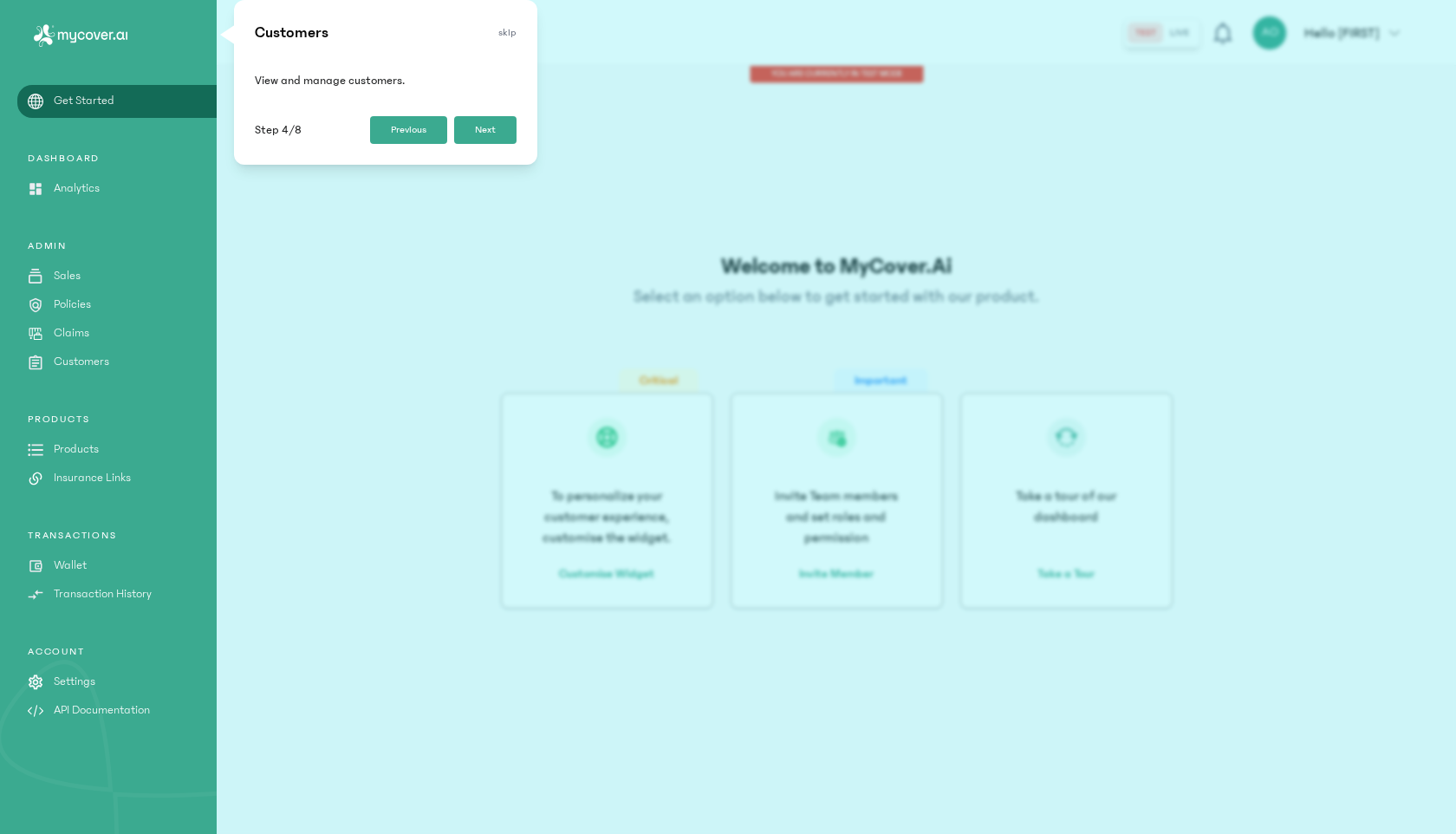 click on "Next" at bounding box center [485, 130] 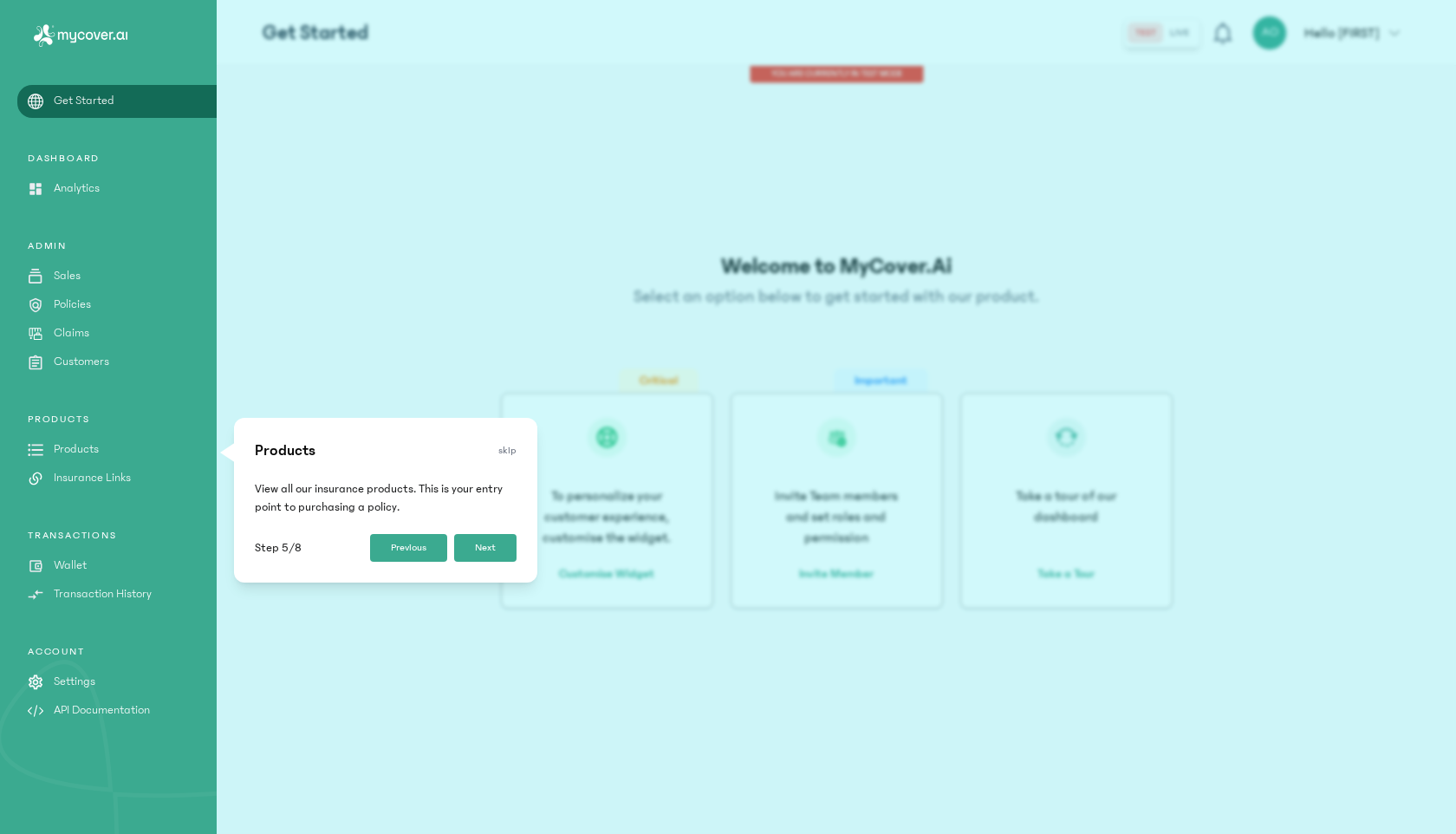 click on "Next" at bounding box center (485, 548) 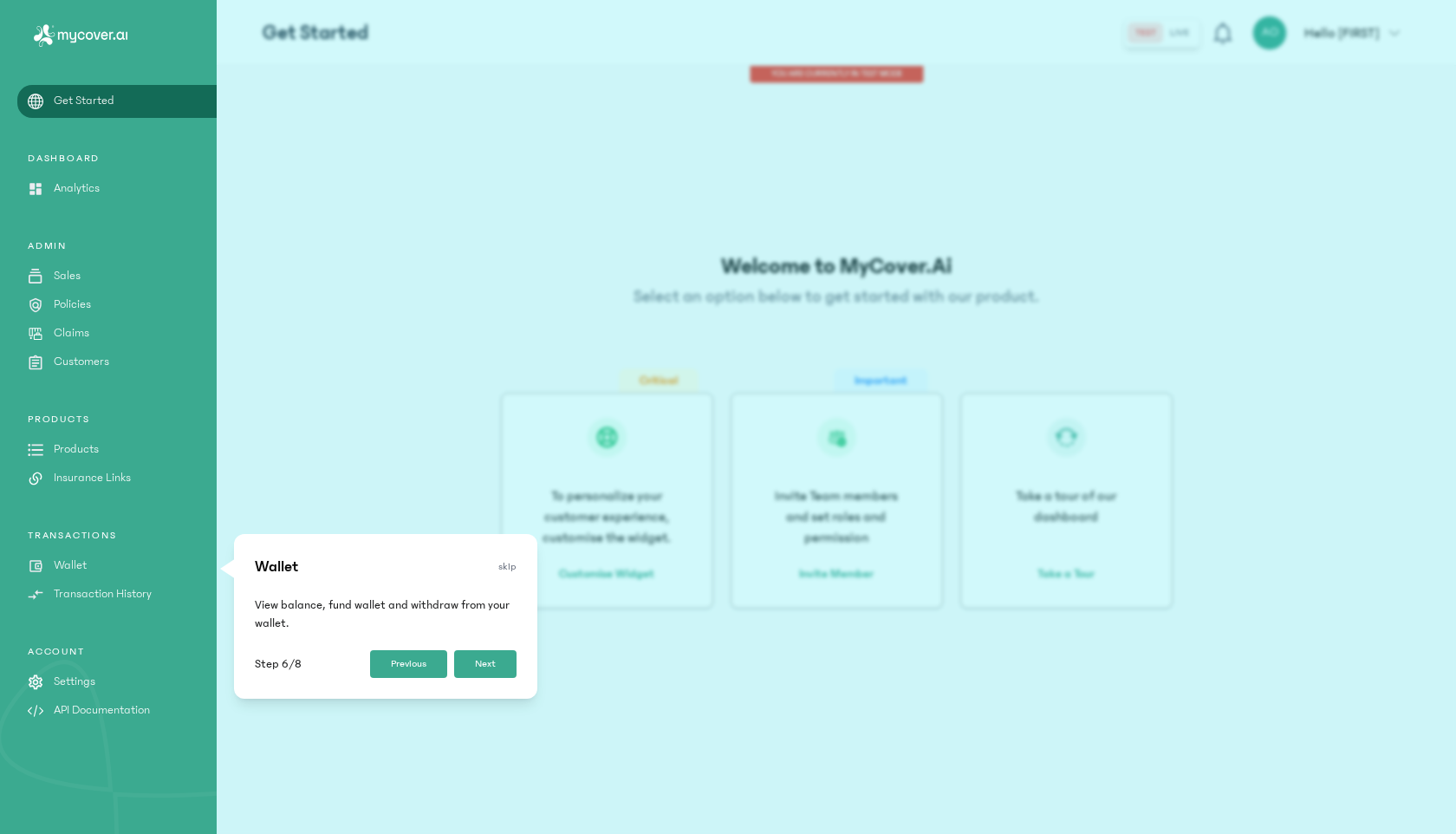 click on "Next" at bounding box center [485, 664] 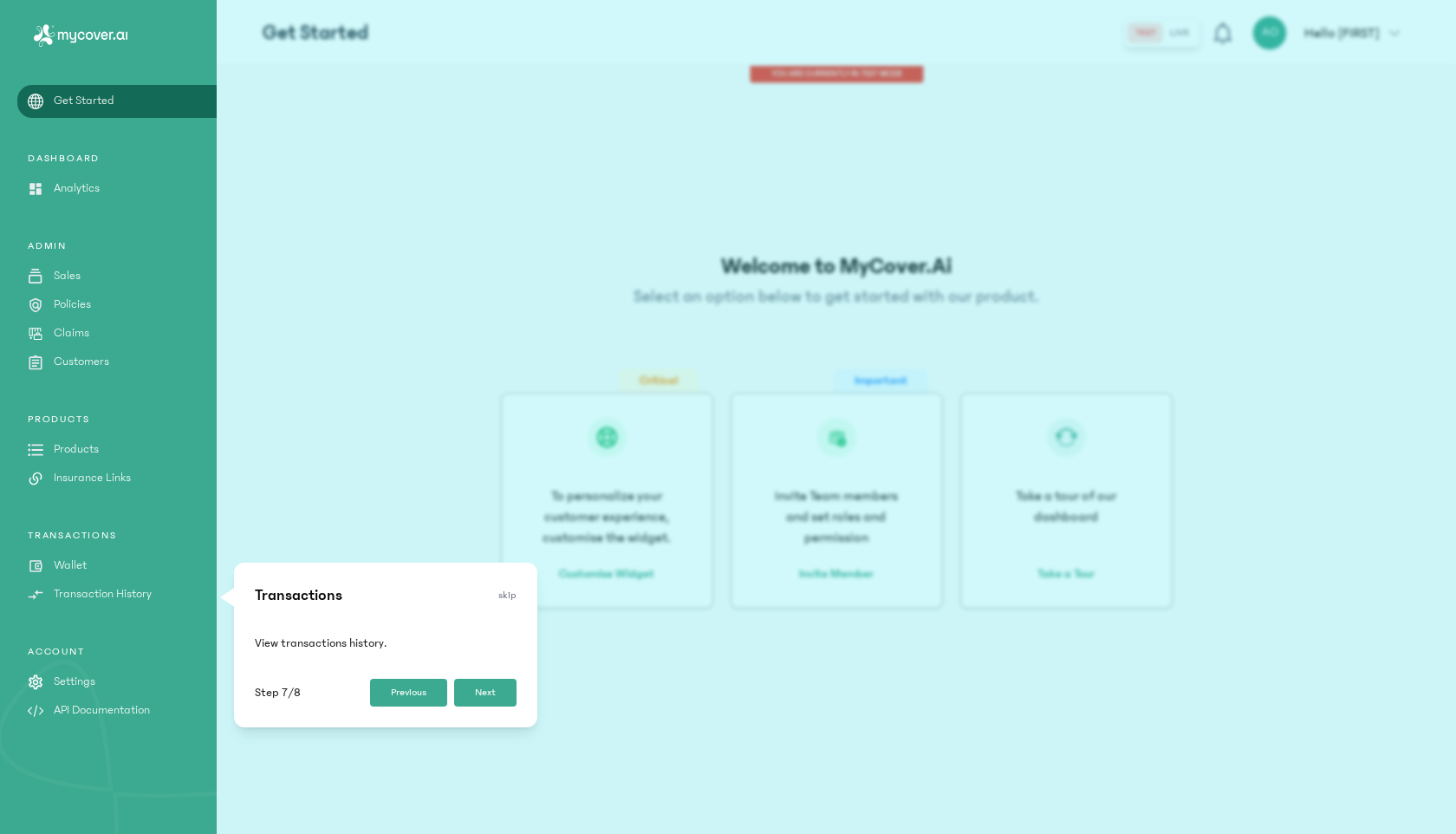 click on "Next" at bounding box center [485, 693] 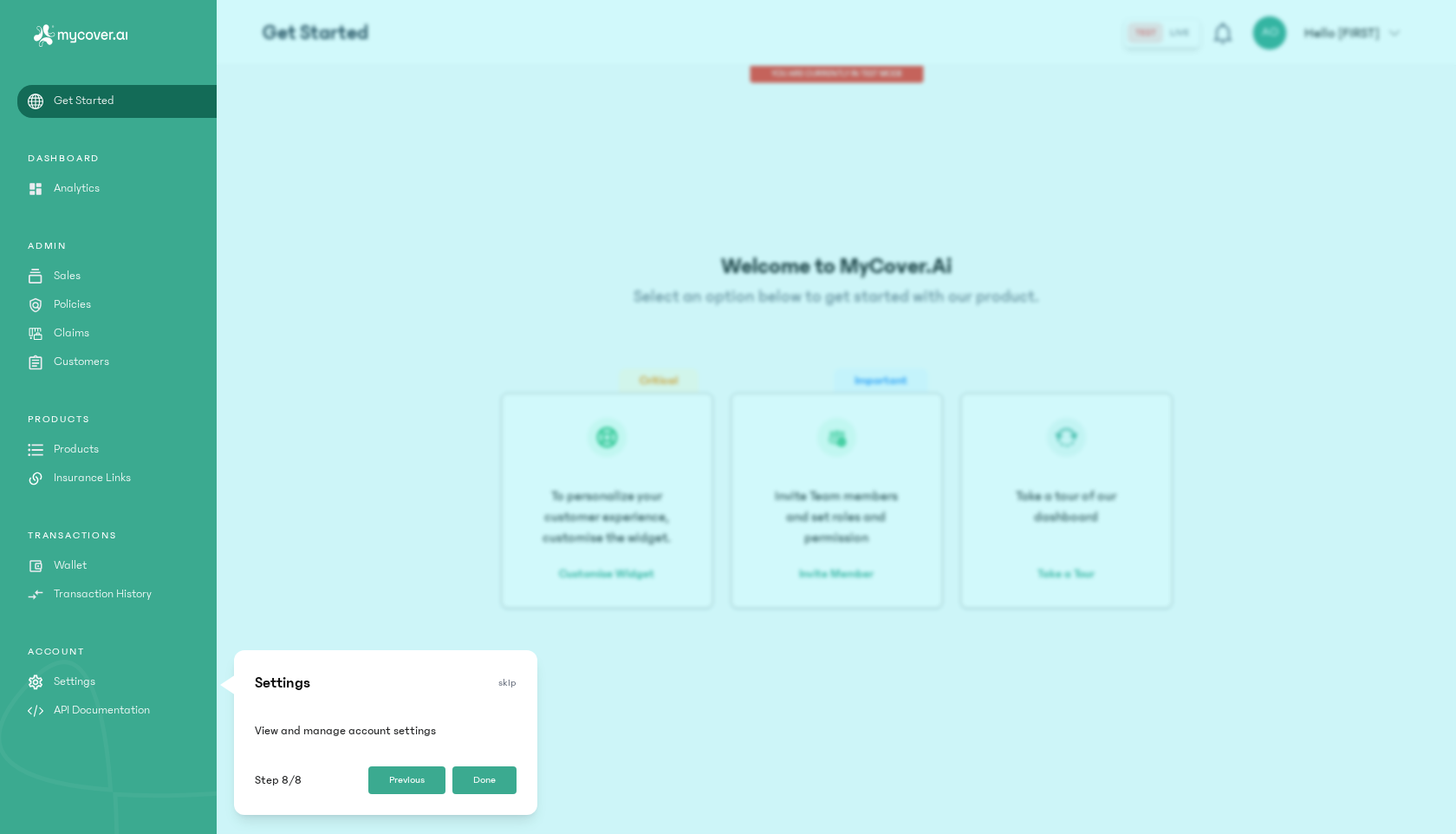 click on "Done" at bounding box center [484, 780] 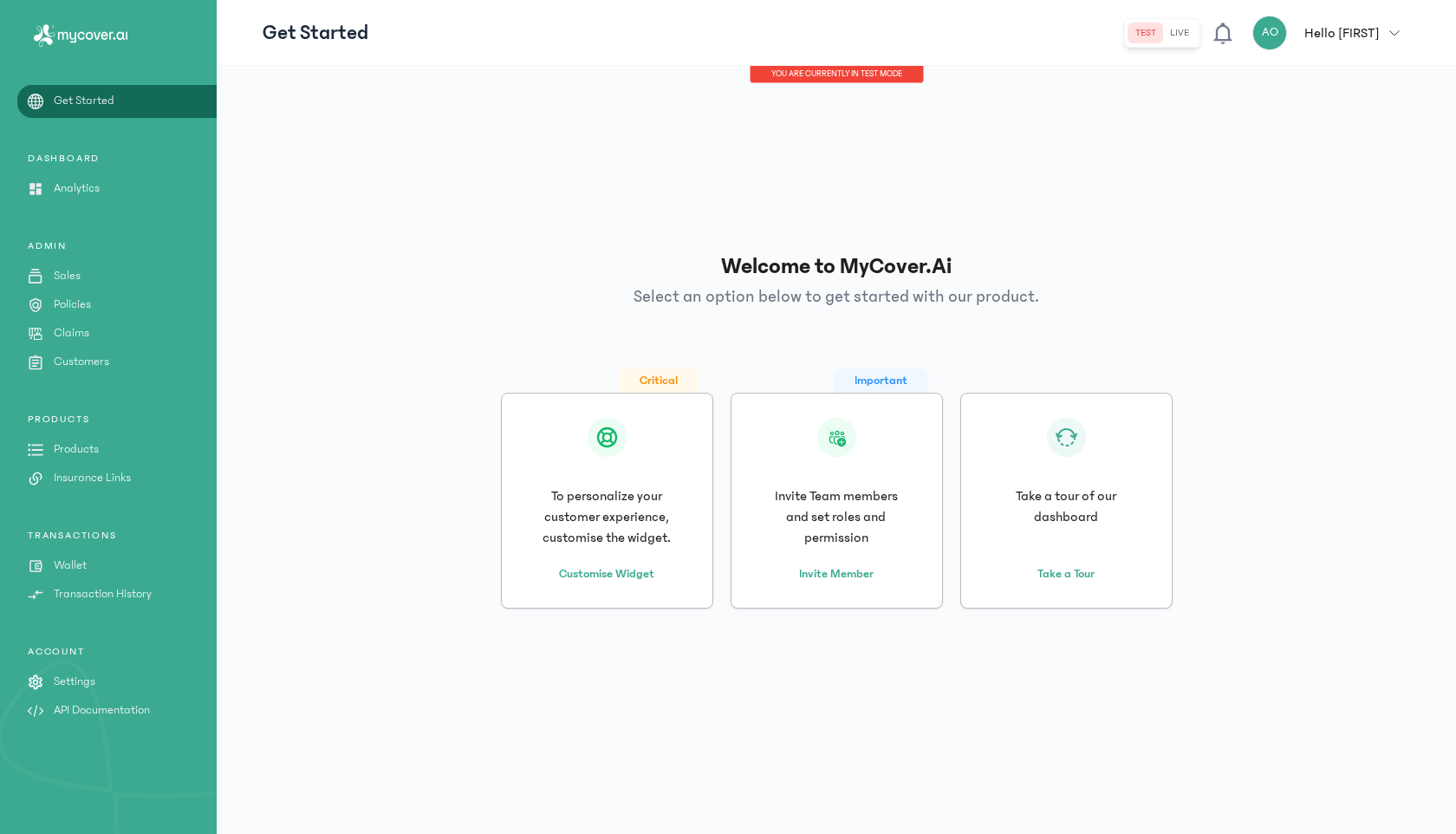 click on "Products" at bounding box center [76, 449] 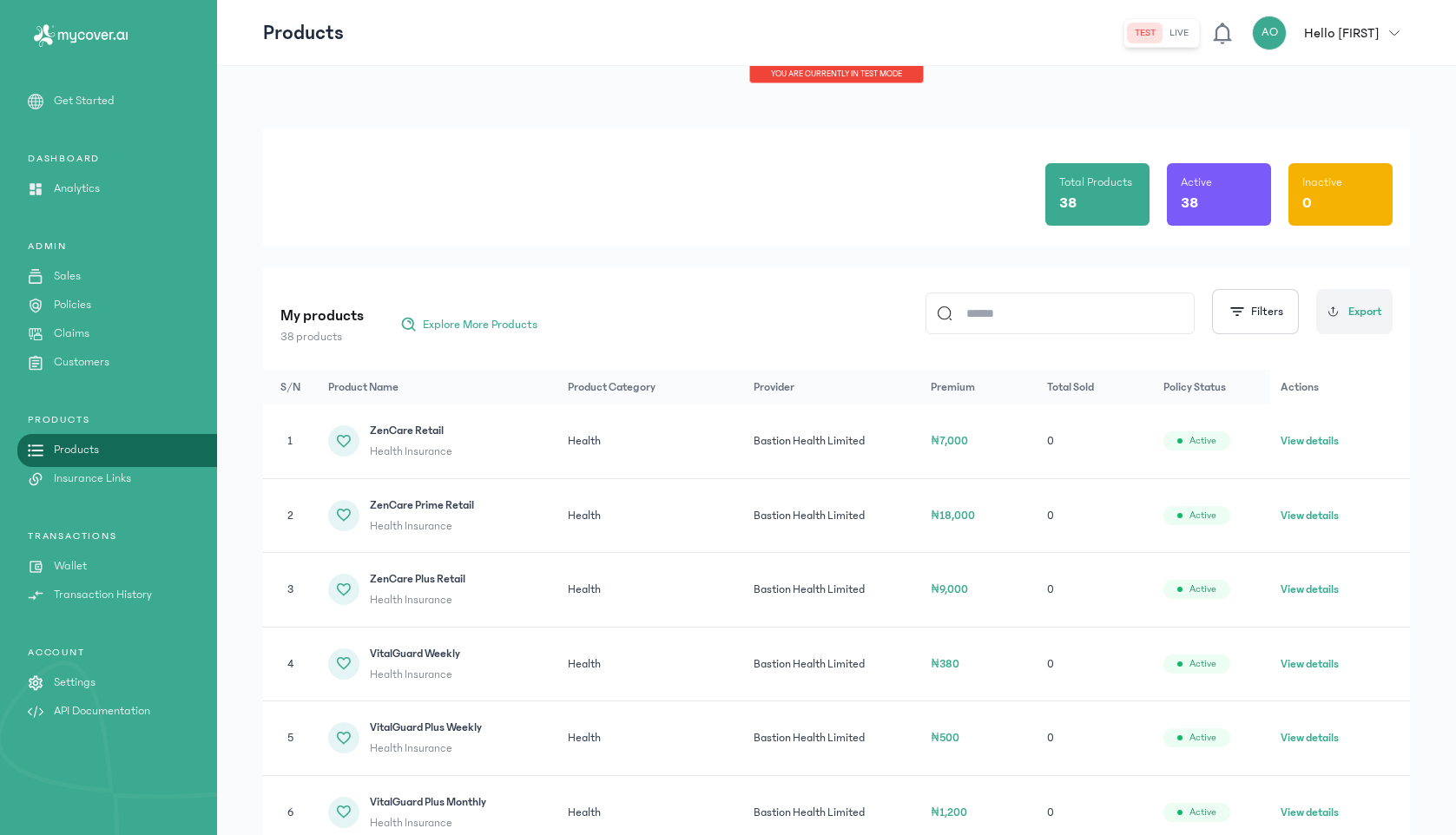 click on "Insurance Links" at bounding box center (92, 478) 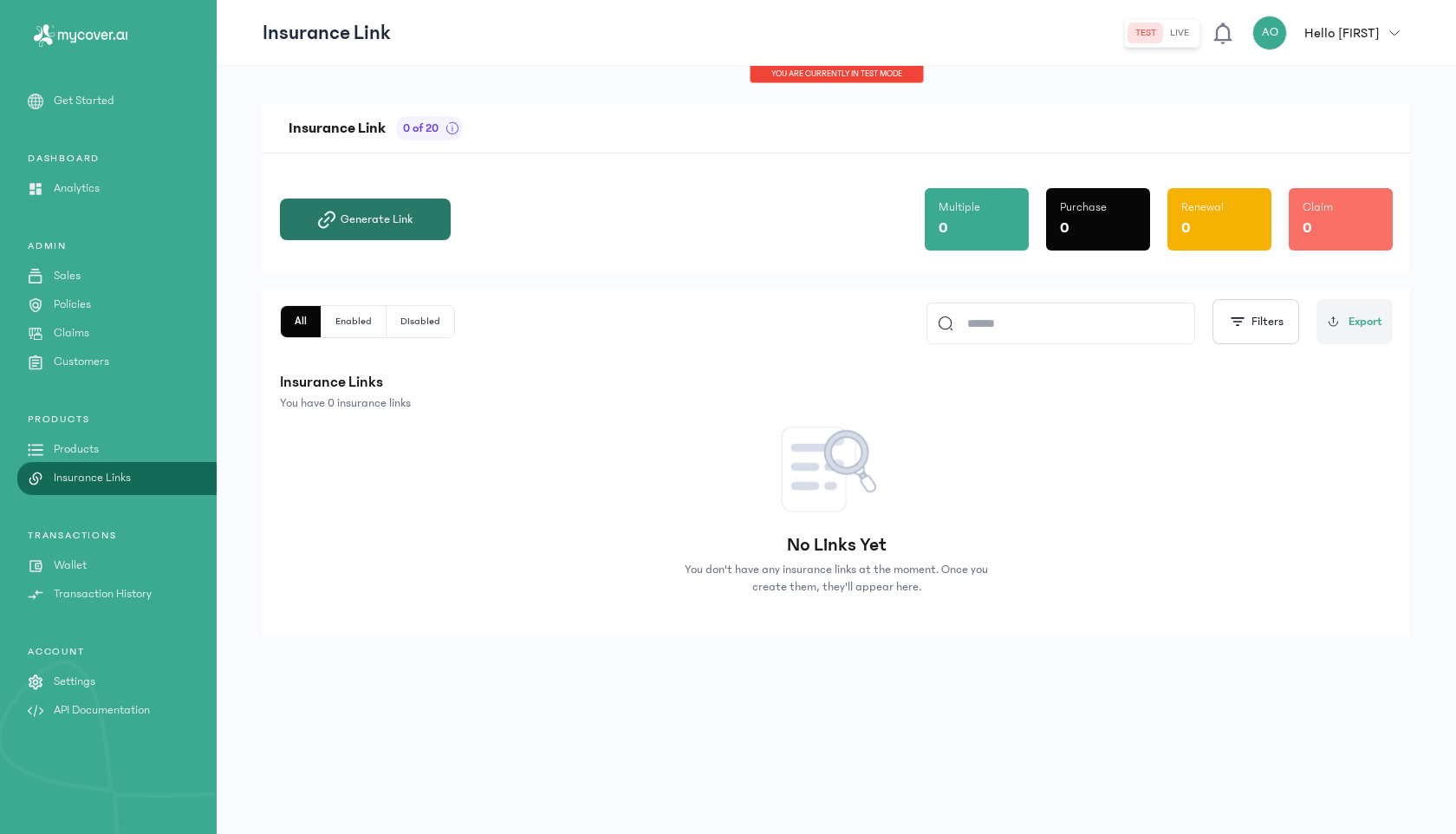 click on "Generate Link" 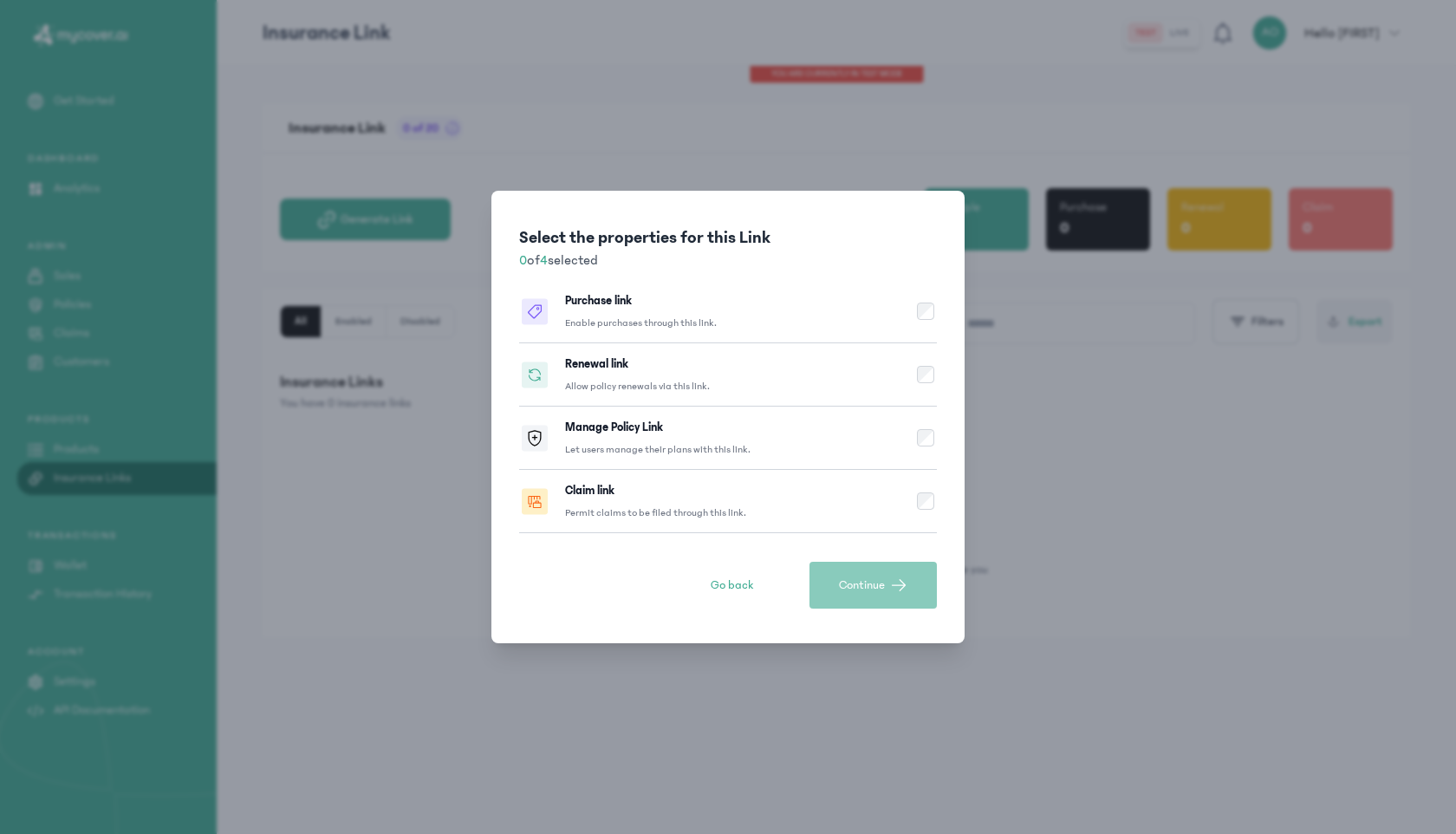 click on "Select the properties for this Link 0  of  4  selected
Purchase link Enable purchases through this link.
Renewal link Allow policy renewals via this link.
Manage Policy Link Let users manage their plans with this link.
Claim link Permit claims to be filed through this link. Go back Continue" at bounding box center [728, 417] 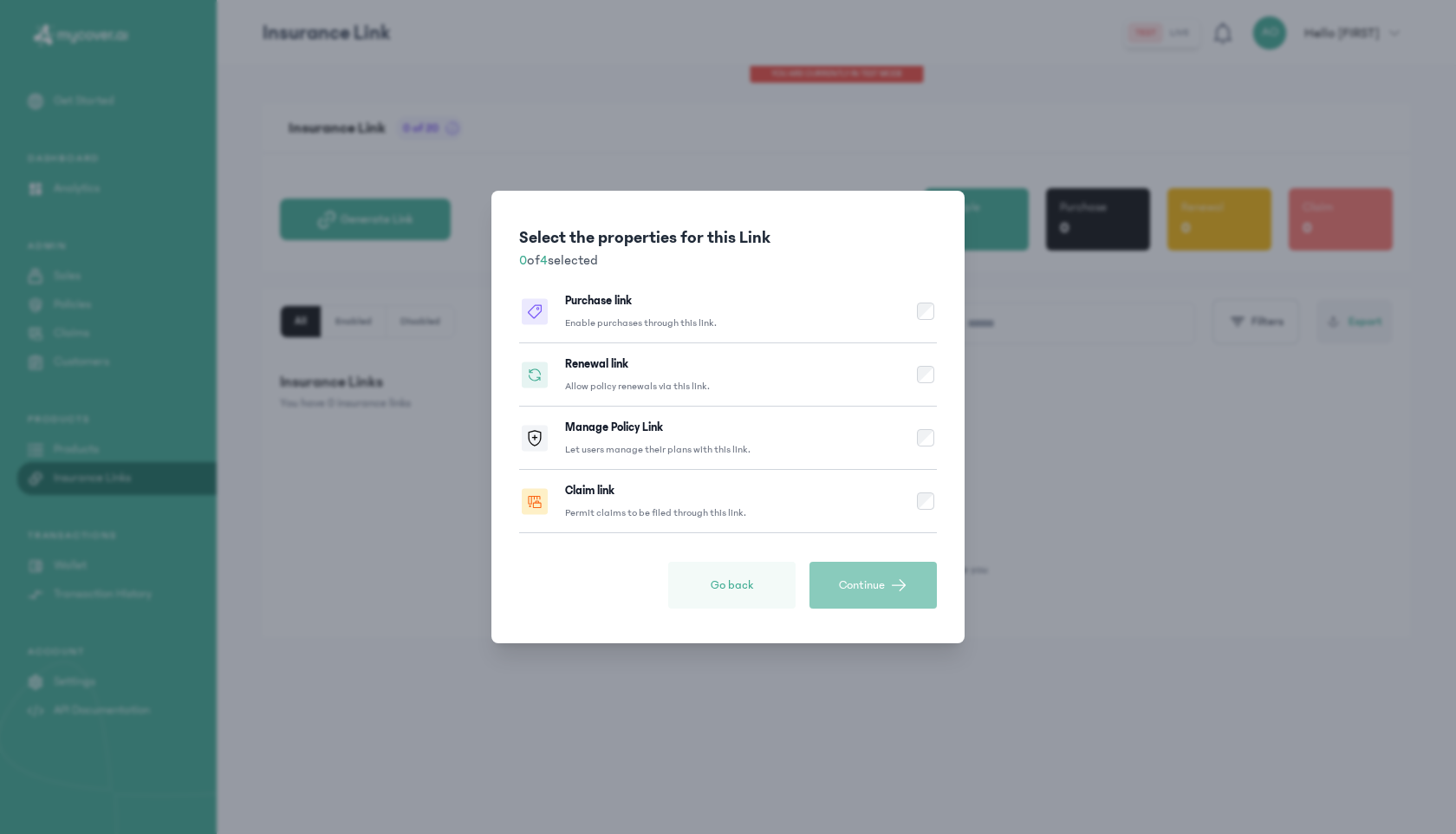 click on "Go back" at bounding box center (731, 585) 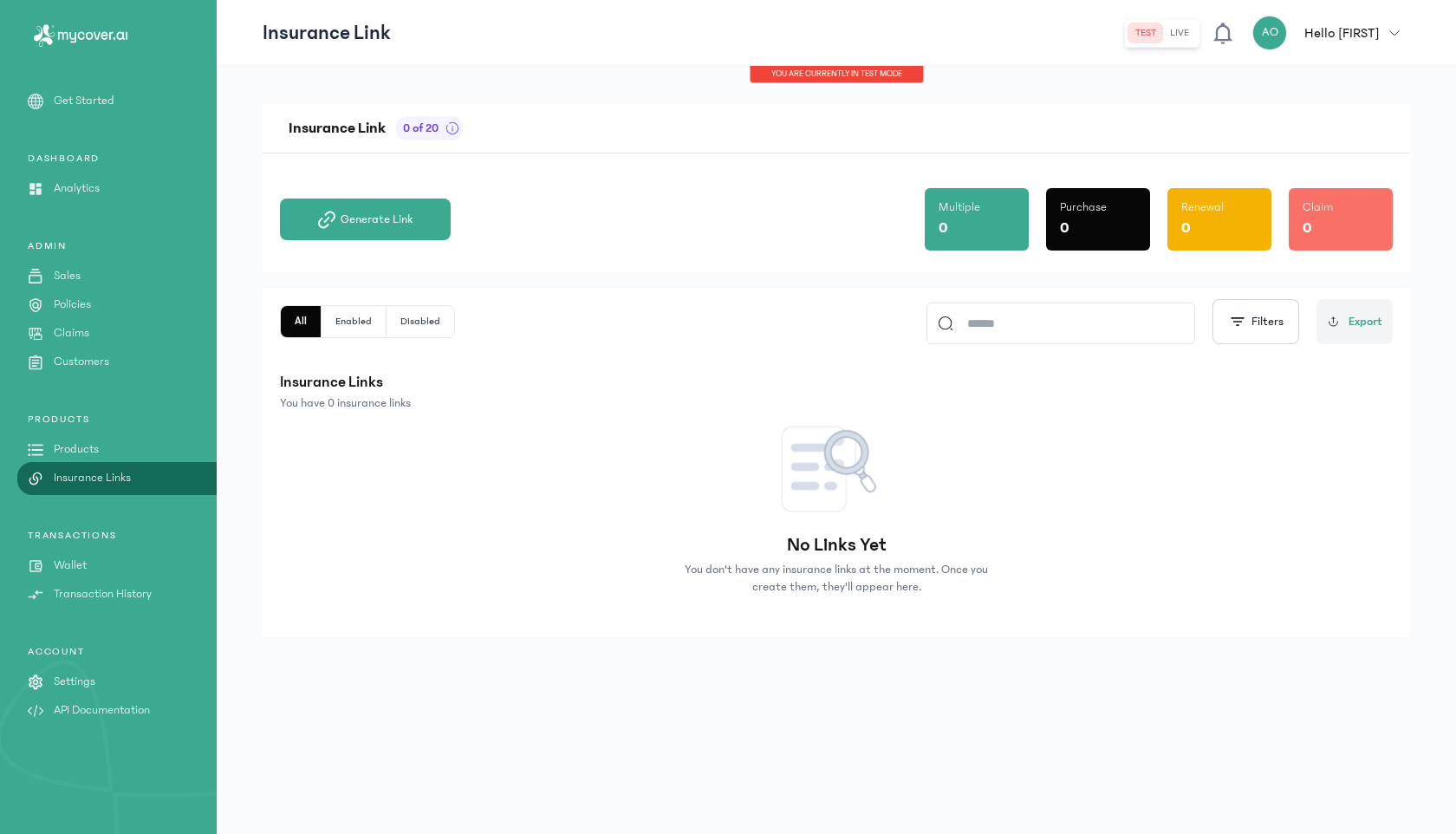 click on "Products" at bounding box center (76, 449) 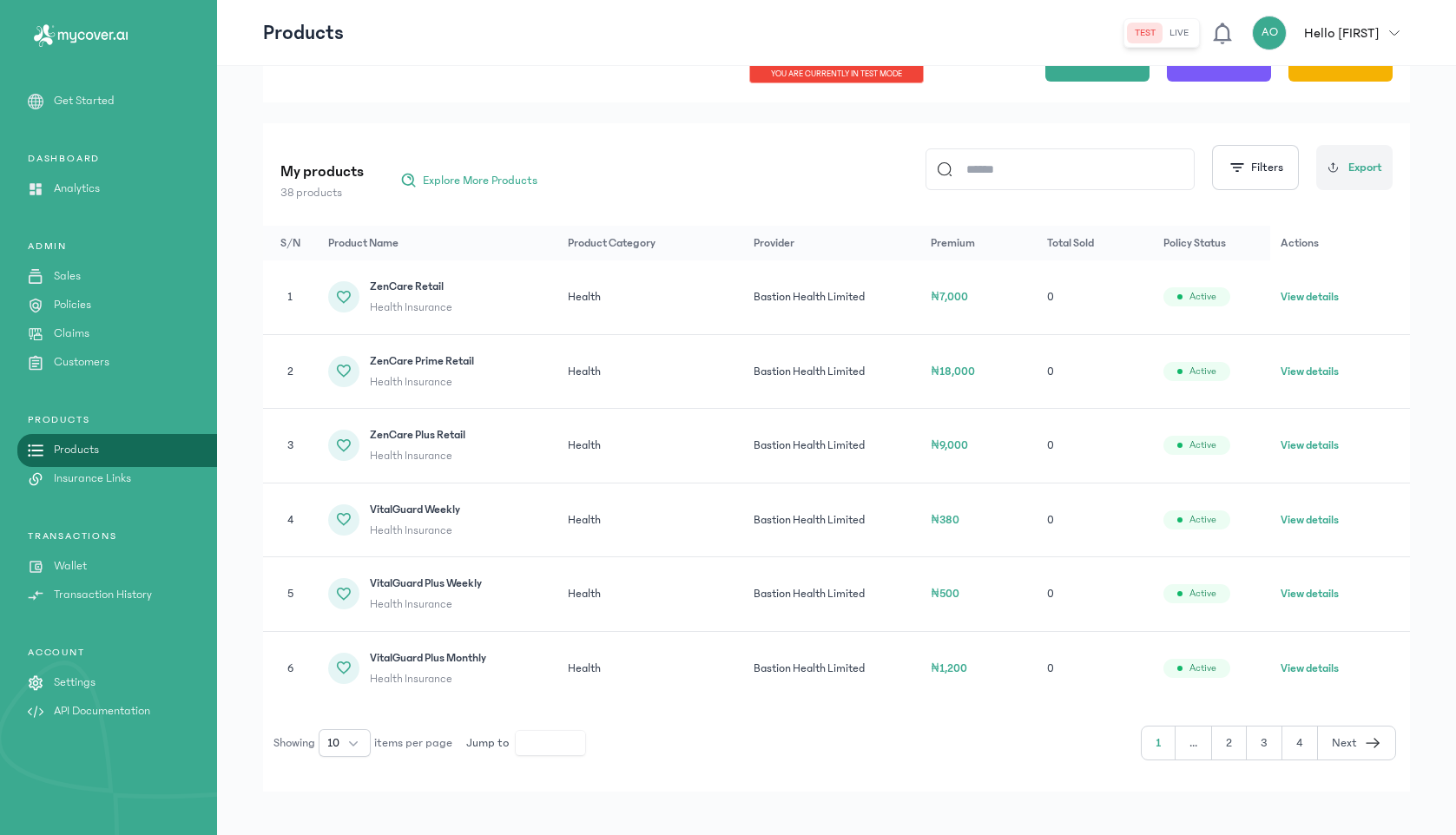 scroll, scrollTop: 156, scrollLeft: 0, axis: vertical 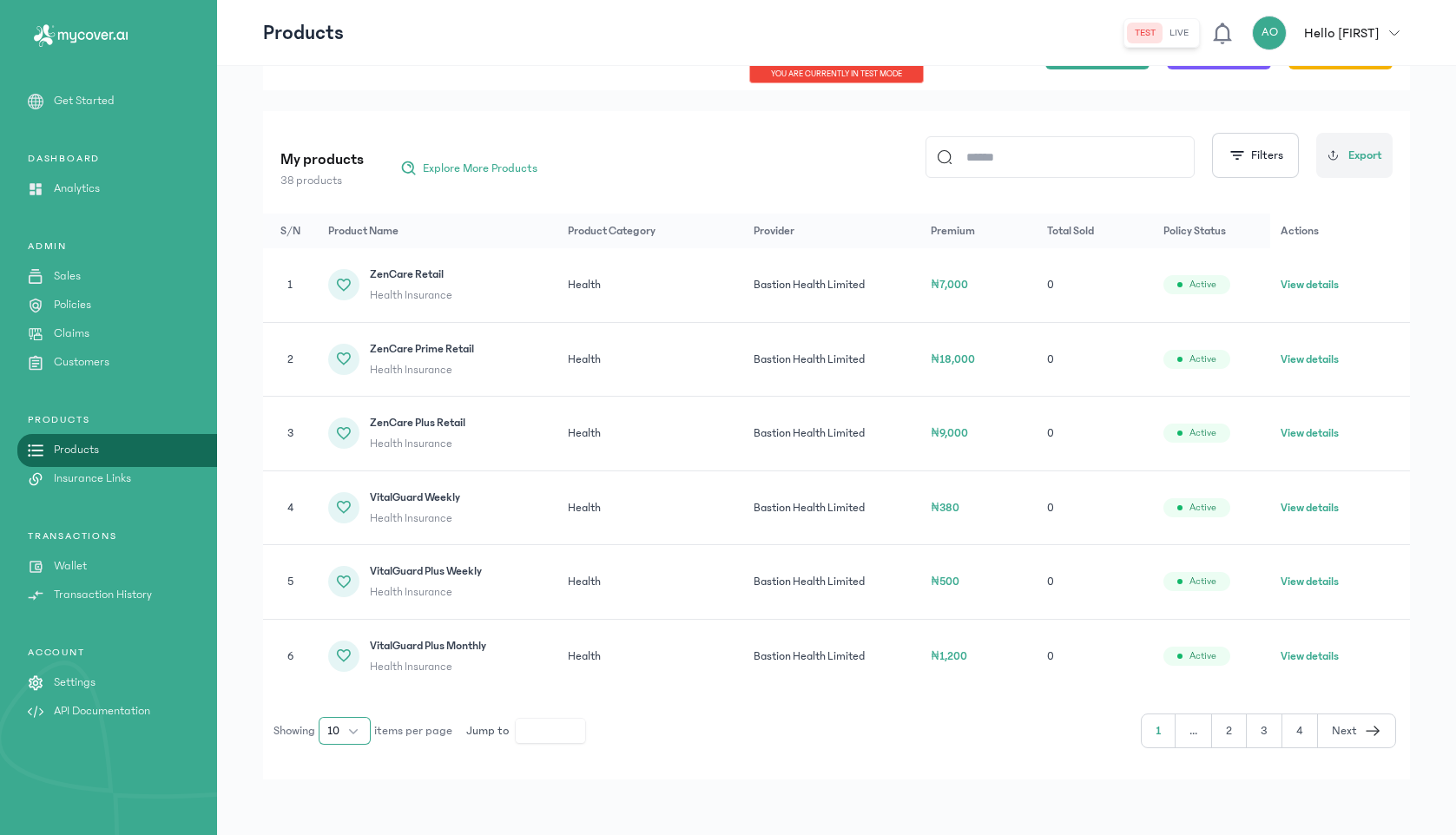 click on "10" 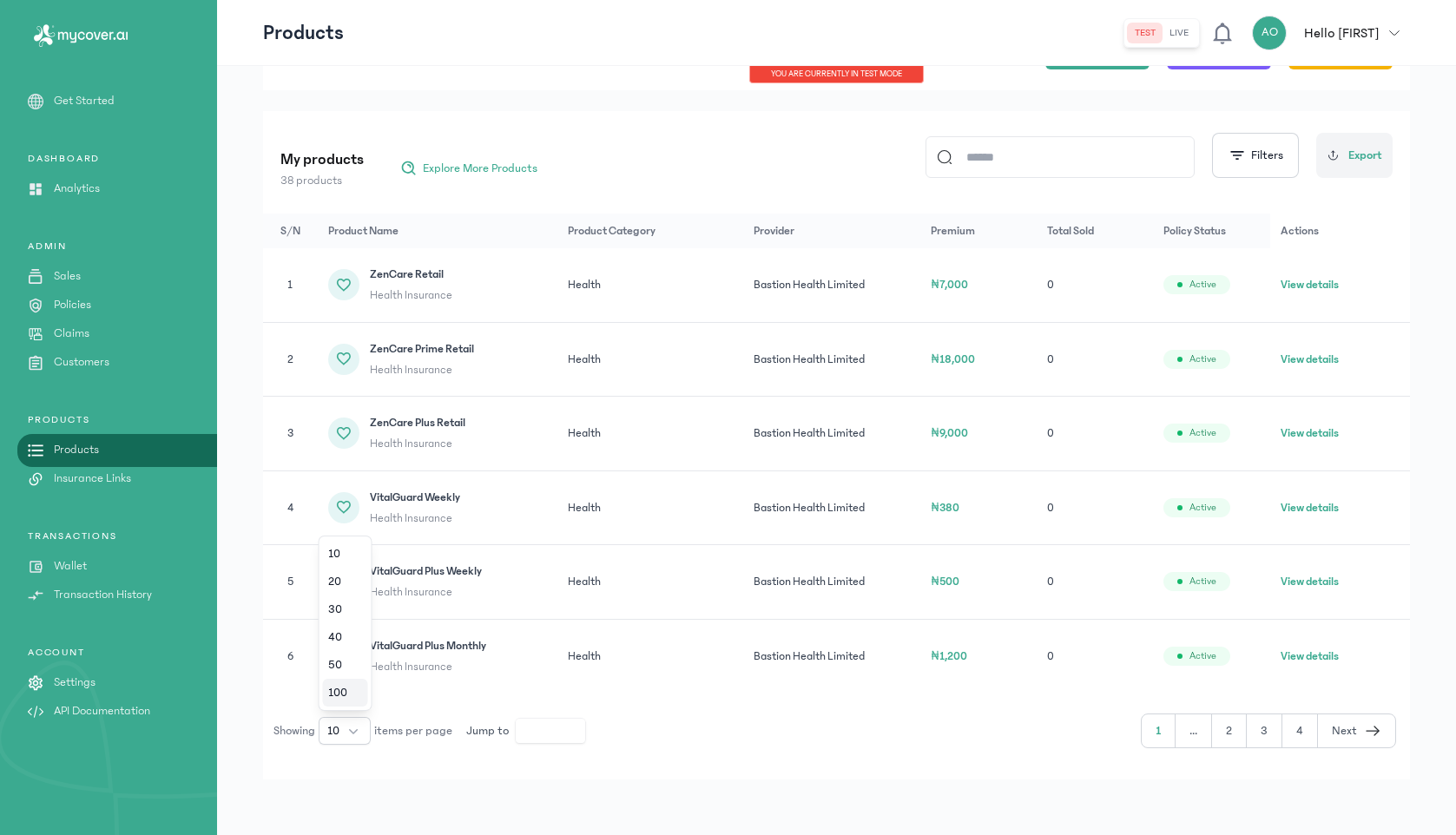 click on "100" 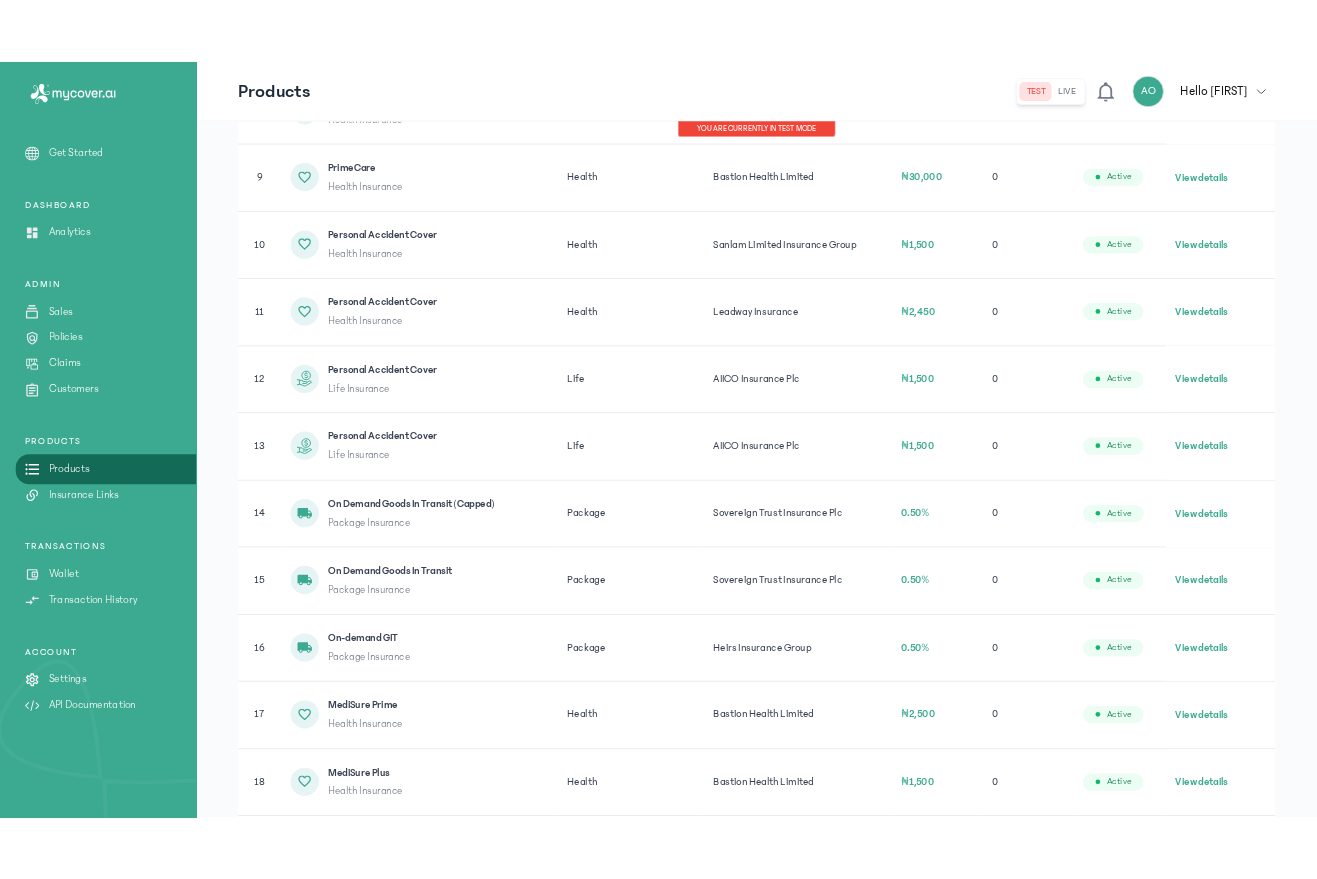 scroll, scrollTop: 0, scrollLeft: 0, axis: both 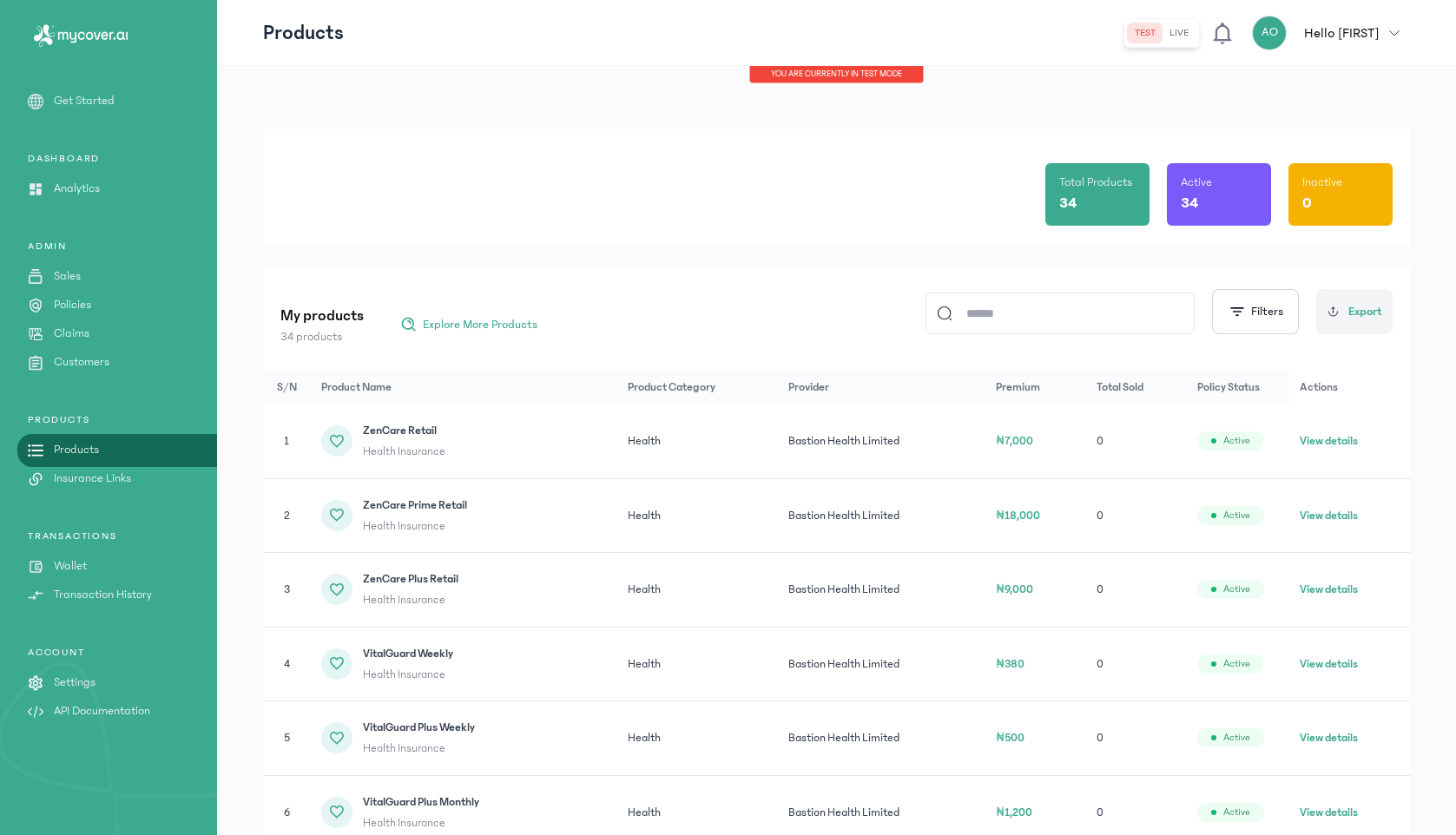 click on "live" 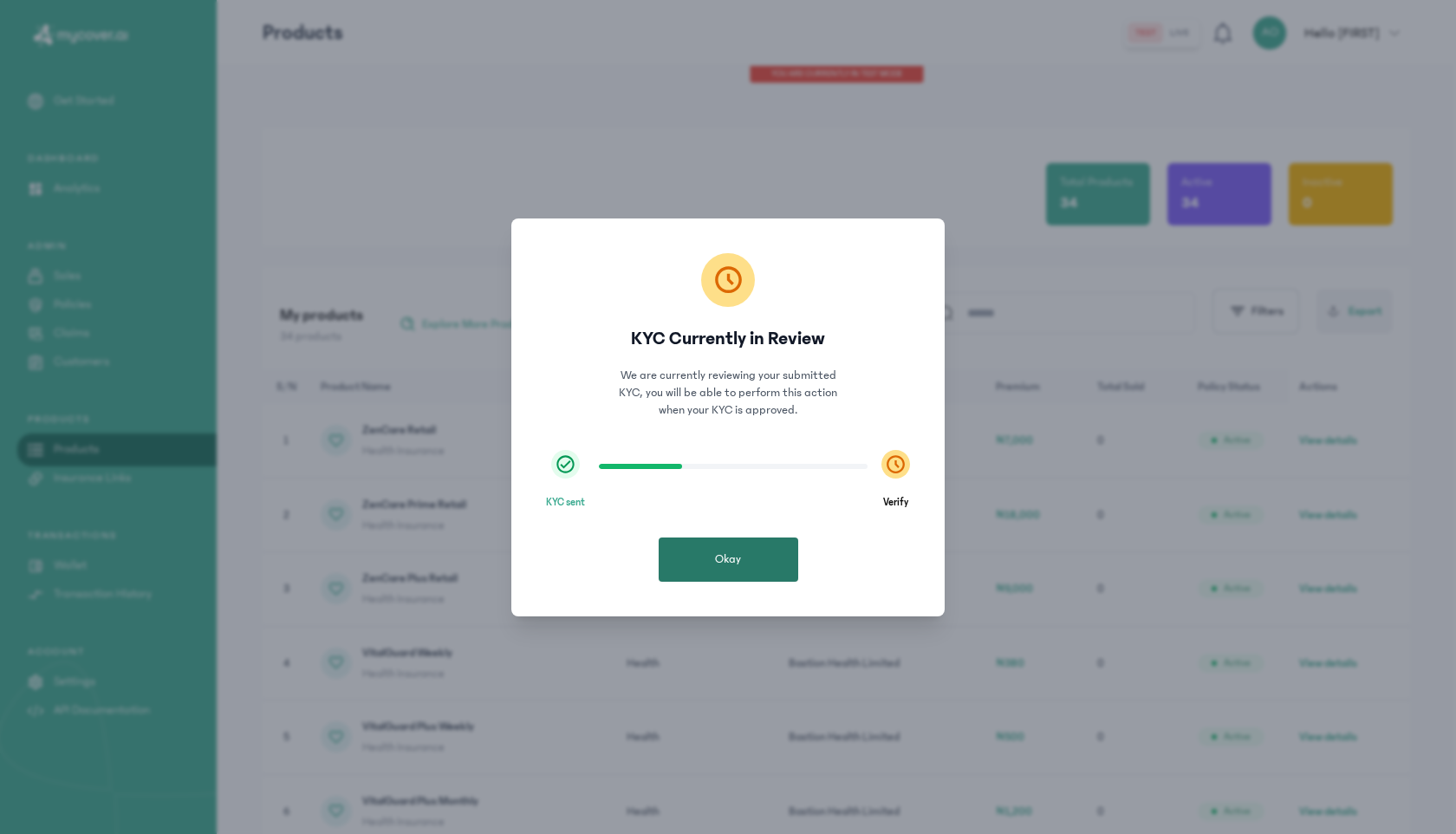 click on "Okay" 